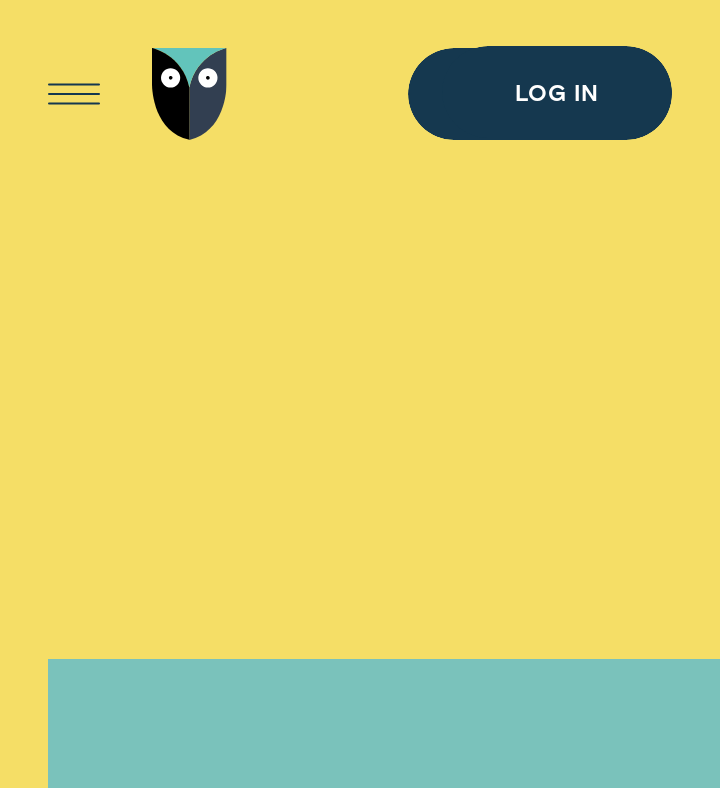 scroll, scrollTop: 0, scrollLeft: 0, axis: both 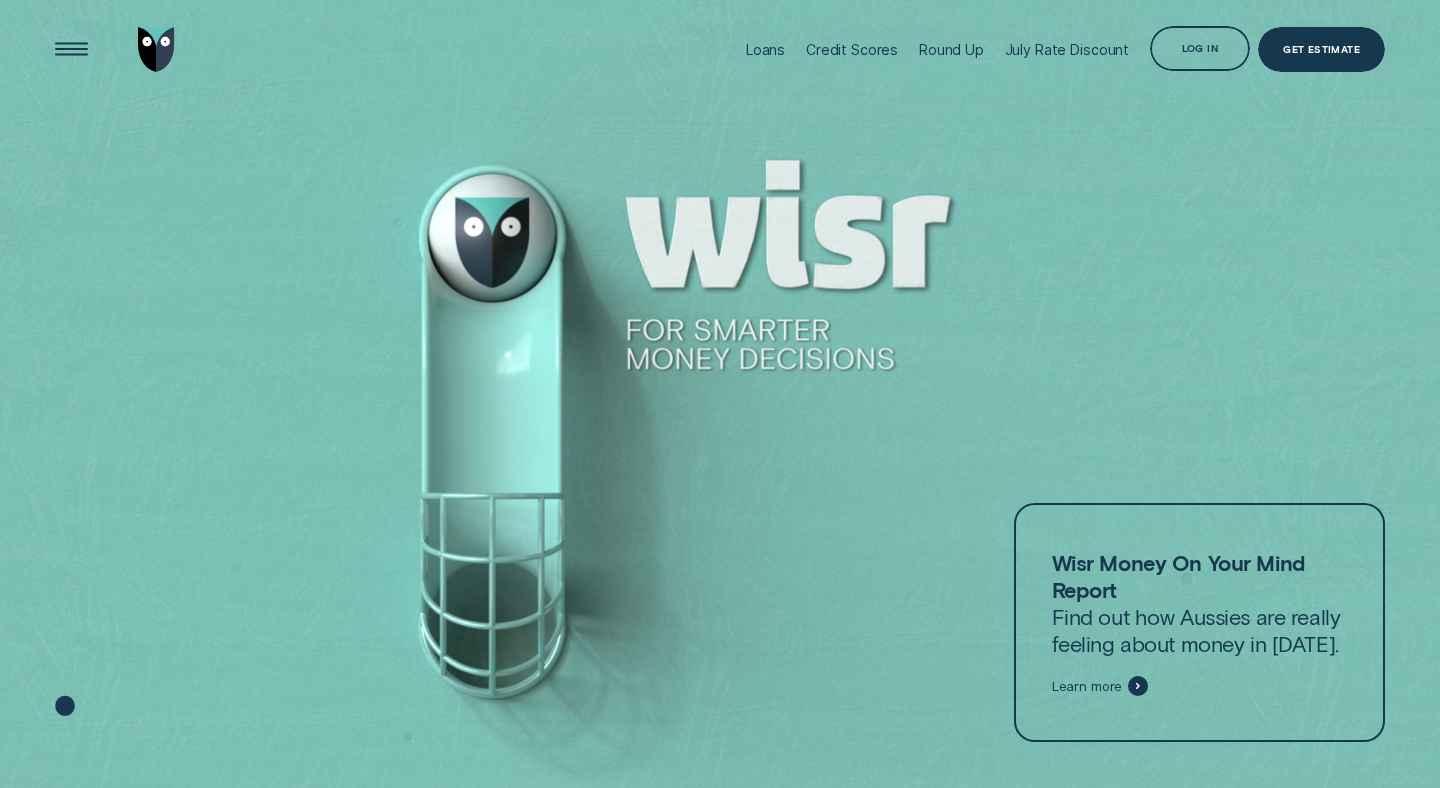 click 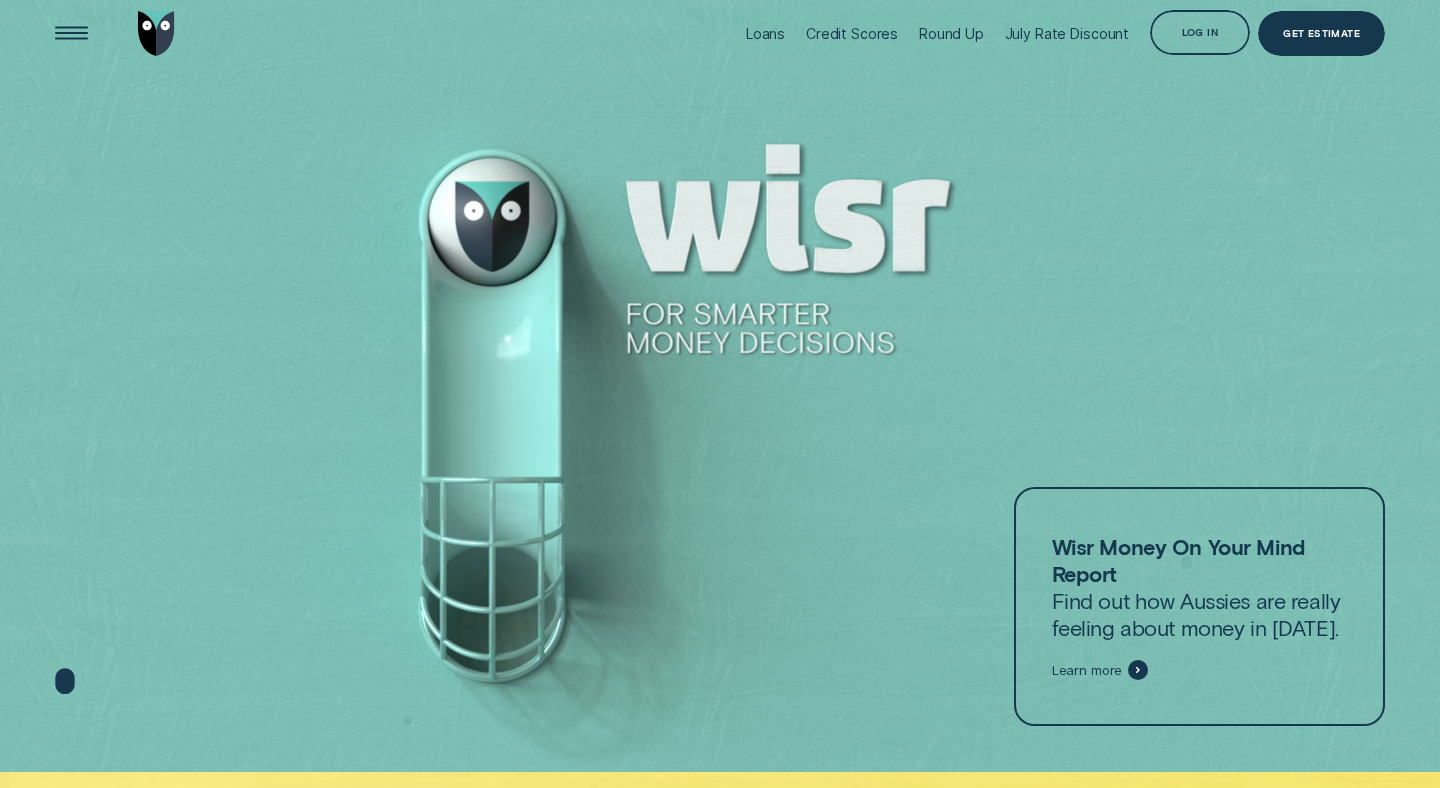 scroll, scrollTop: 0, scrollLeft: 0, axis: both 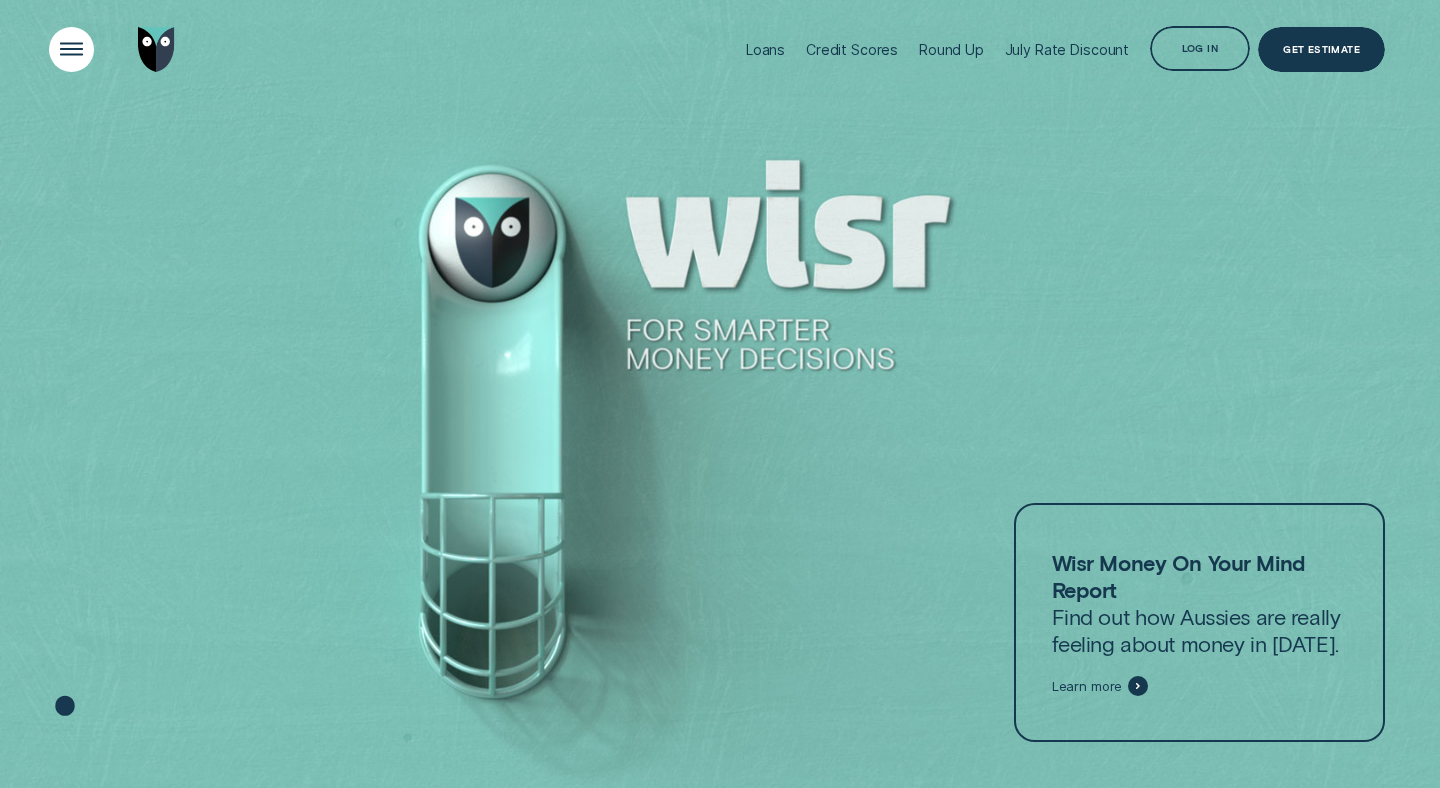 click at bounding box center (72, 50) 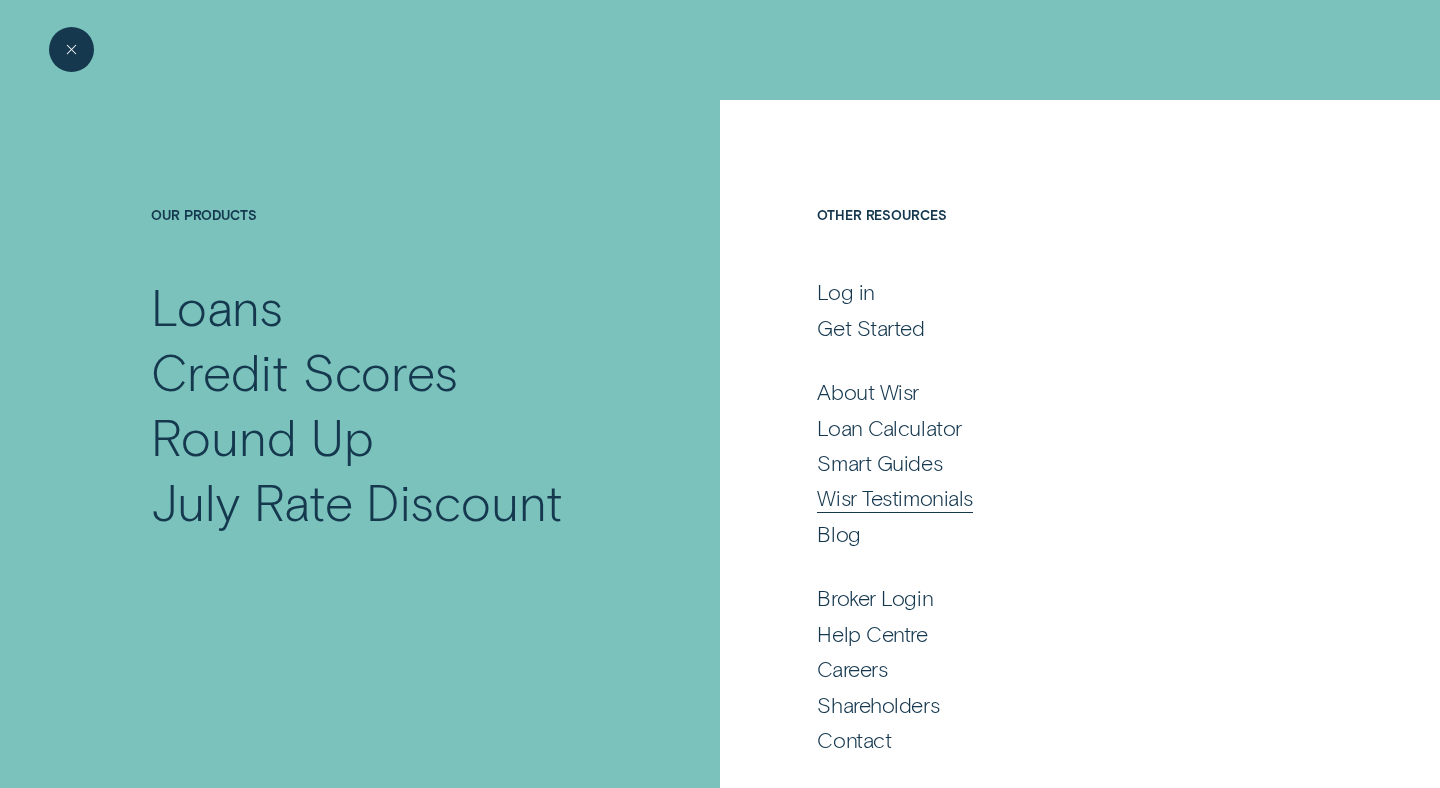 click on "Wisr Testimonials" at bounding box center [895, 497] 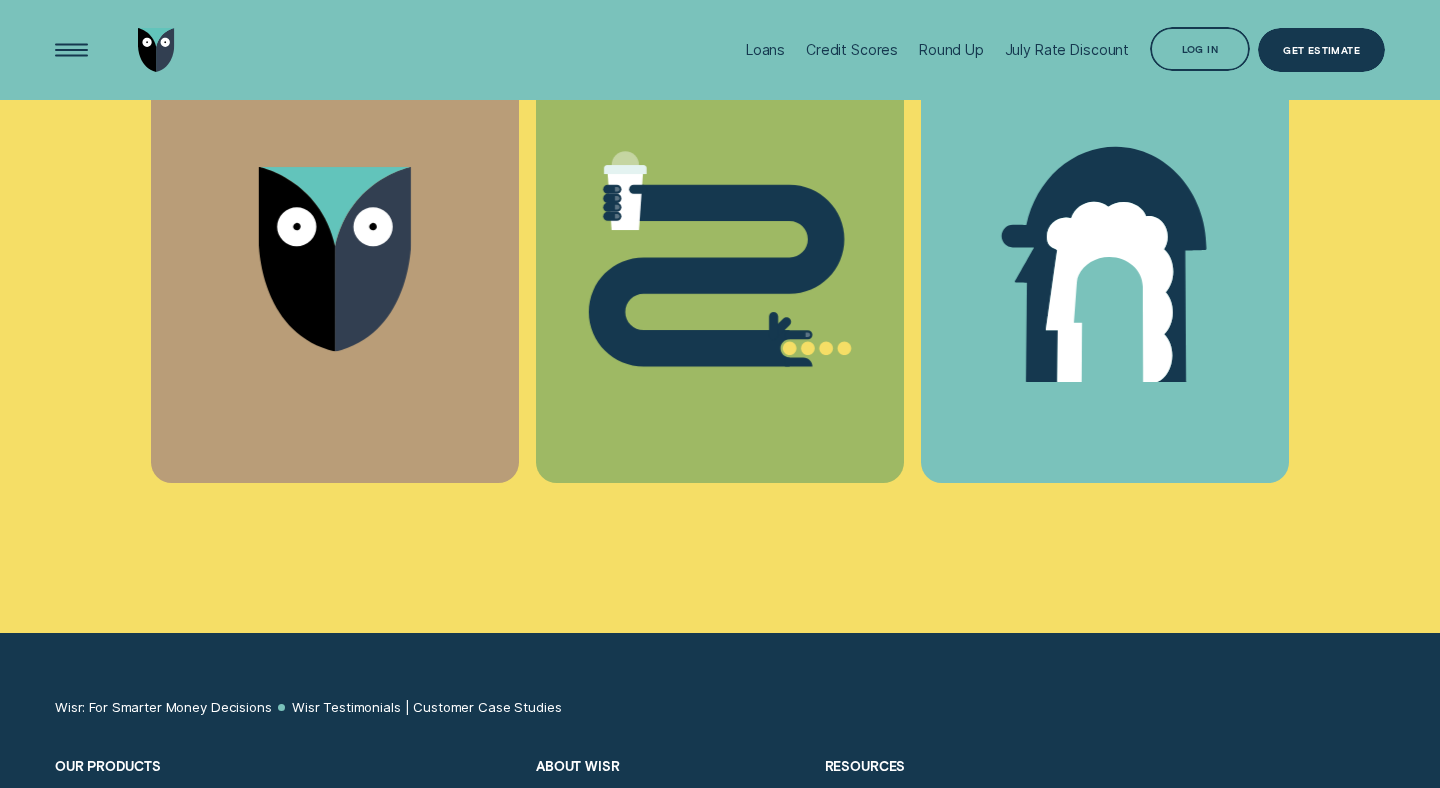 scroll, scrollTop: 3445, scrollLeft: 0, axis: vertical 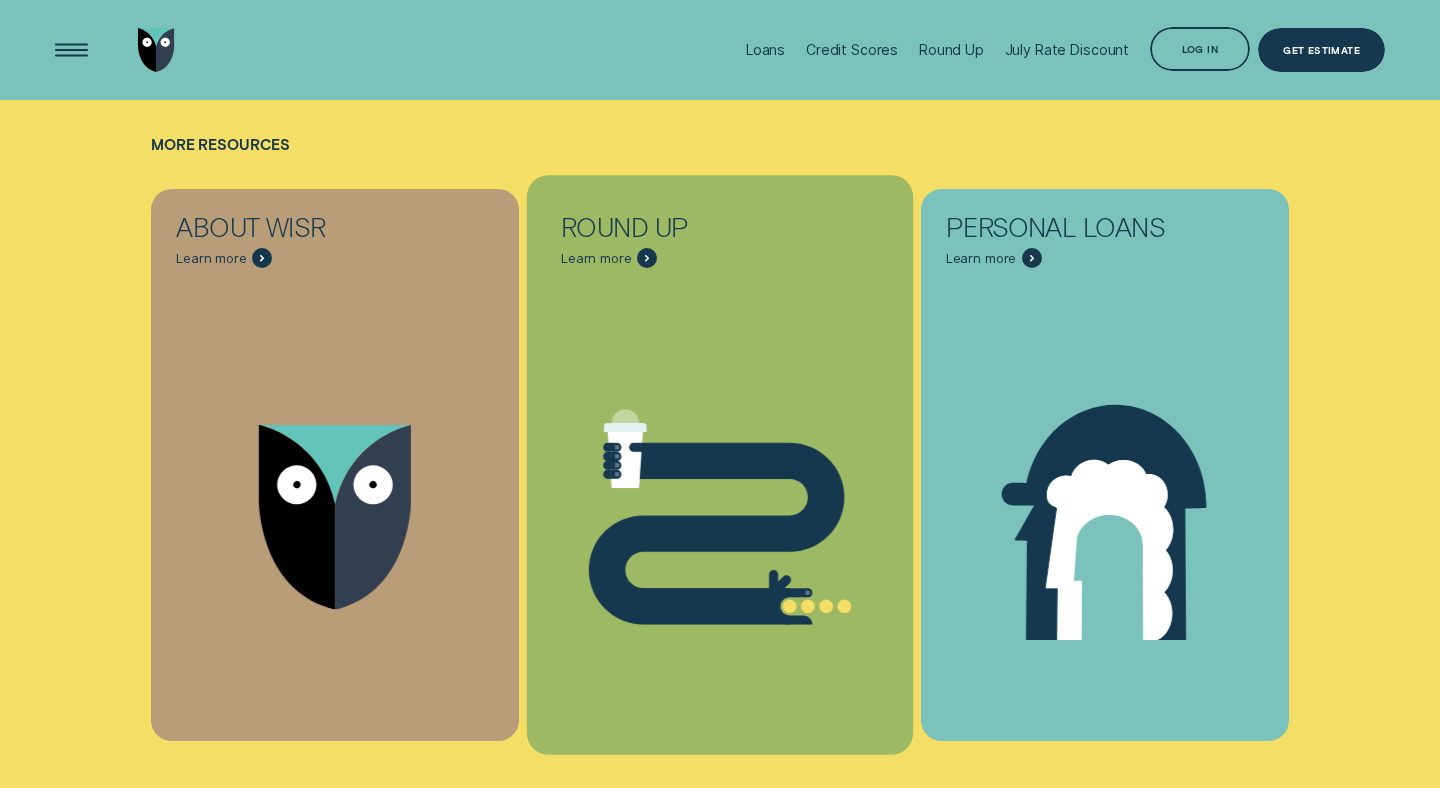 click 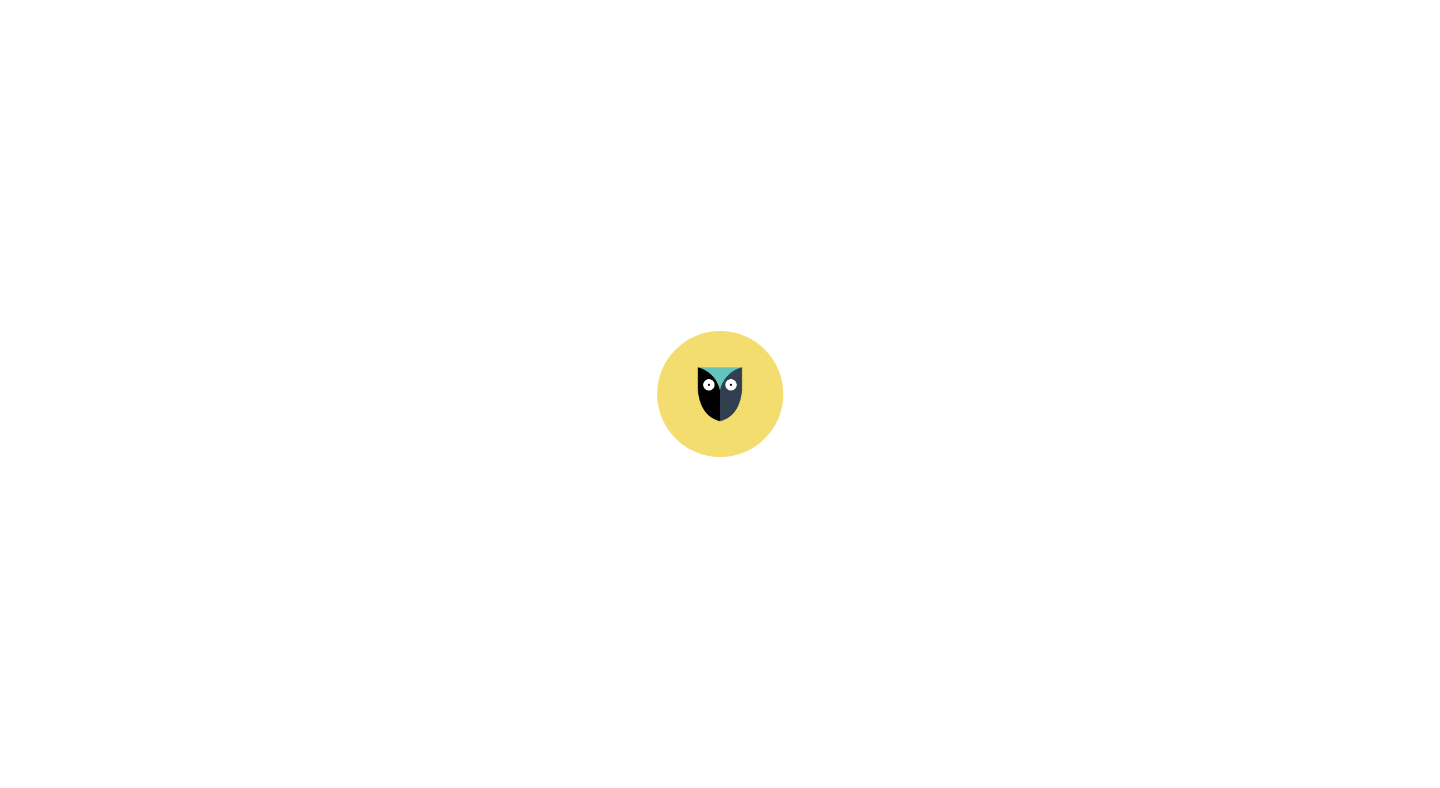 scroll, scrollTop: 0, scrollLeft: 0, axis: both 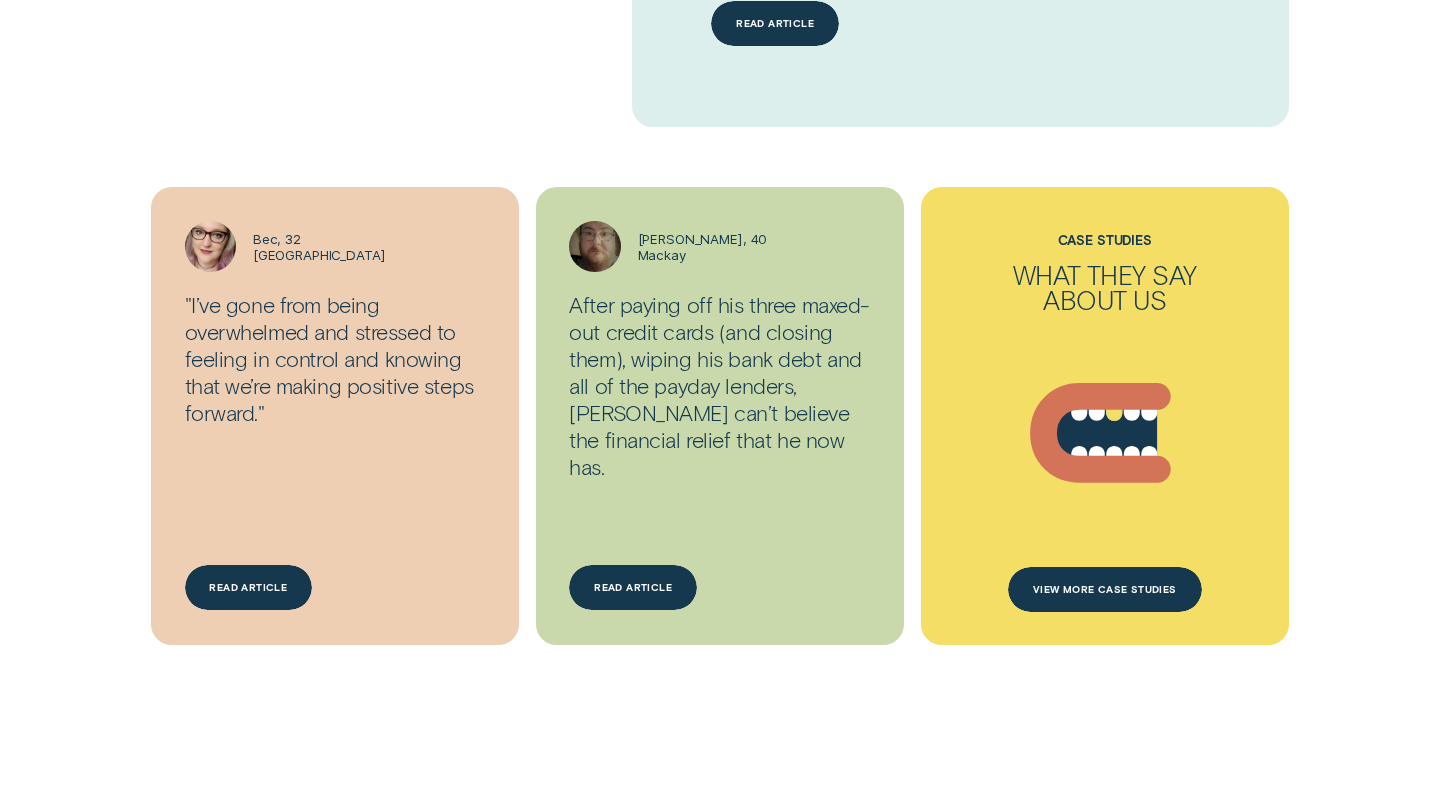 click 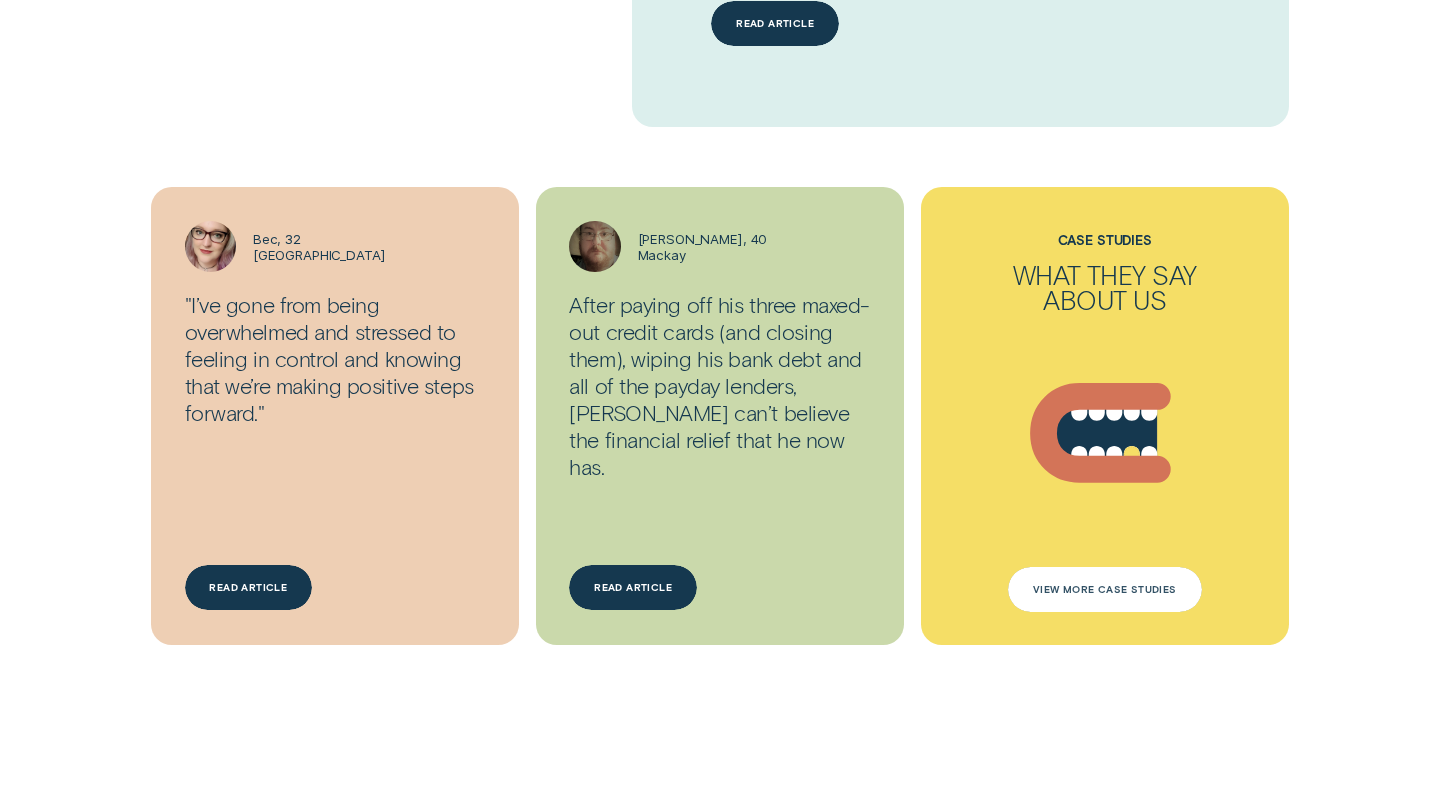 click on "View more case studies" at bounding box center (1105, 589) 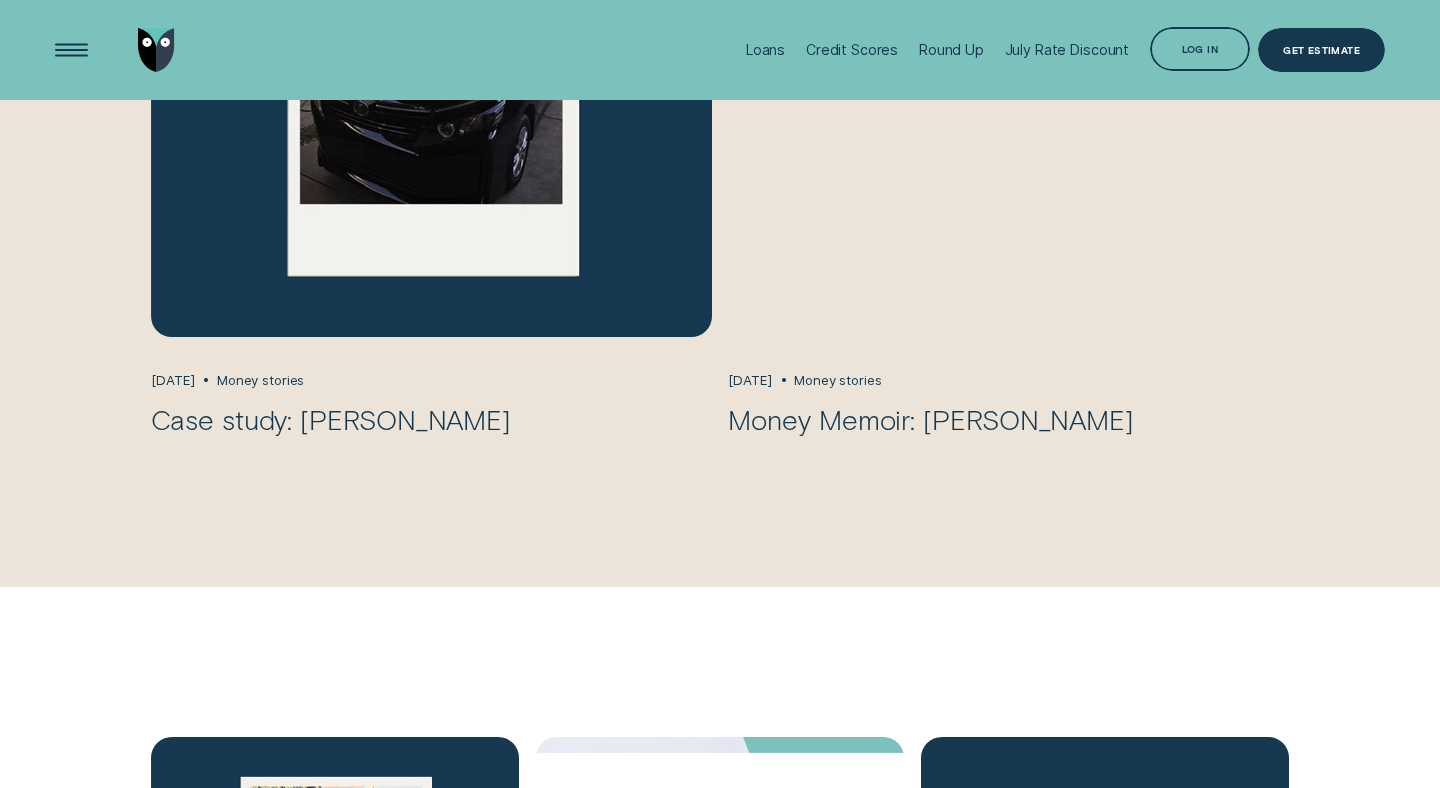 scroll, scrollTop: 2085, scrollLeft: 0, axis: vertical 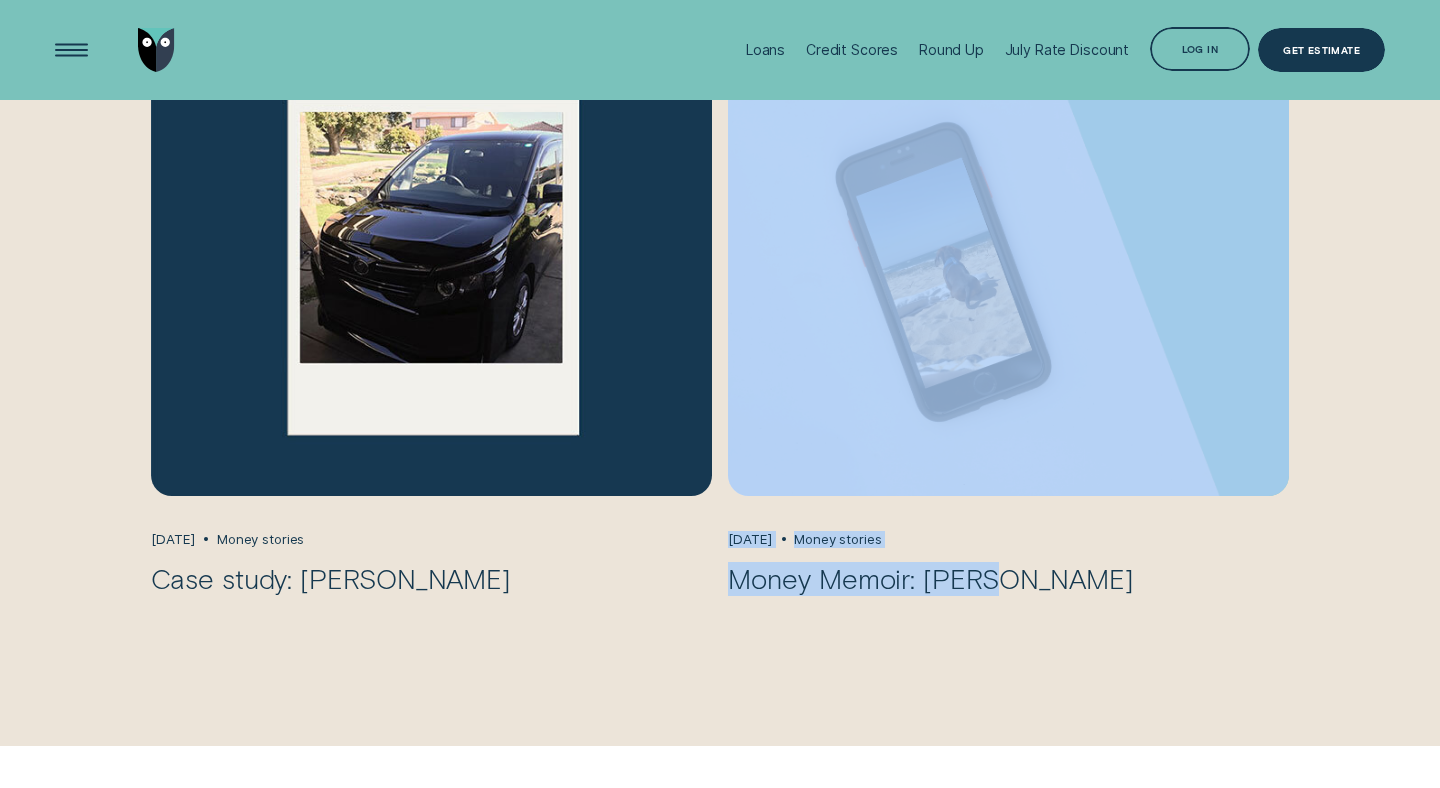 click on "All Credit scores Saving Team Wisr Life stuff Debt Get loan ready Money stories Security Latest Posts Money stories Aug 27 Money stories Case study: Julia Mar 15 Money stories Money Memoir: Jacob" at bounding box center (720, 235) 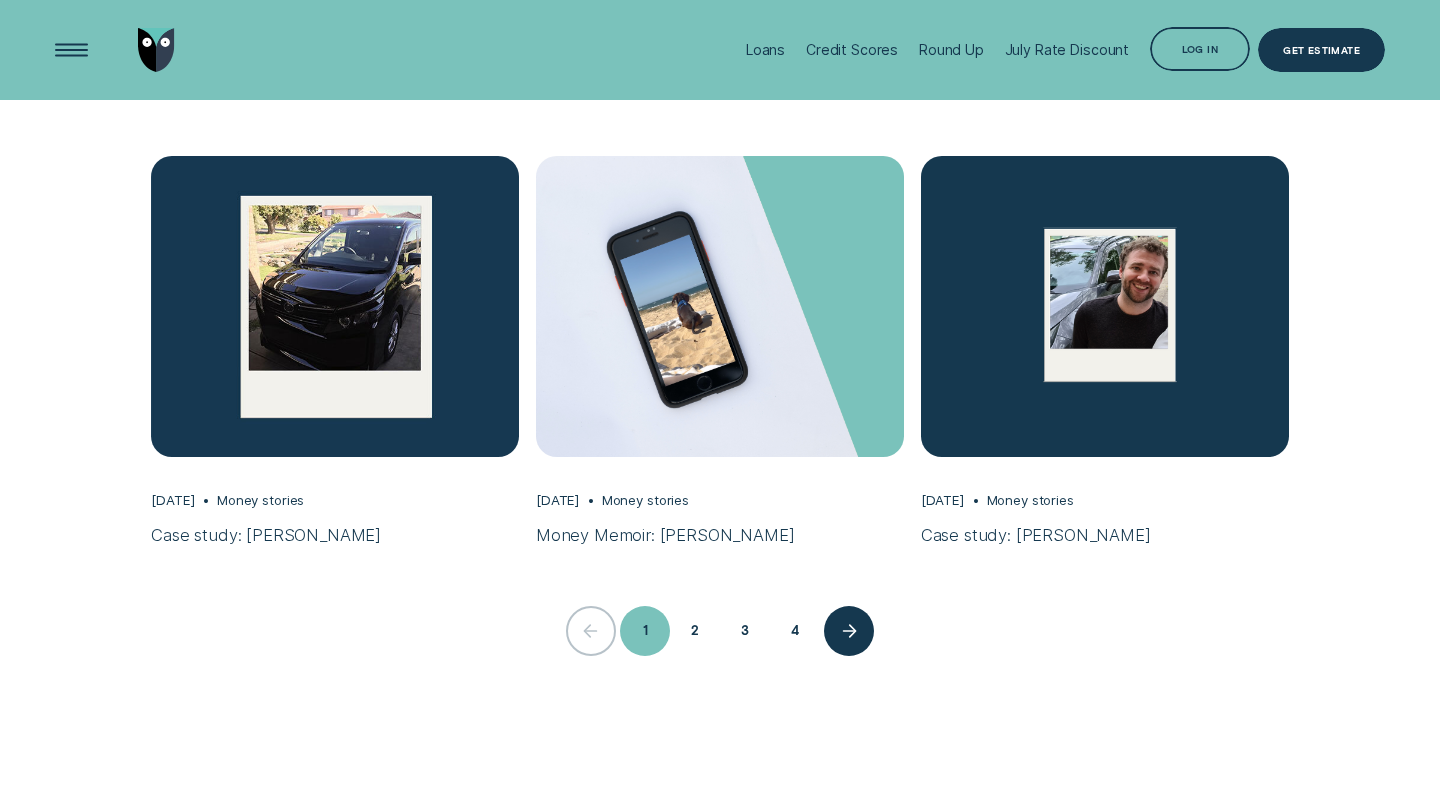 scroll, scrollTop: 2823, scrollLeft: 0, axis: vertical 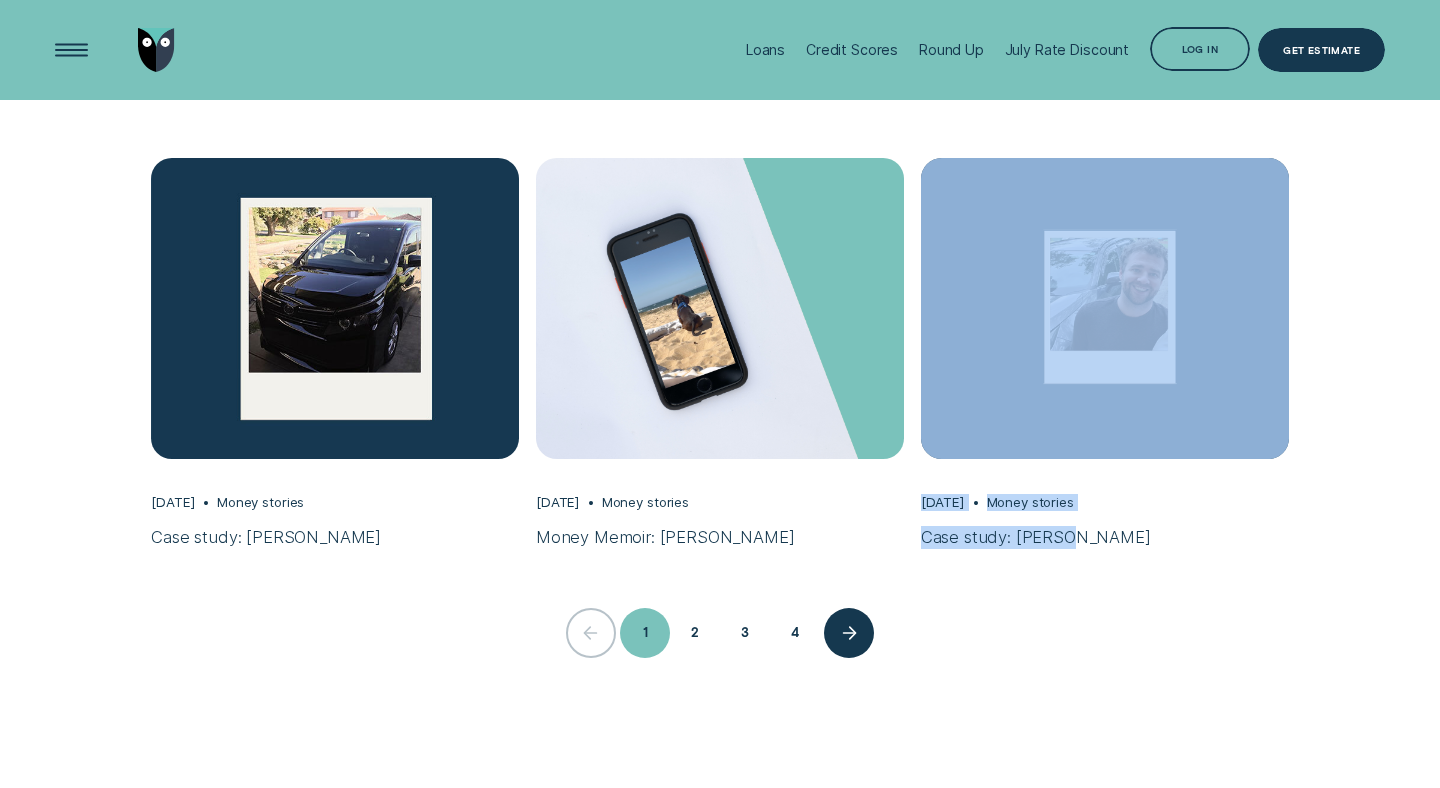 click on "2" at bounding box center [695, 633] 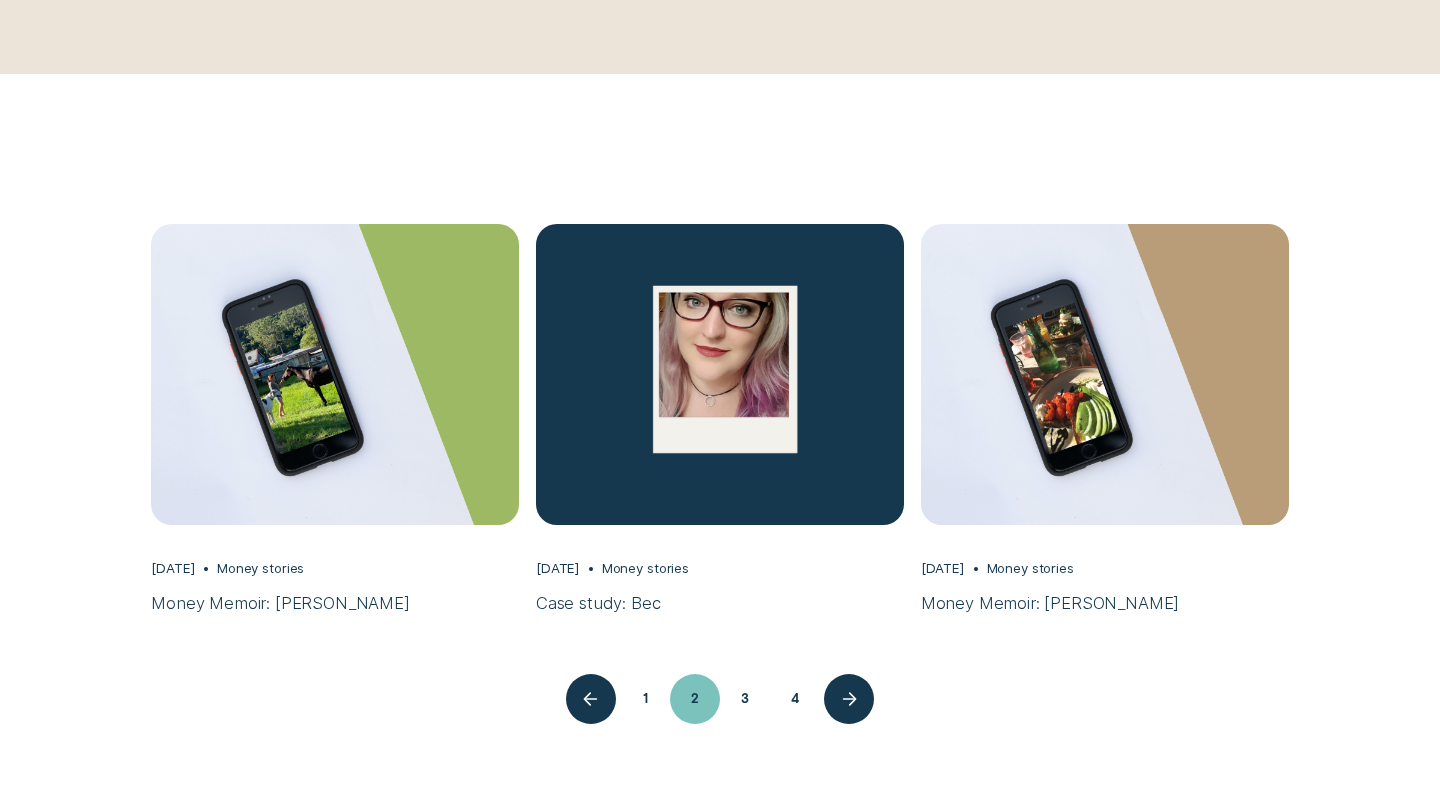 scroll, scrollTop: 2760, scrollLeft: 0, axis: vertical 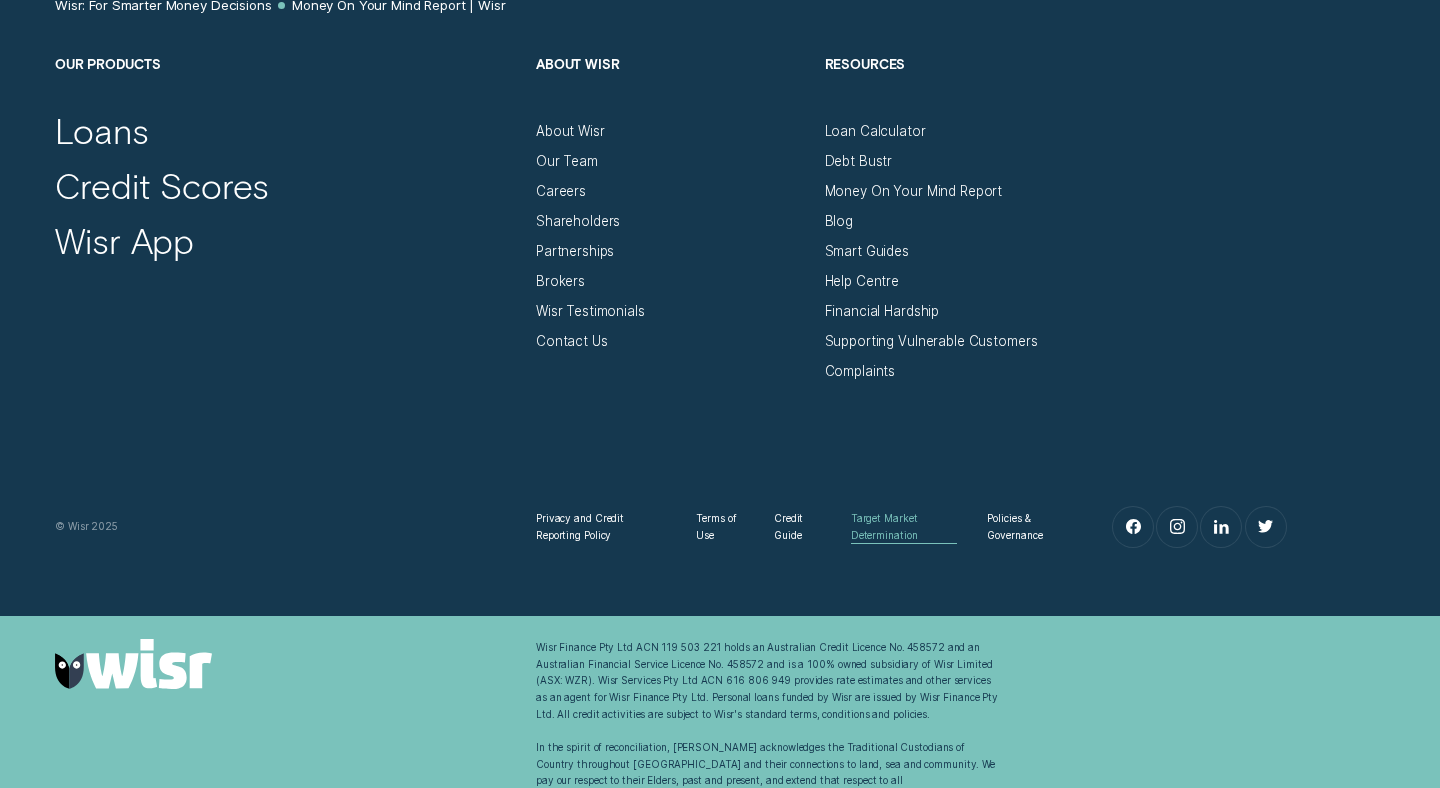 click on "Target Market Determination" at bounding box center [904, 526] 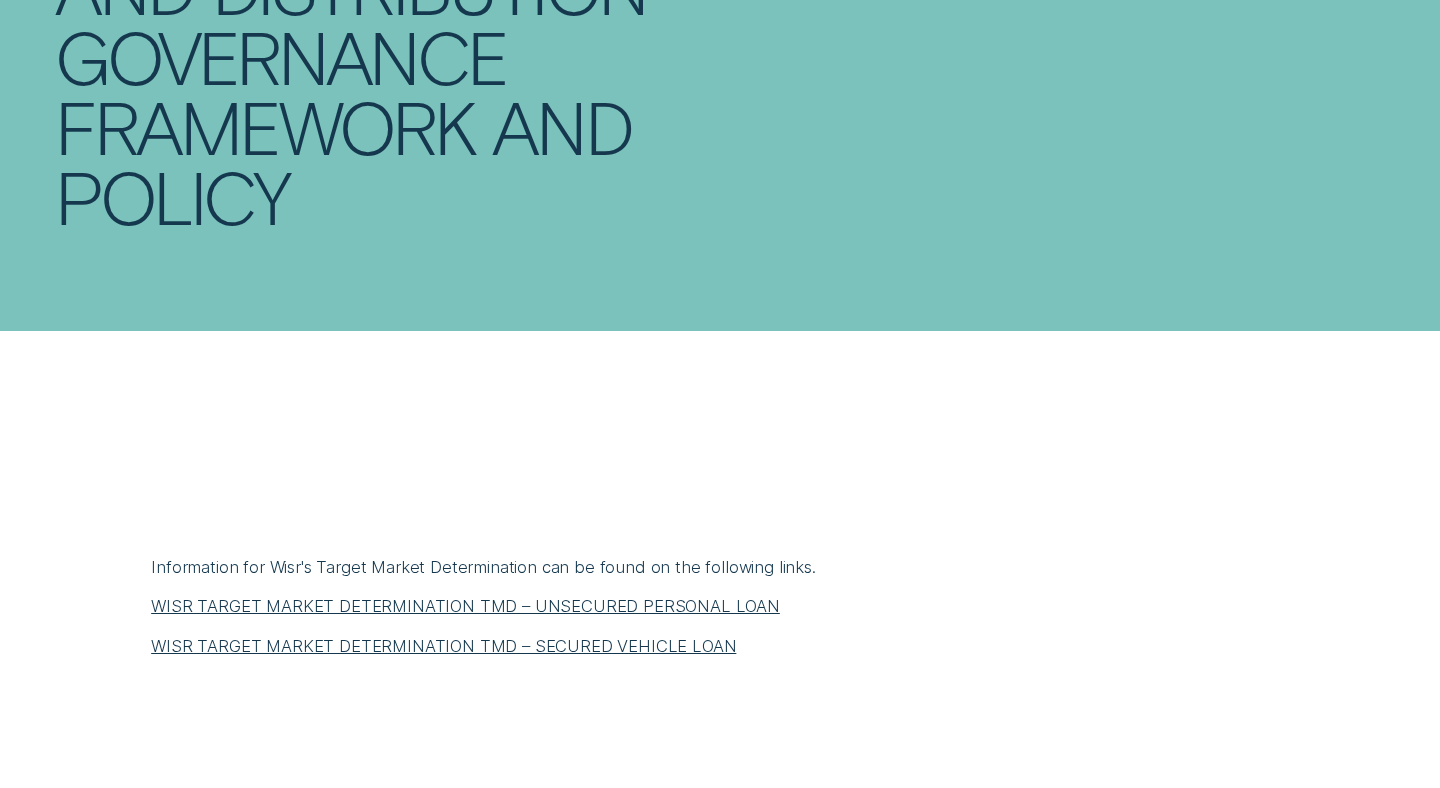 scroll, scrollTop: 489, scrollLeft: 0, axis: vertical 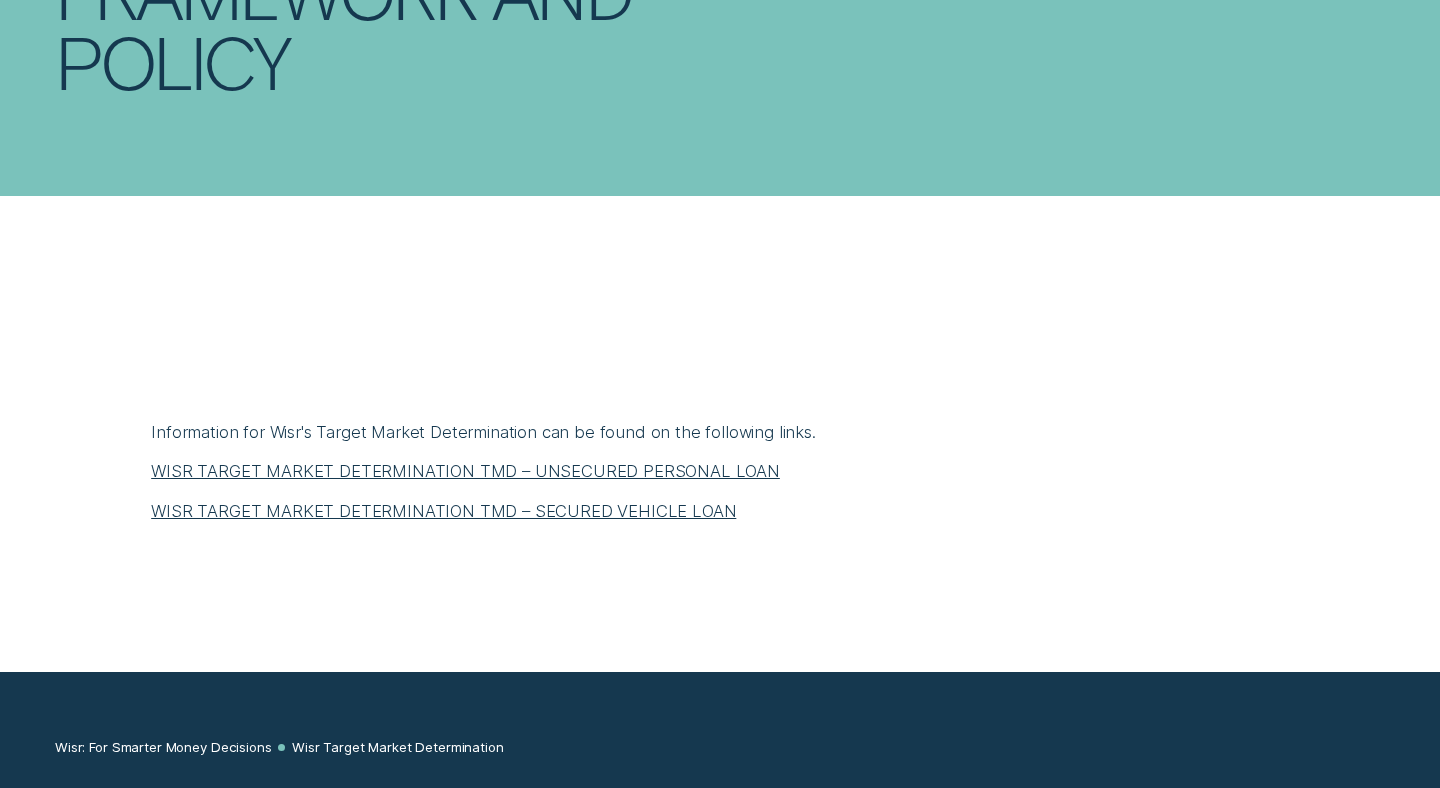 click at bounding box center [720, 434] 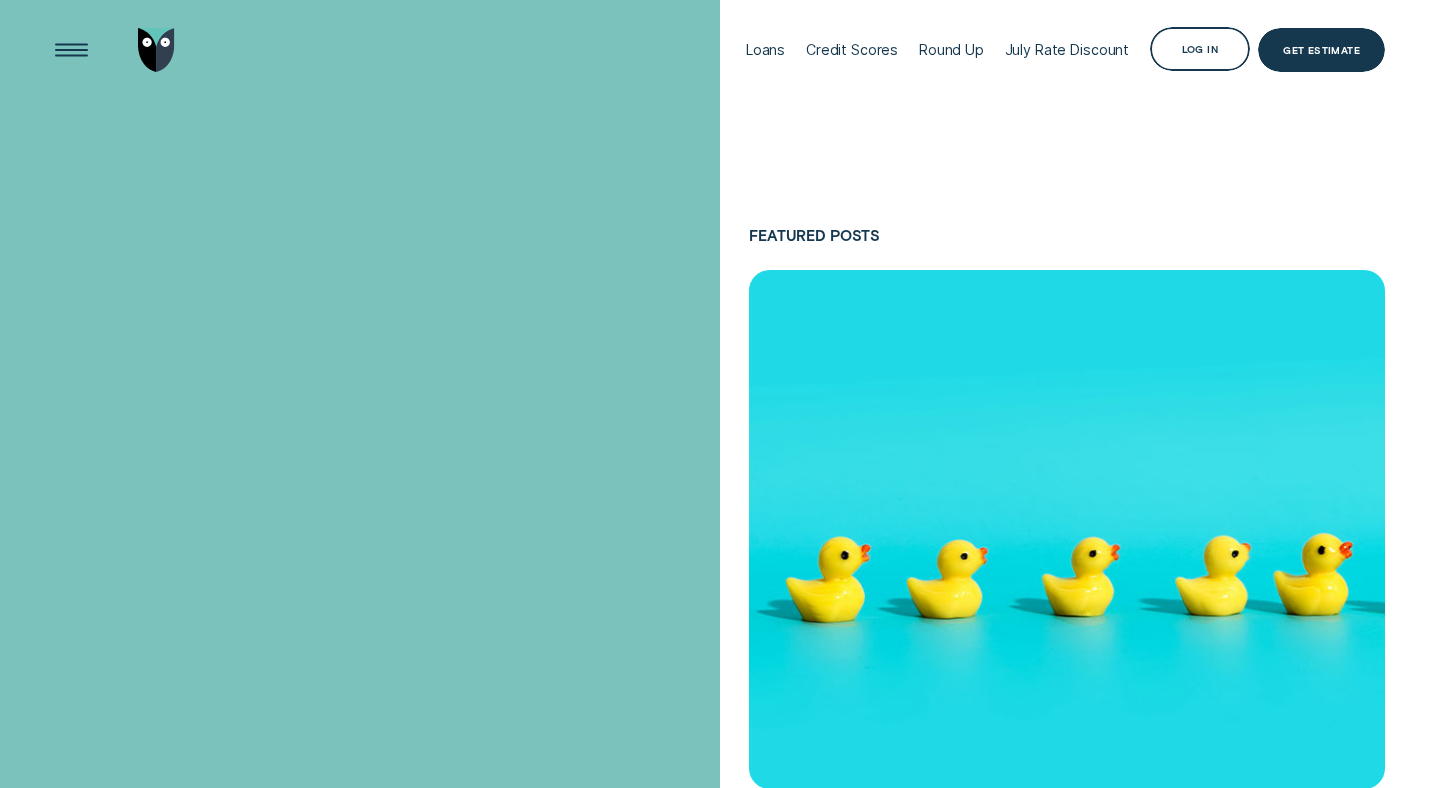 scroll, scrollTop: 0, scrollLeft: 0, axis: both 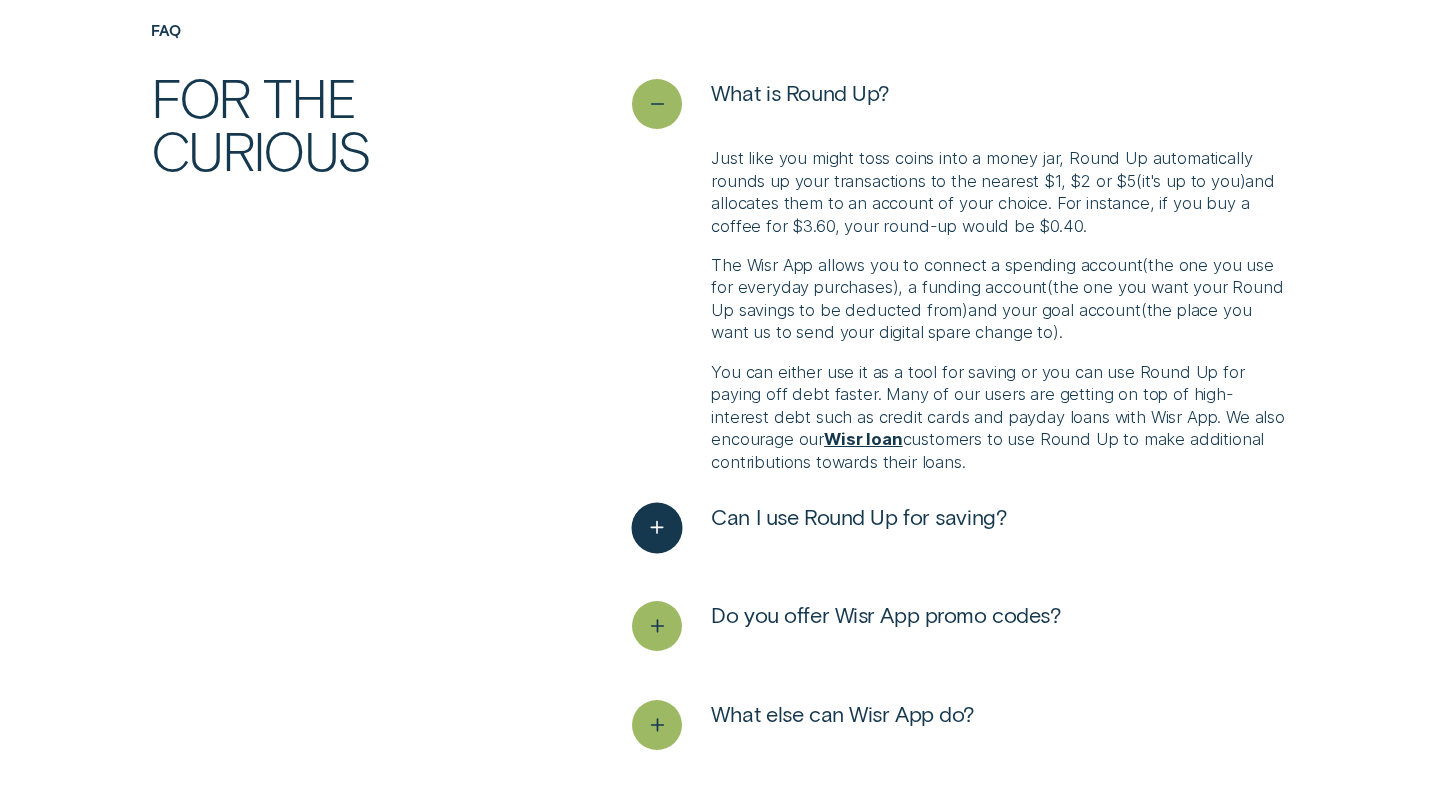 click at bounding box center (657, 527) 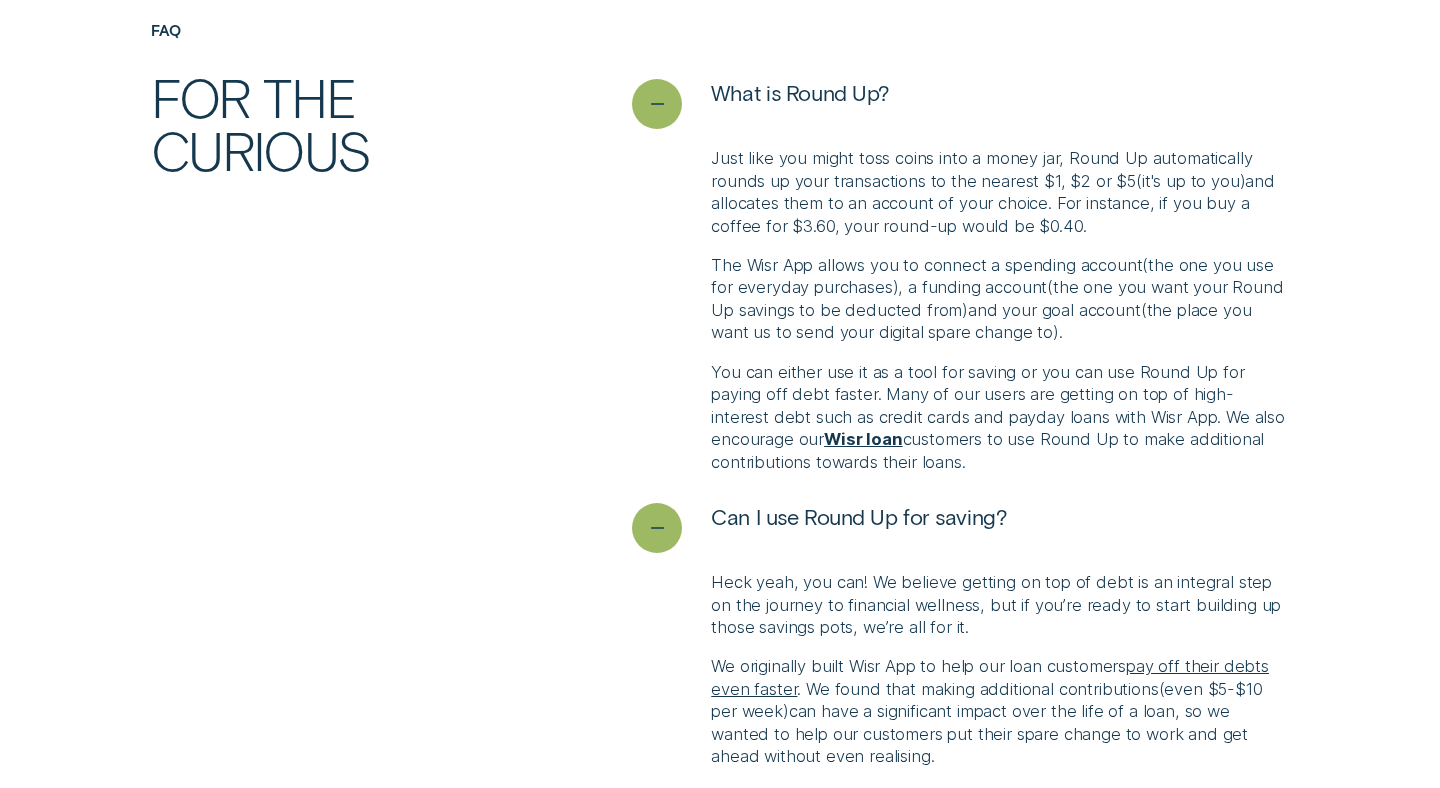 click on "What is Round Up? Just like you might toss coins into a money jar, Round Up automatically rounds up your transactions to the nearest $1, $2 or $5  ( it's up to you )  and allocates them to an account of your choice. For instance, if you buy a coffee for $3.60, your round-up would be $0.40.  The Wisr App allows you to connect a spending account  ( the one you use for everyday purchases ) , a funding account  ( the one you want your Round Up savings to be deducted from )  and your goal account  ( the place you want us to send your digital spare change to ) .  You can either use it as a tool for saving or you can use Round Up for paying off debt faster. Many of our users are getting on top of high-interest debt such as credit cards and payday loans with Wisr App. We also encourage our  Wisr loan  customers to use Round Up to make additional contributions towards their loans." at bounding box center (960, 276) 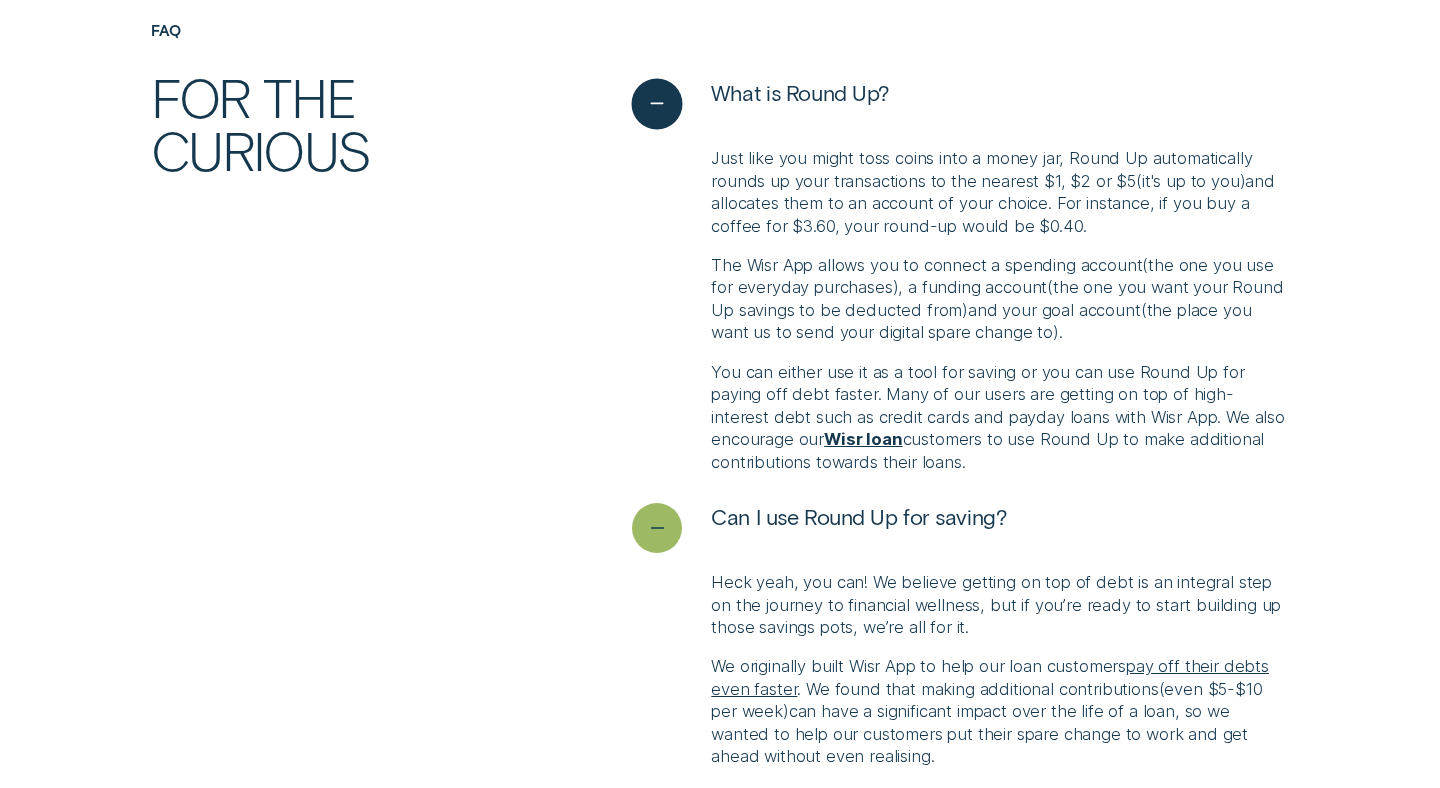 click 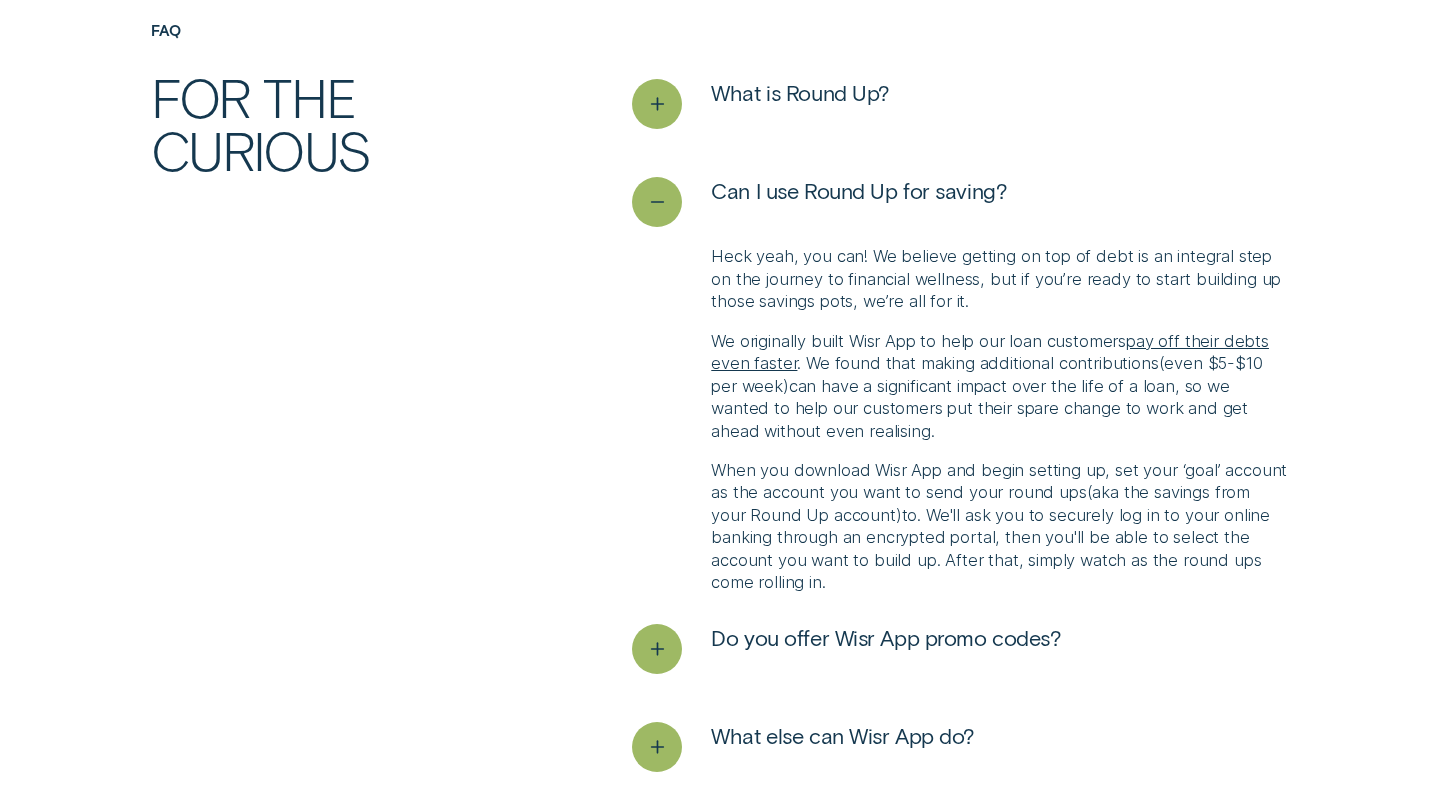 click on "What is Round Up? Just like you might toss coins into a money jar, Round Up automatically rounds up your transactions to the nearest $1, $2 or $5  ( it's up to you )  and allocates them to an account of your choice. For instance, if you buy a coffee for $3.60, your round-up would be $0.40.  The Wisr App allows you to connect a spending account  ( the one you use for everyday purchases ) , a funding account  ( the one you want your Round Up savings to be deducted from )  and your goal account  ( the place you want us to send your digital spare change to ) .  You can either use it as a tool for saving or you can use Round Up for paying off debt faster. Many of our users are getting on top of high-interest debt such as credit cards and payday loans with Wisr App. We also encourage our  Wisr loan  customers to use Round Up to make additional contributions towards their loans. Can I use Round Up for saving? We originally built Wisr App to help our loan customers  pay off their debts even faster ( ) ( ) Wisr App (" at bounding box center [960, 450] 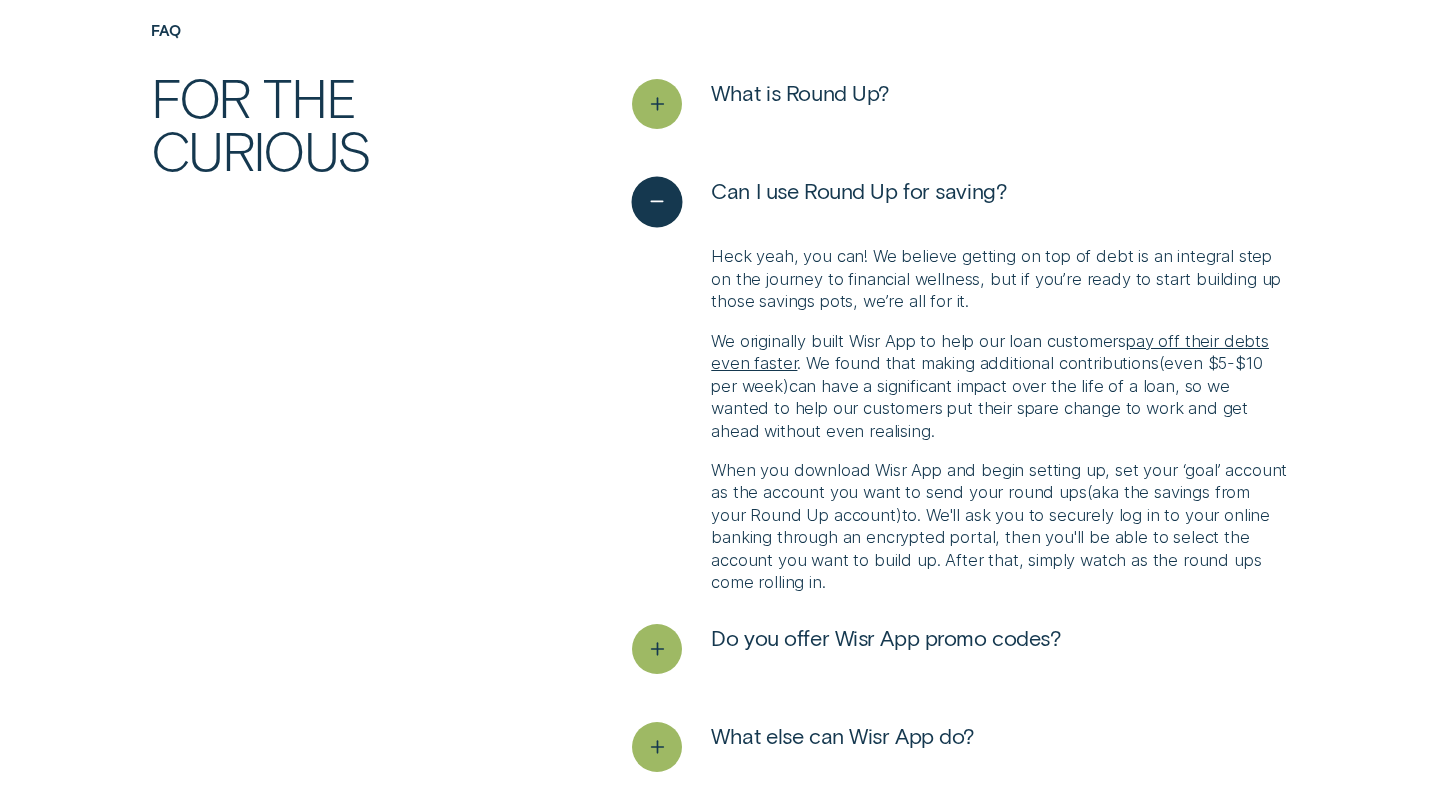 click at bounding box center (657, 202) 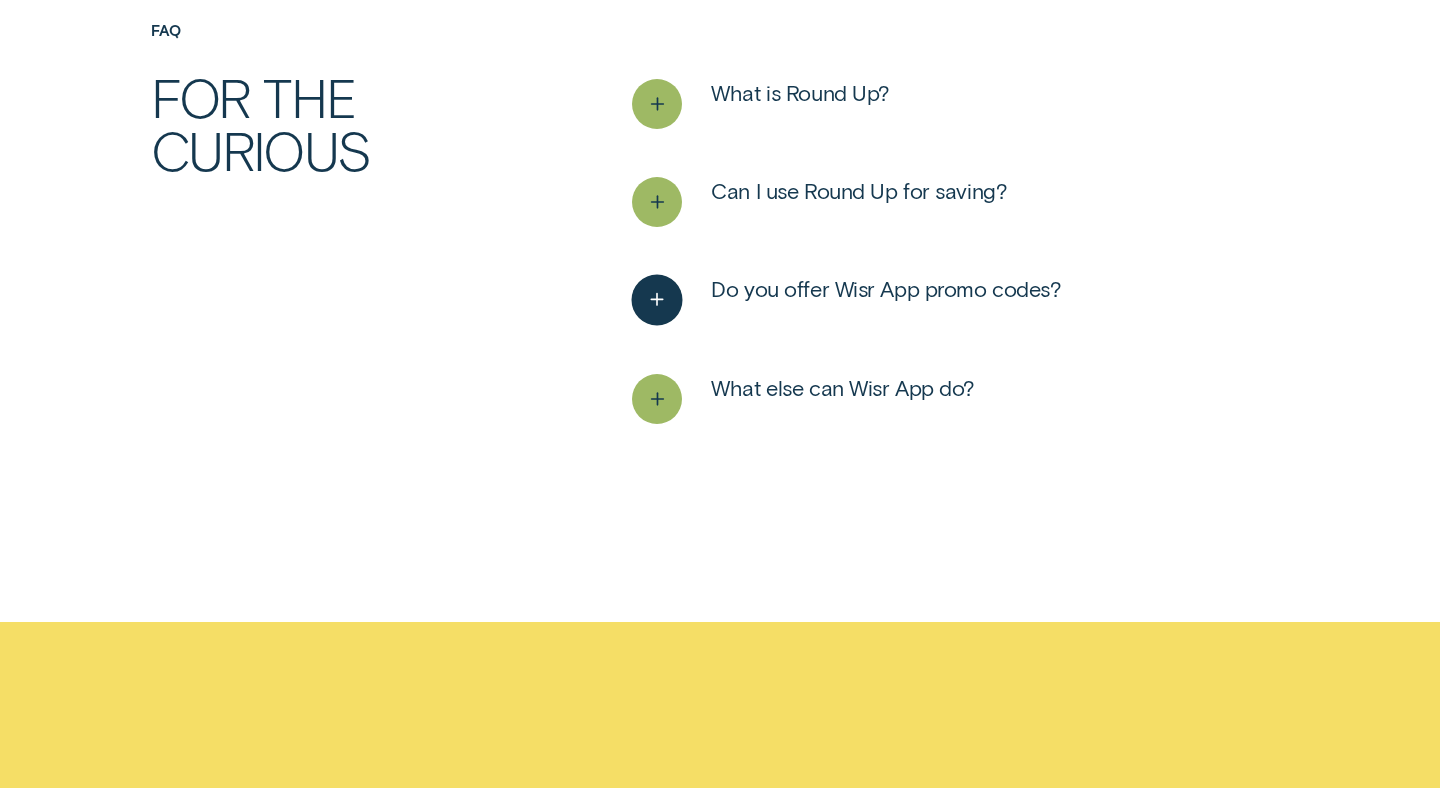click 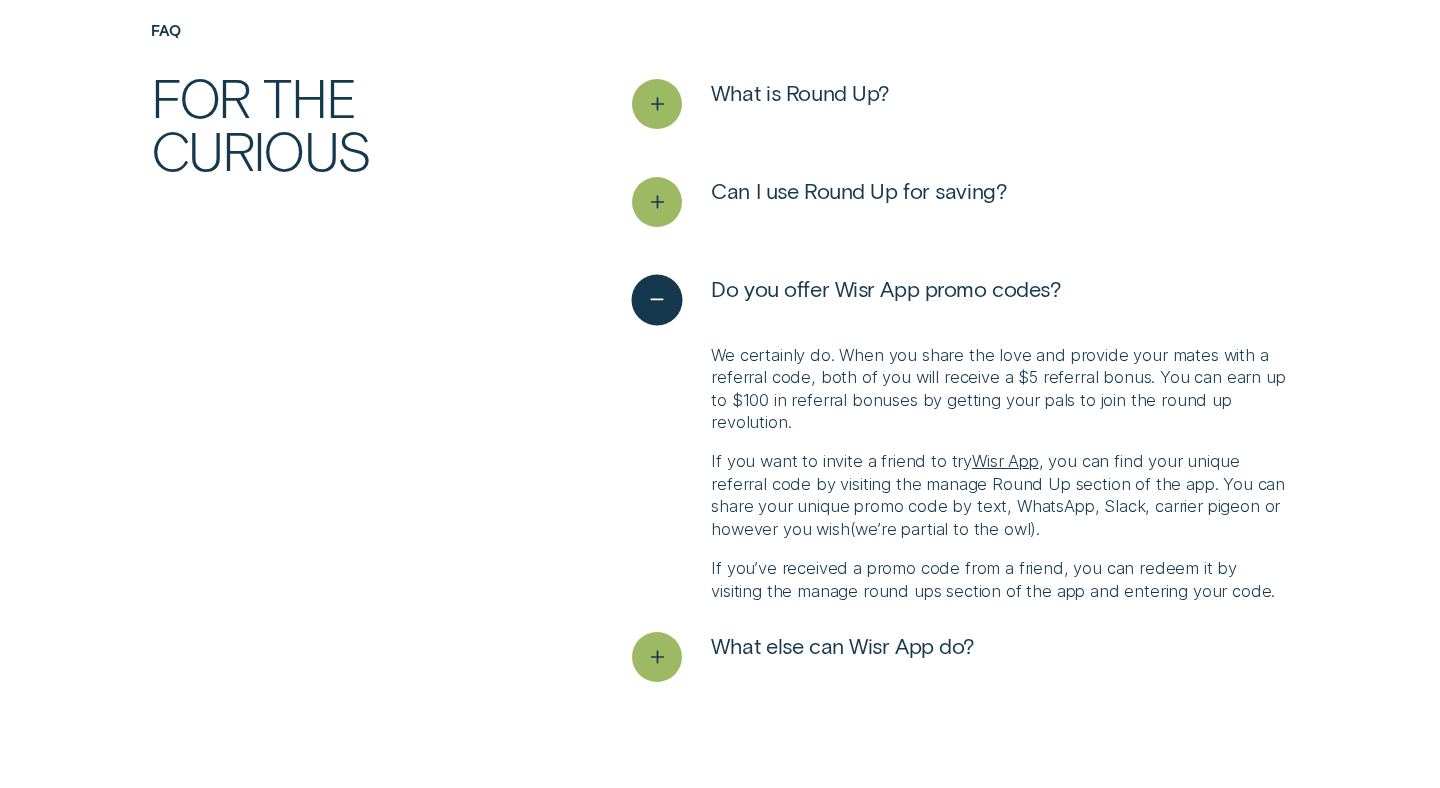 click 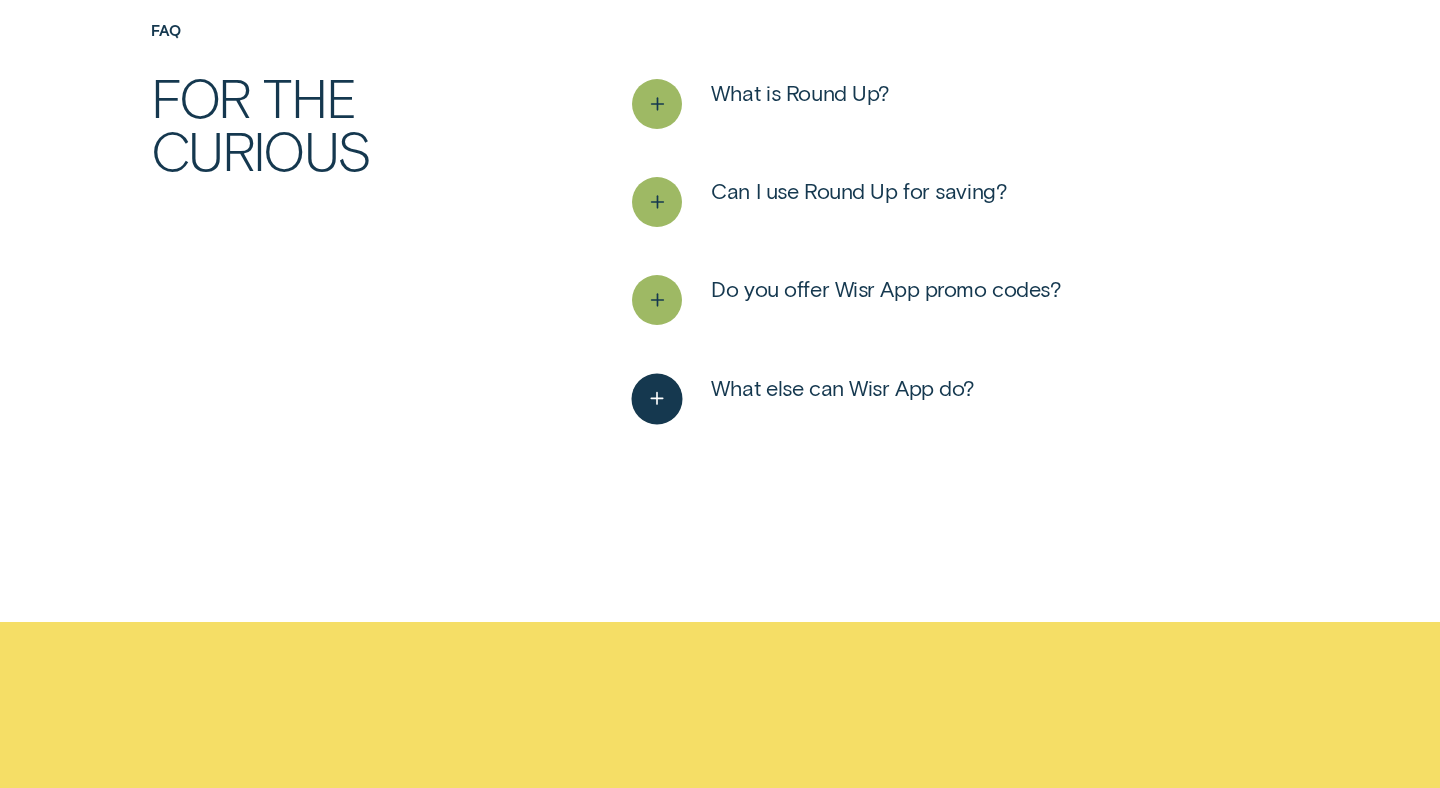 click at bounding box center [657, 399] 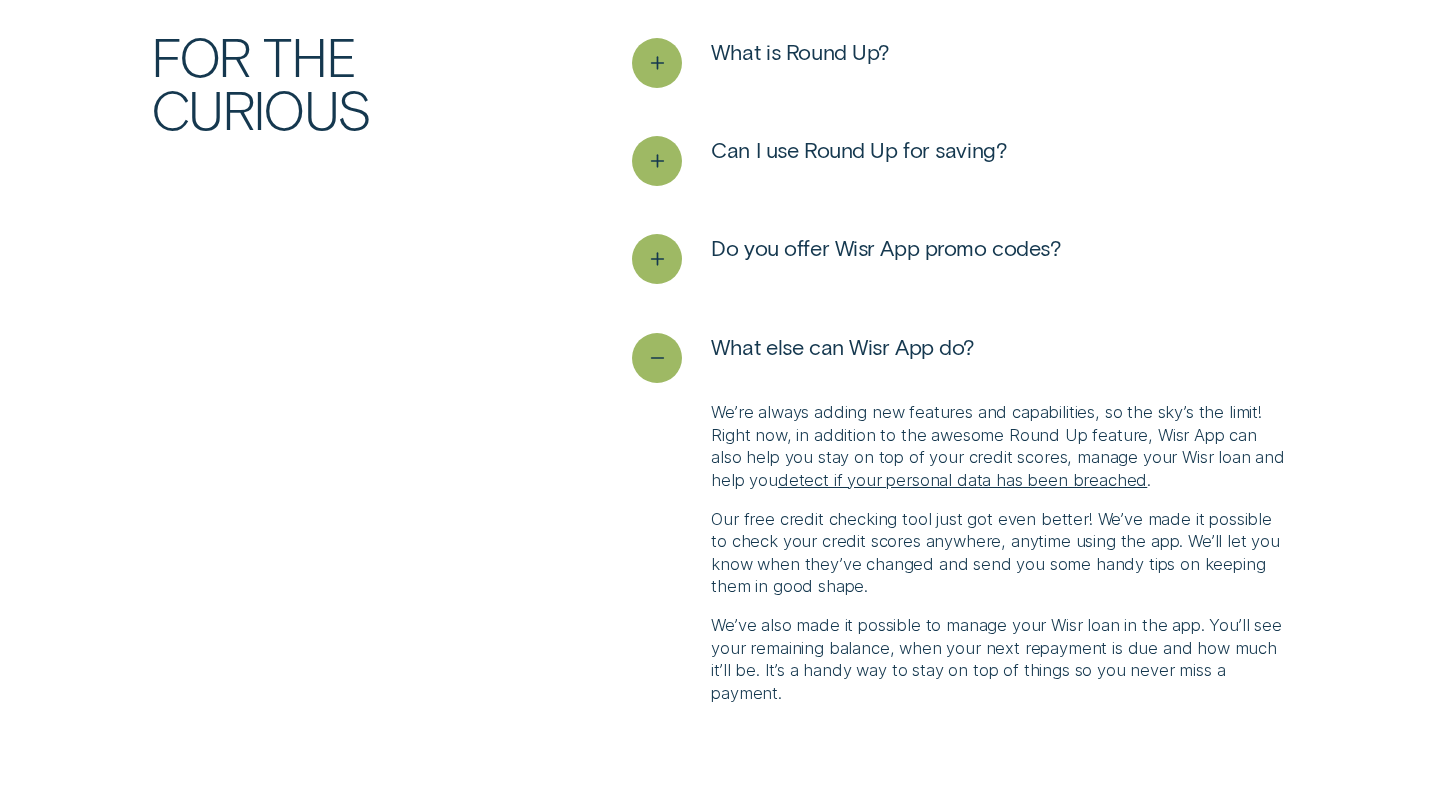 scroll, scrollTop: 3931, scrollLeft: 0, axis: vertical 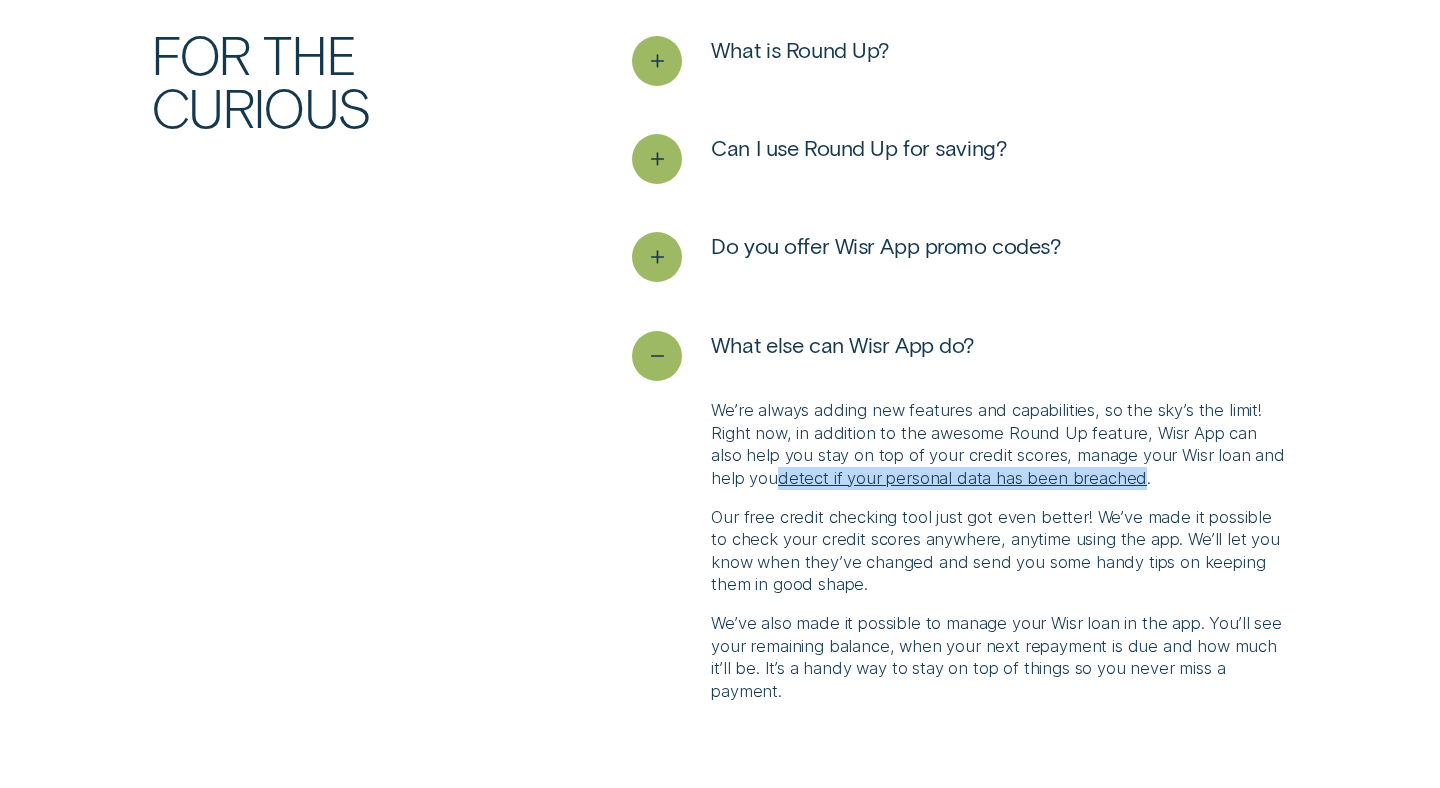 click on "FAQ For the curious What is Round Up? Just like you might toss coins into a money jar, Round Up automatically rounds up your transactions to the nearest $1, $2 or $5  ( it's up to you )  and allocates them to an account of your choice. For instance, if you buy a coffee for $3.60, your round-up would be $0.40.  The Wisr App allows you to connect a spending account  ( the one you use for everyday purchases ) , a funding account  ( the one you want your Round Up savings to be deducted from )  and your goal account  ( the place you want us to send your digital spare change to ) .  You can either use it as a tool for saving or you can use Round Up for paying off debt faster. Many of our users are getting on top of high-interest debt such as credit cards and payday loans with Wisr App. We also encourage our  Wisr loan  customers to use Round Up to make additional contributions towards their loans. Can I use Round Up for saving? We originally built Wisr App to help our loan customers  ( even $5-$10 per week ) ( ) (" at bounding box center [720, 355] 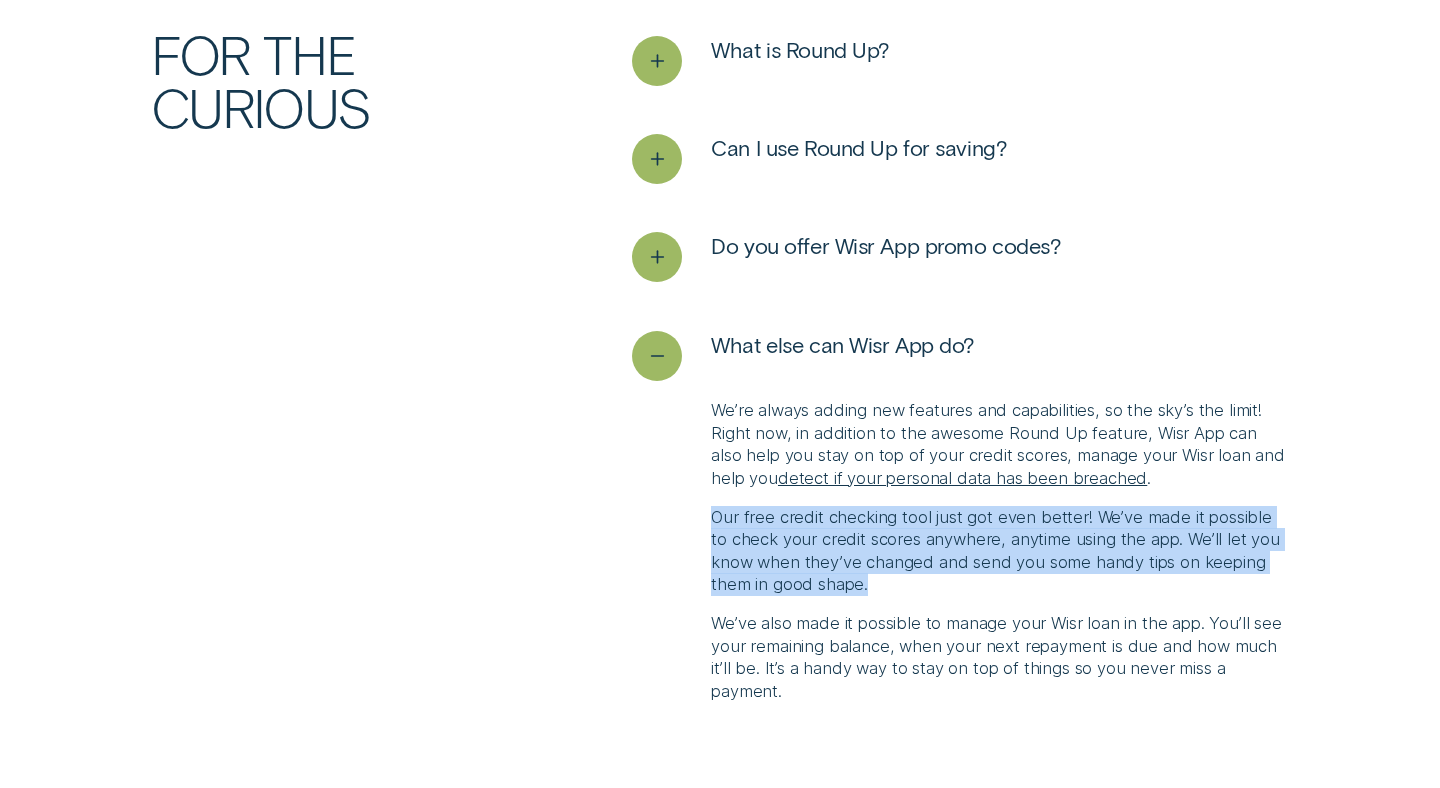 drag, startPoint x: 898, startPoint y: 556, endPoint x: 709, endPoint y: 486, distance: 201.54652 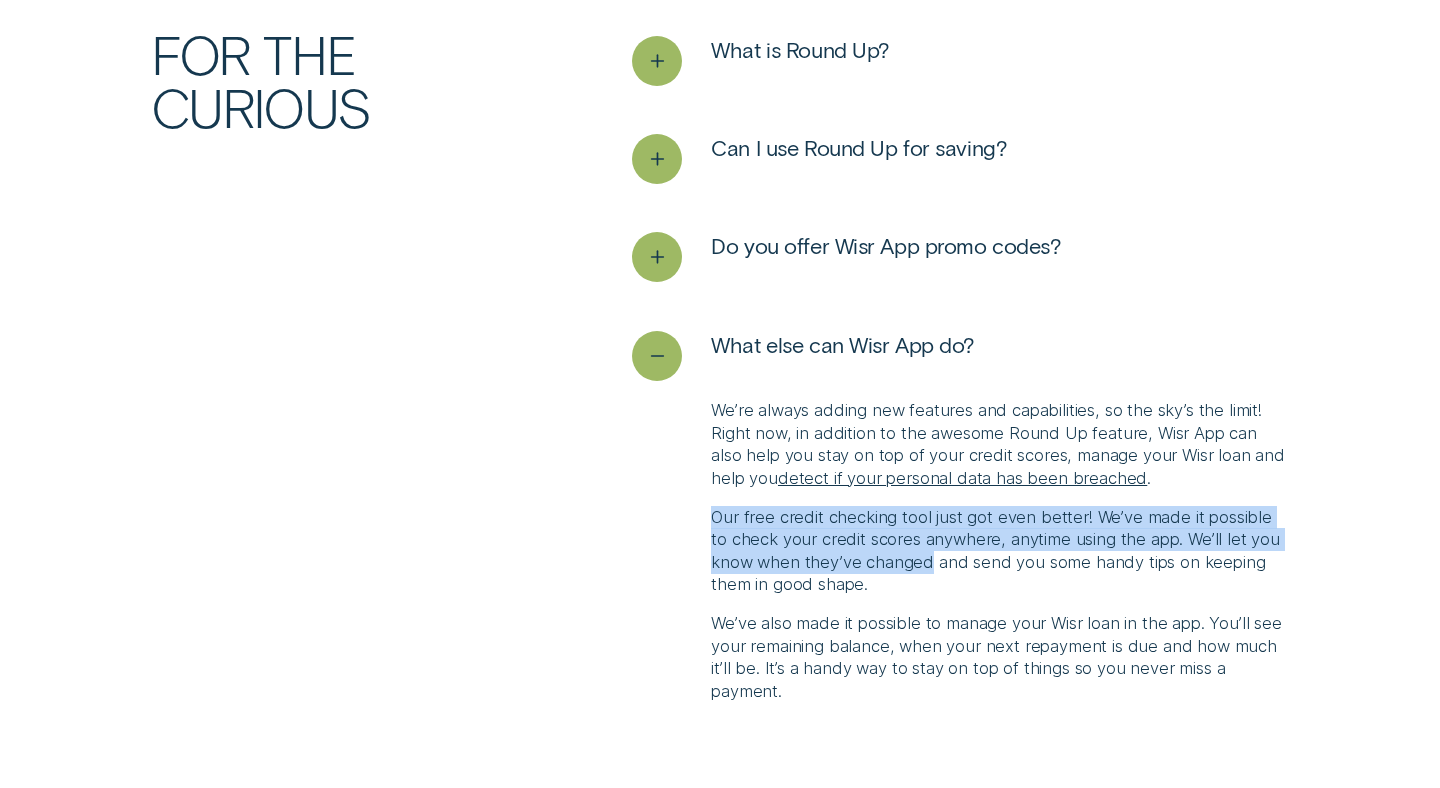 drag, startPoint x: 930, startPoint y: 539, endPoint x: 685, endPoint y: 492, distance: 249.46744 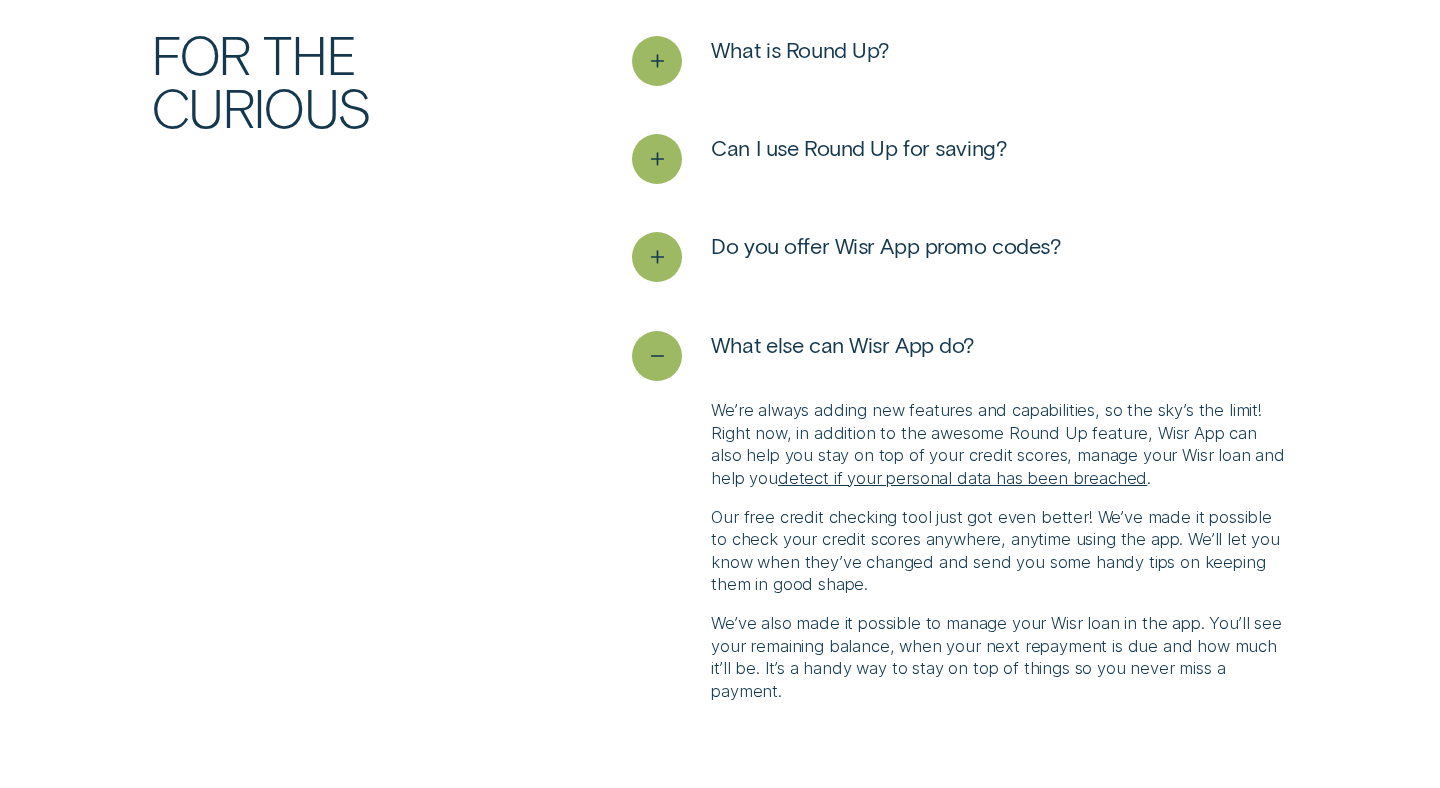 click on "Our free credit checking tool just got even better! We’ve made it possible to check your credit scores anywhere, anytime using the app. We’ll let you know when they’ve changed and send you some handy tips on keeping them in good shape." at bounding box center [1000, 551] 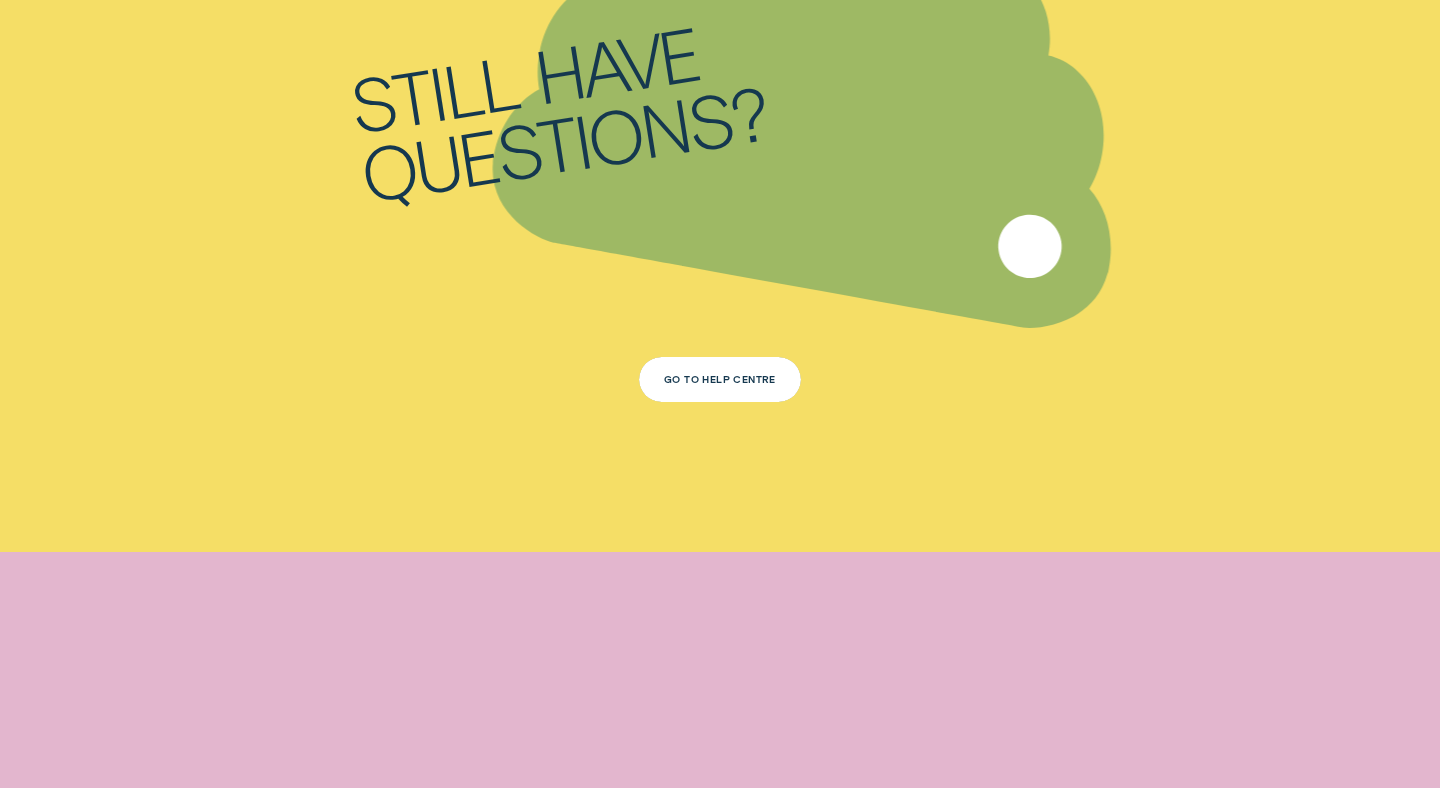 scroll, scrollTop: 5164, scrollLeft: 0, axis: vertical 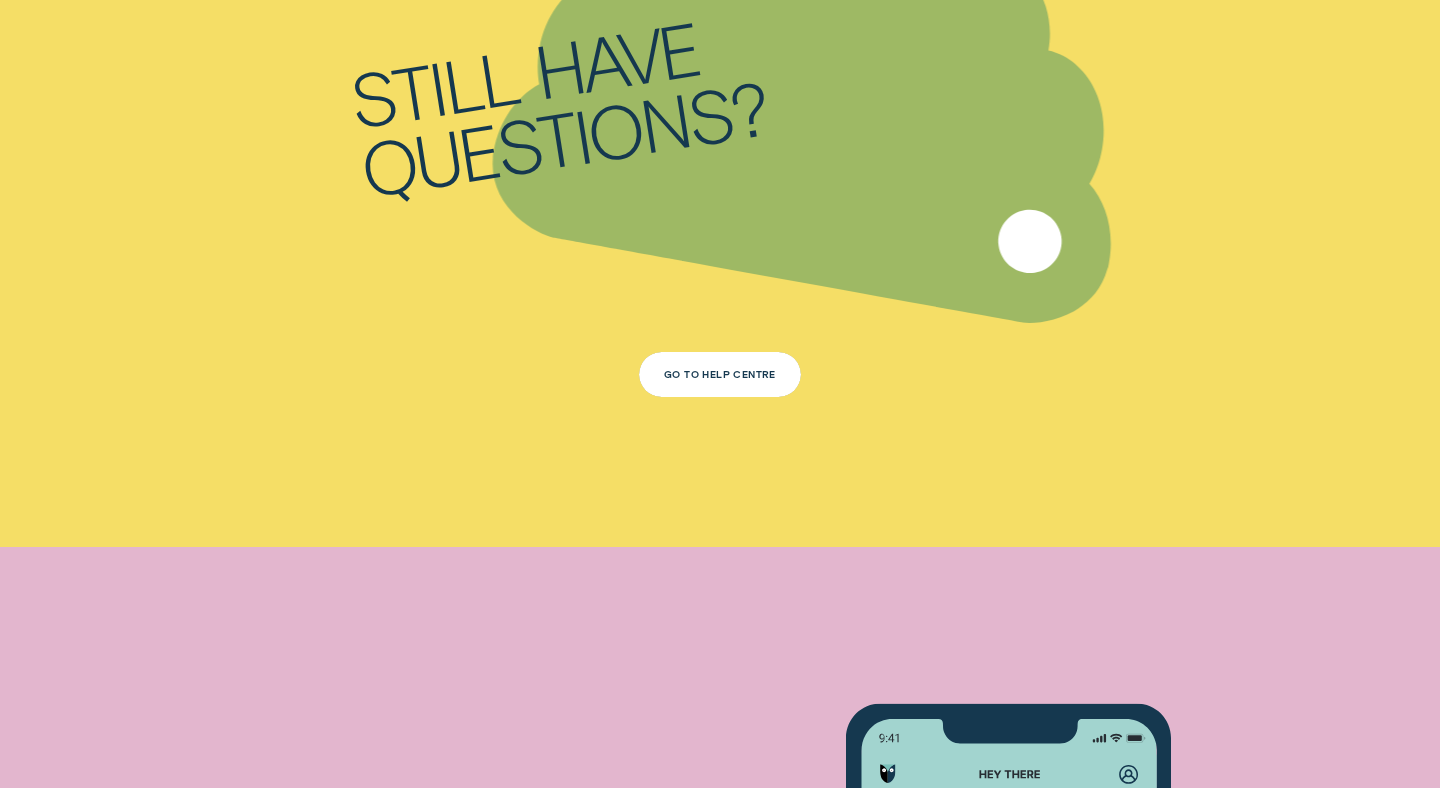 click on "Go To Help Centre" at bounding box center (720, 374) 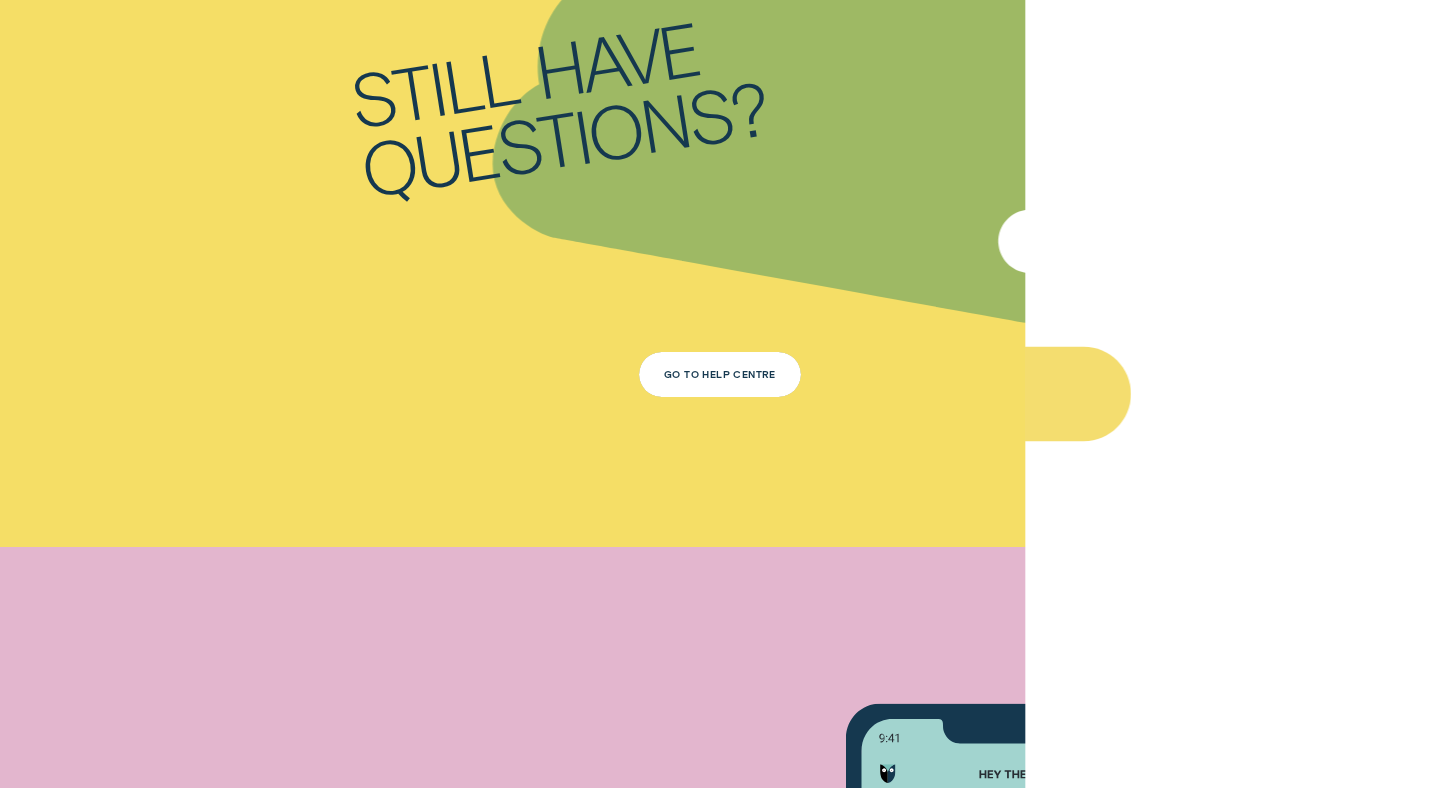 type 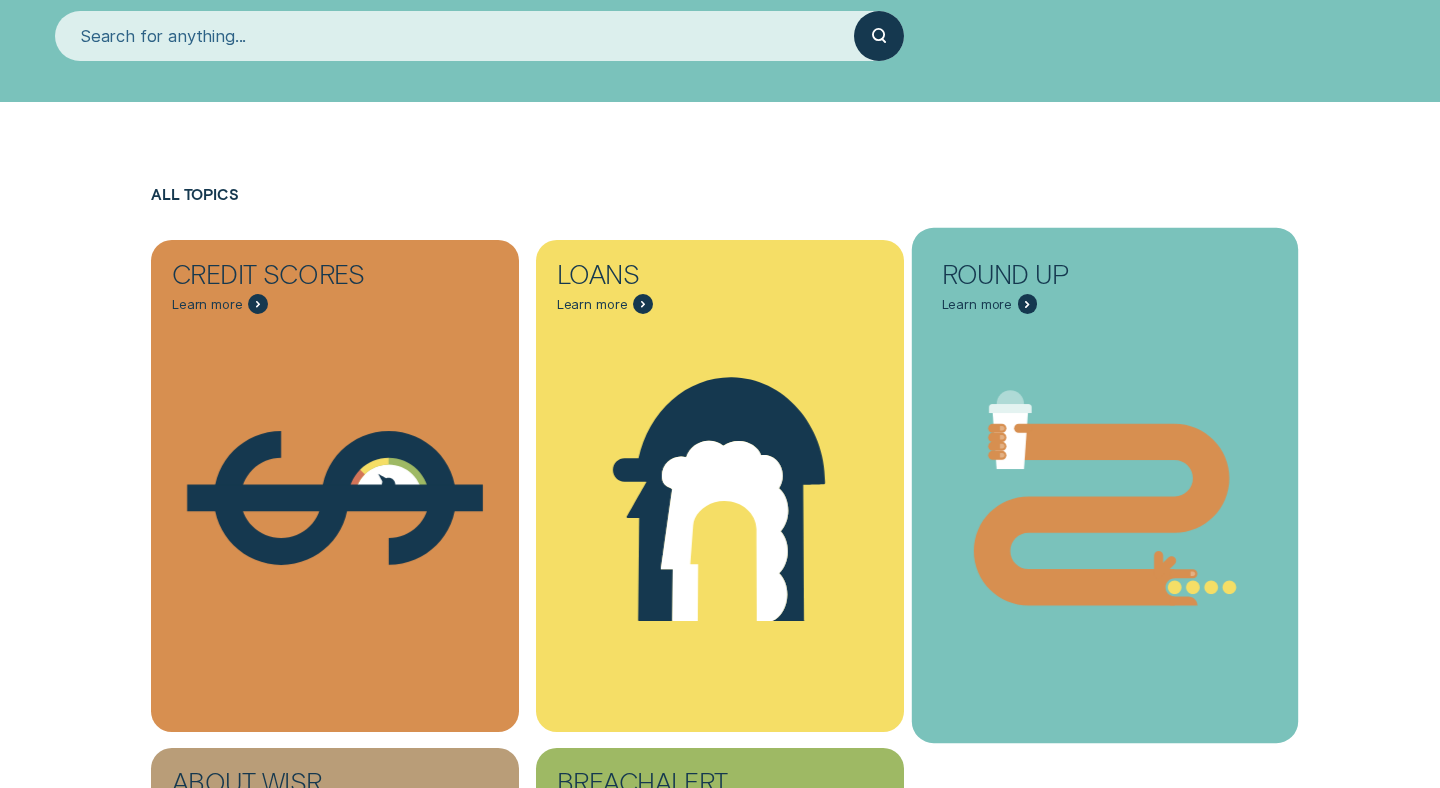 scroll, scrollTop: 411, scrollLeft: 0, axis: vertical 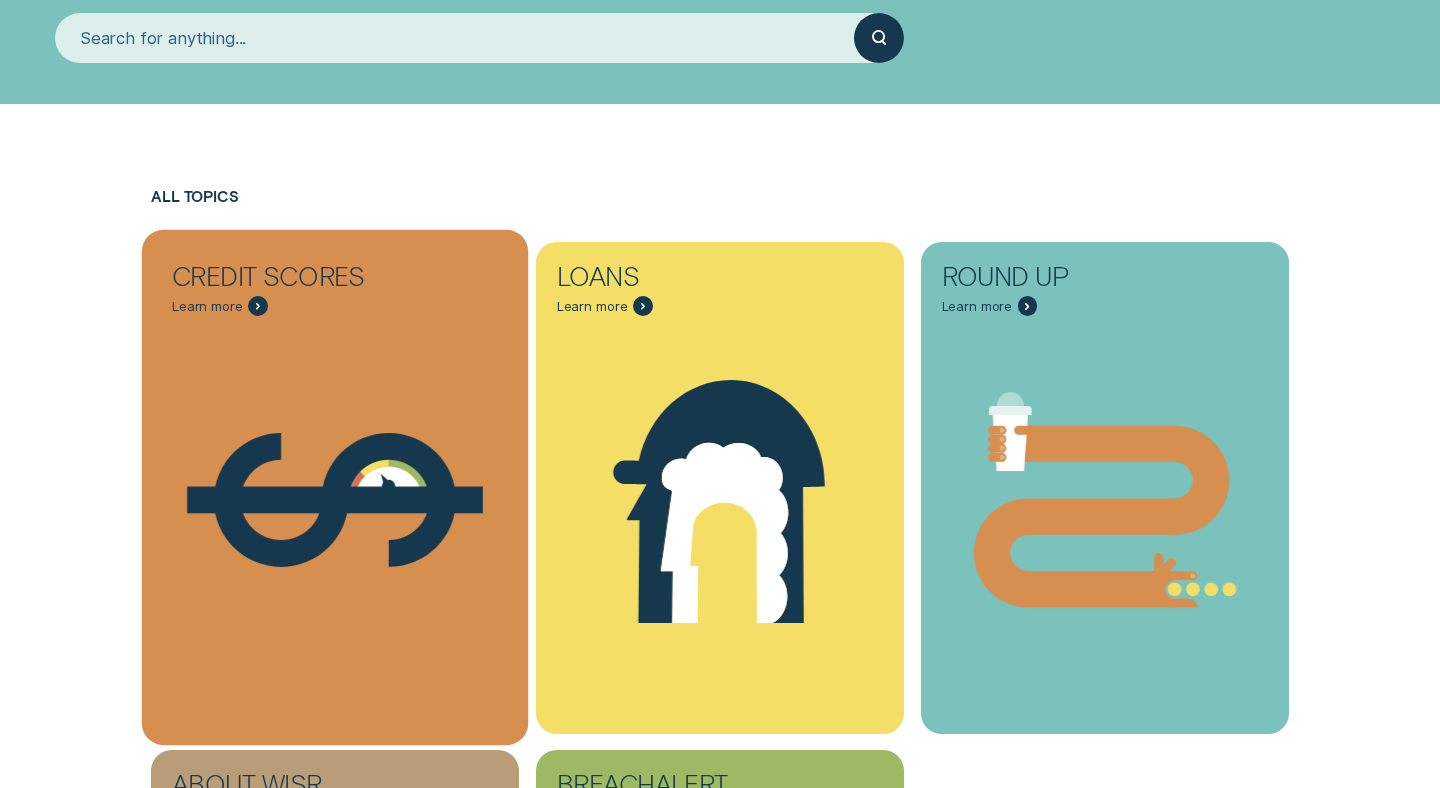 click on "Credit Score - Dollar" at bounding box center [335, 500] 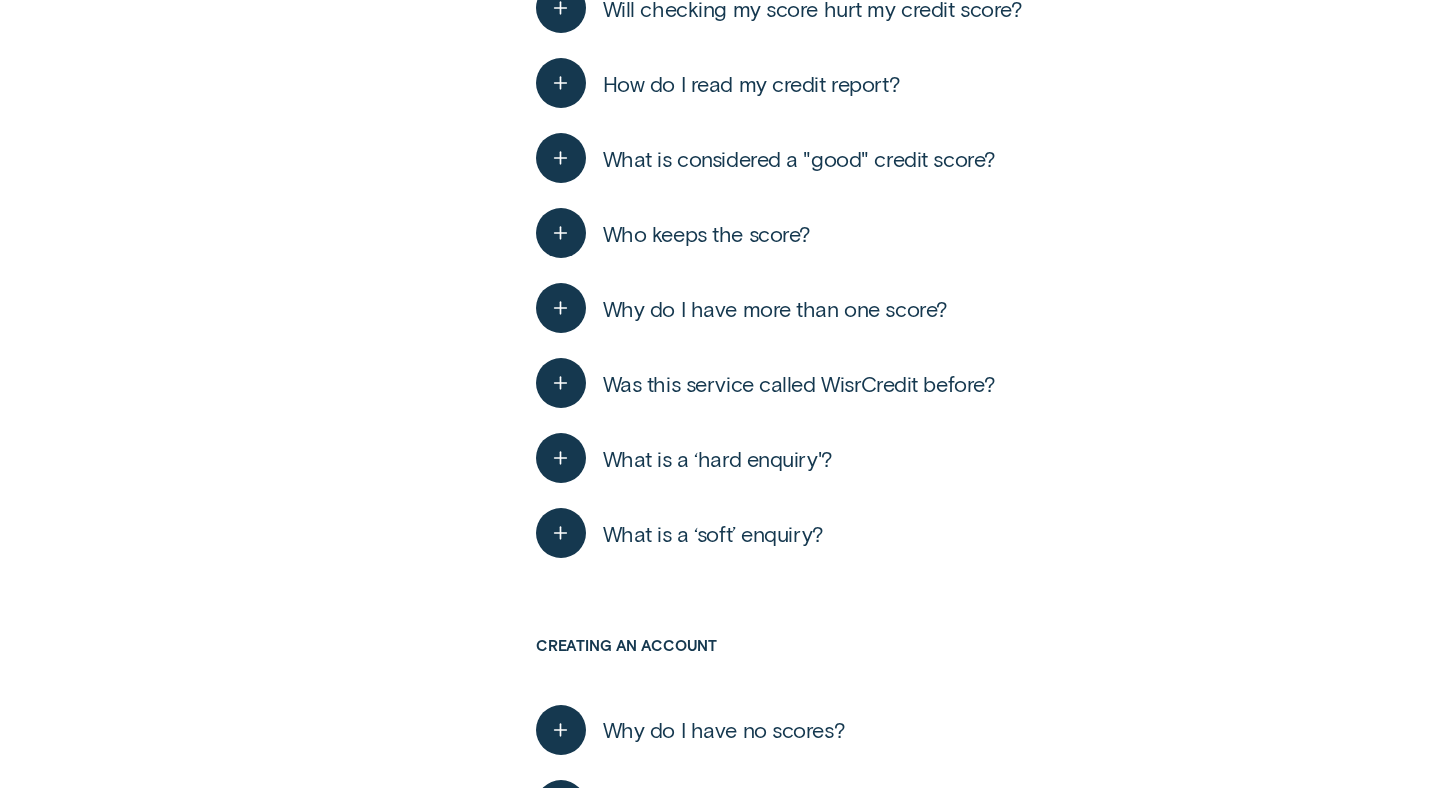 scroll, scrollTop: 738, scrollLeft: 0, axis: vertical 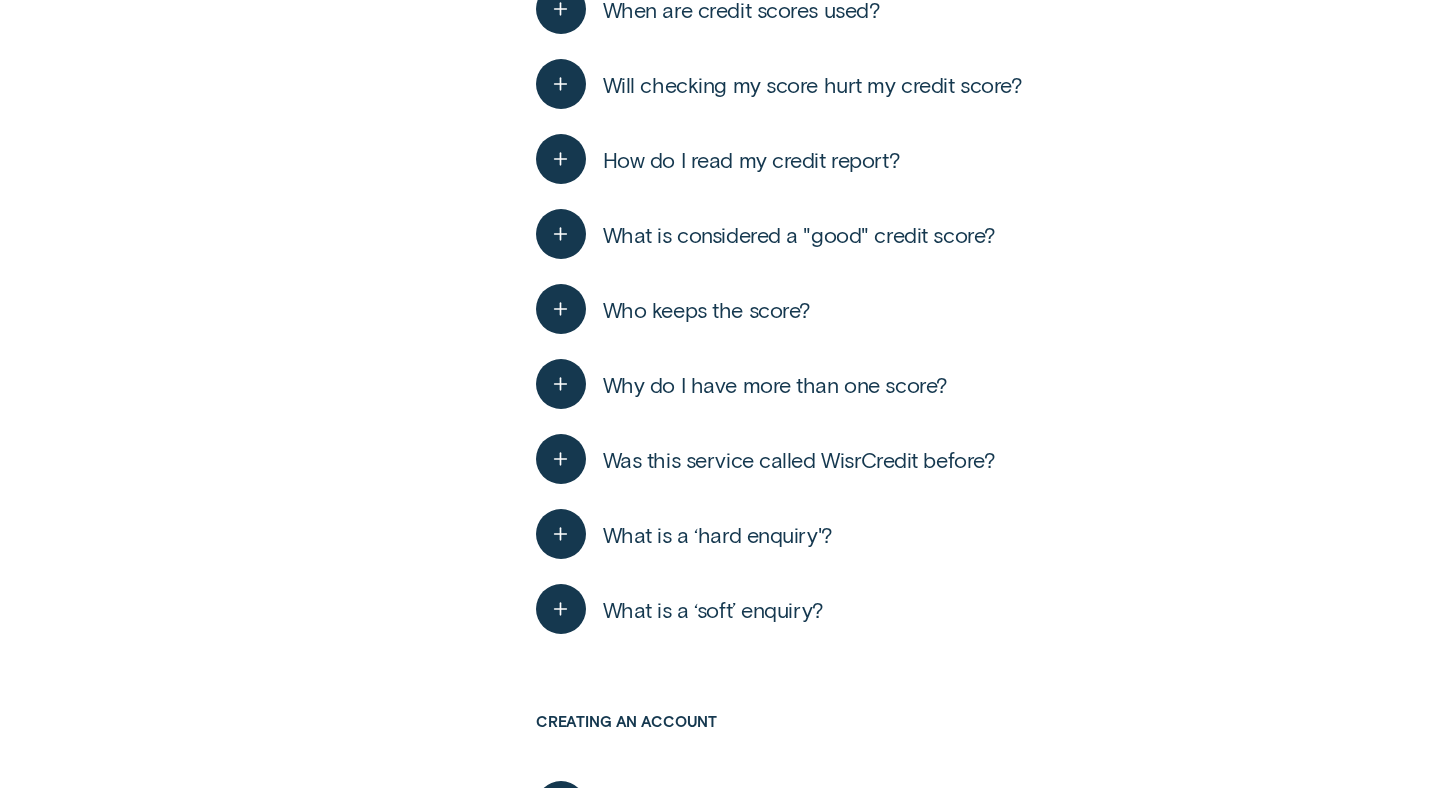 click on "What is a ‘hard enquiry'?" at bounding box center (718, 534) 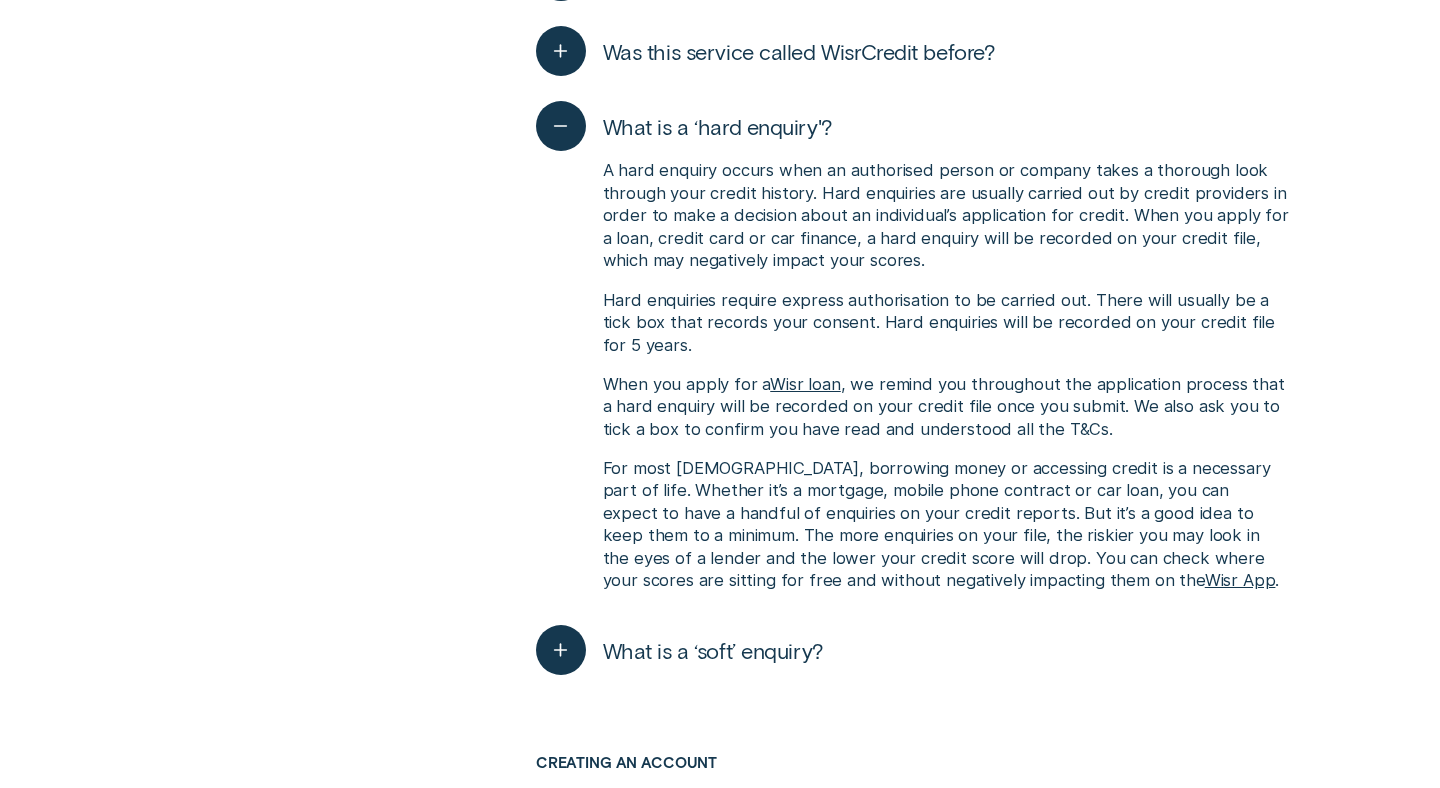 scroll, scrollTop: 1154, scrollLeft: 0, axis: vertical 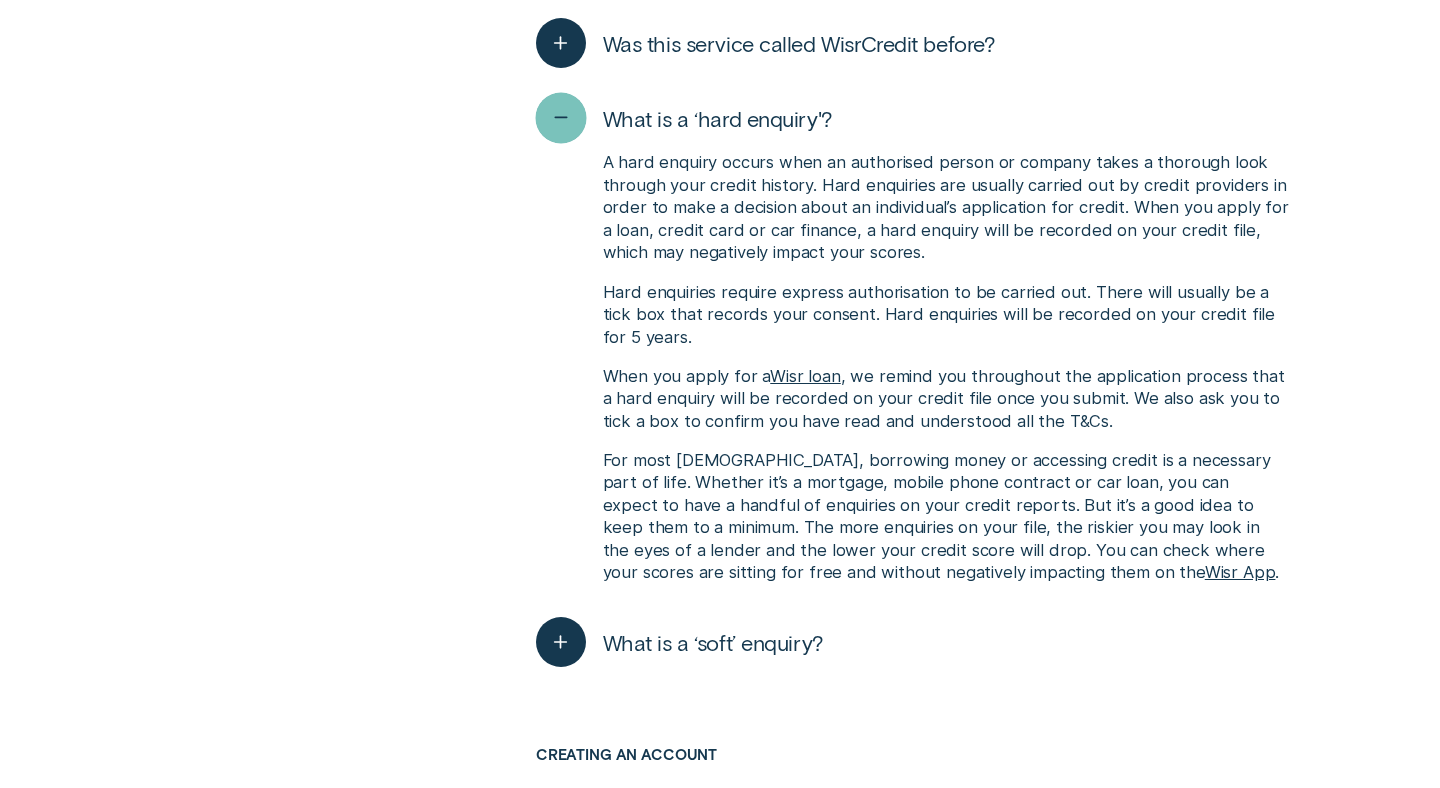 click 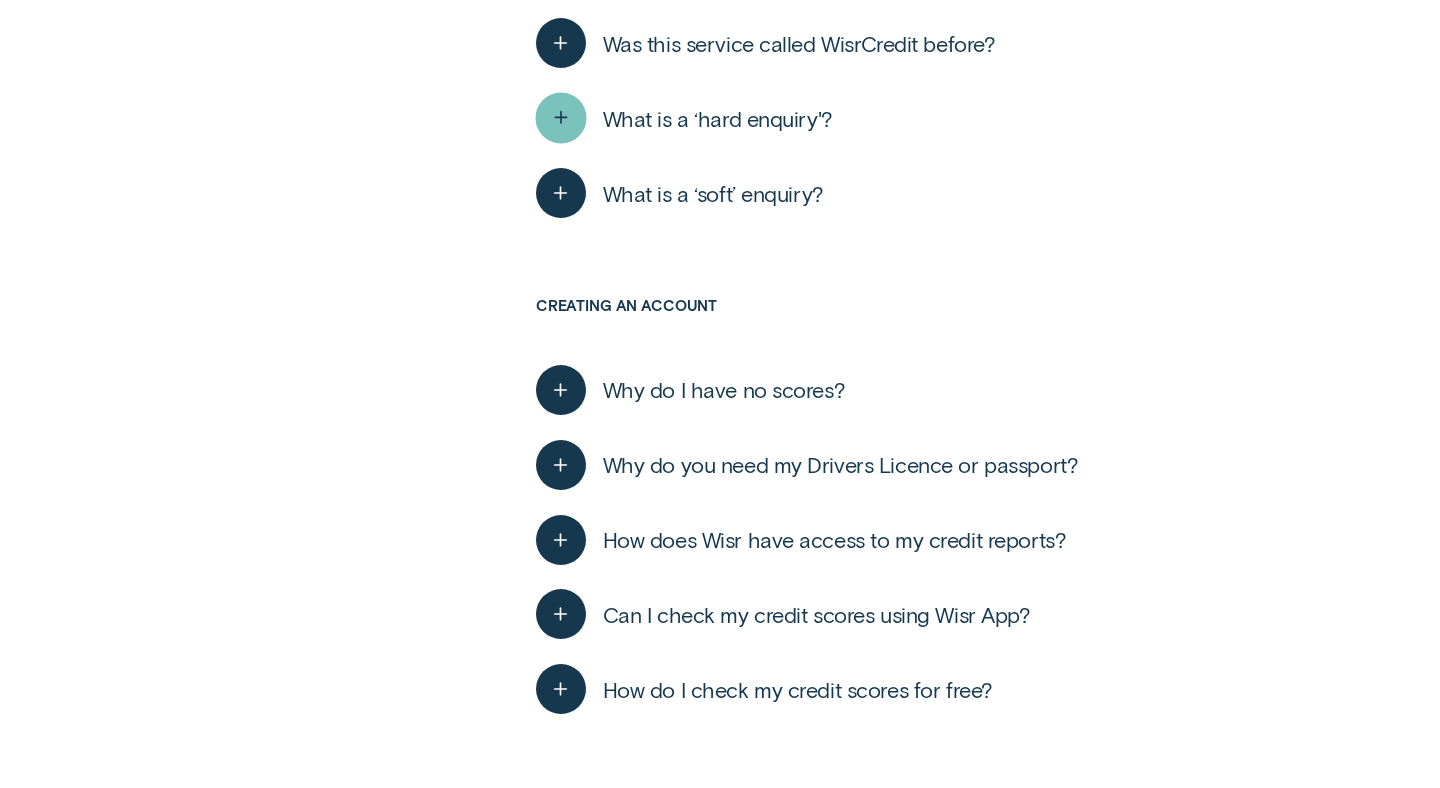 click 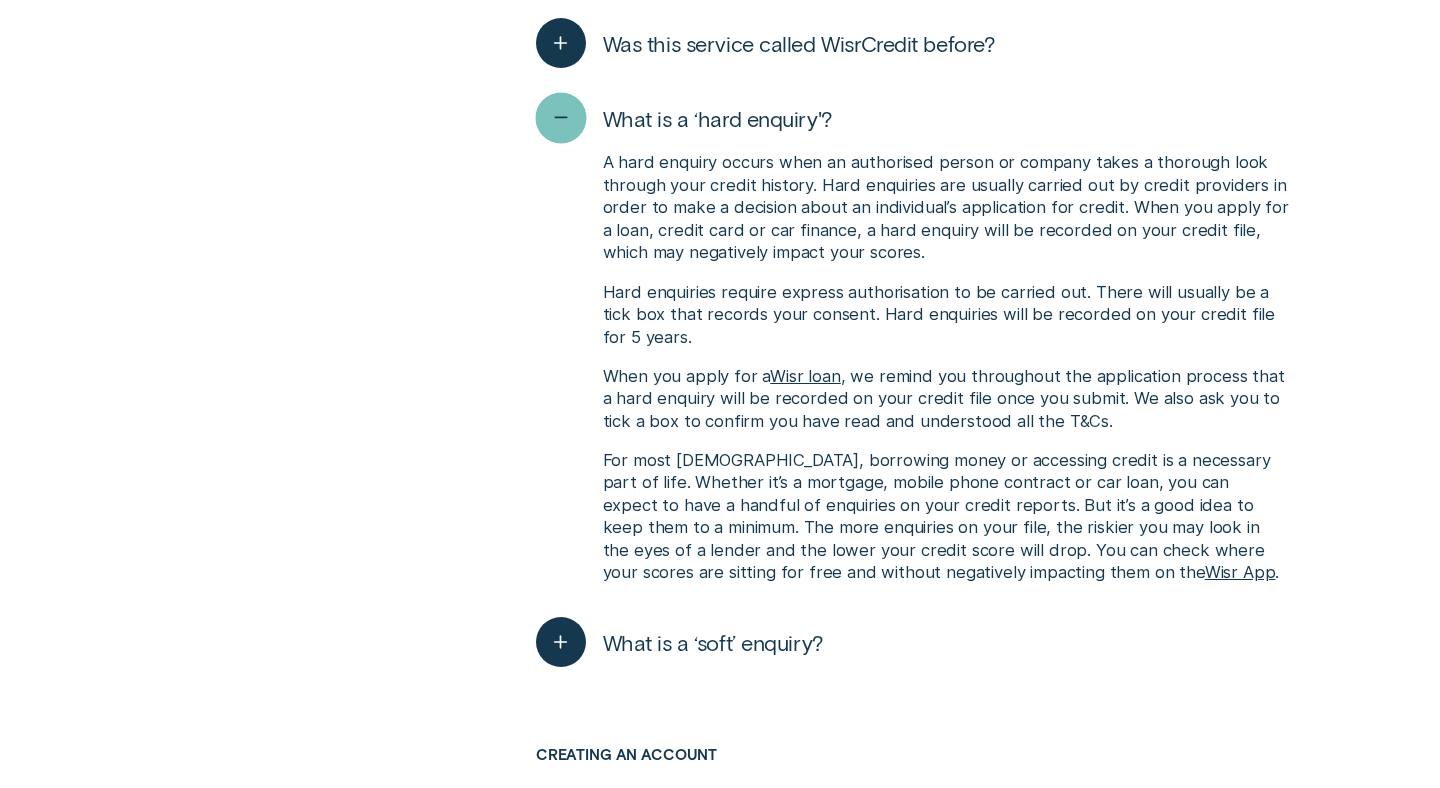 click at bounding box center [560, 118] 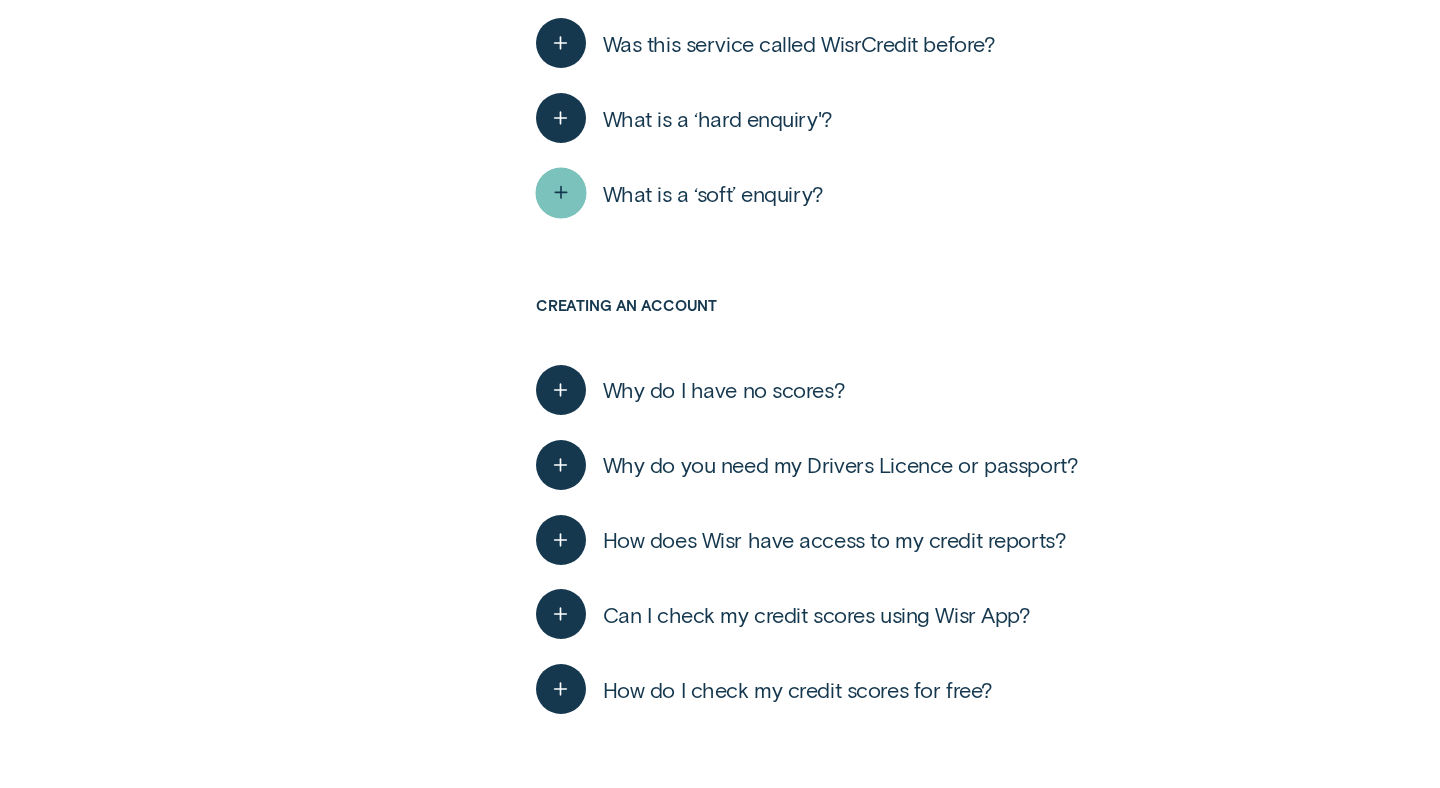 click 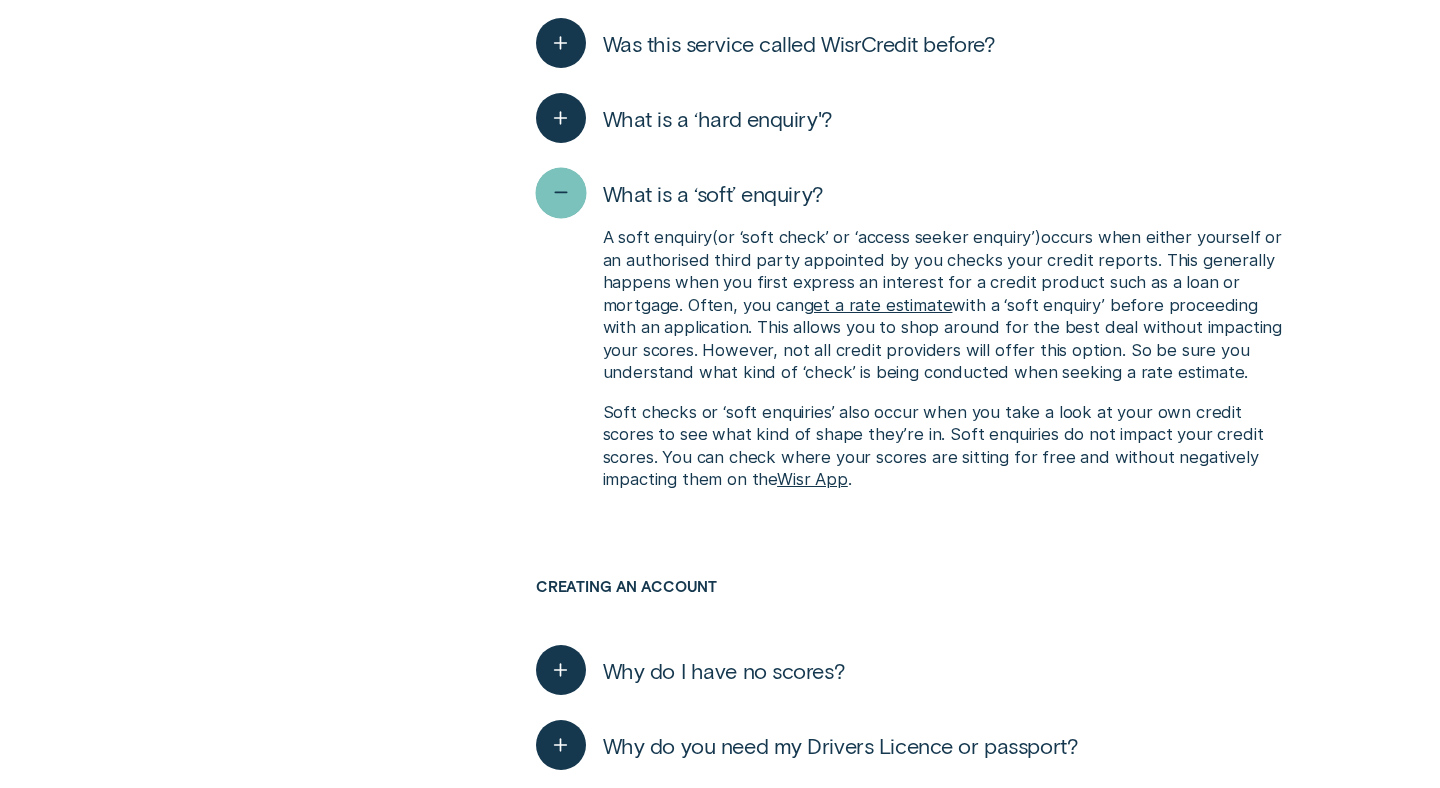 click 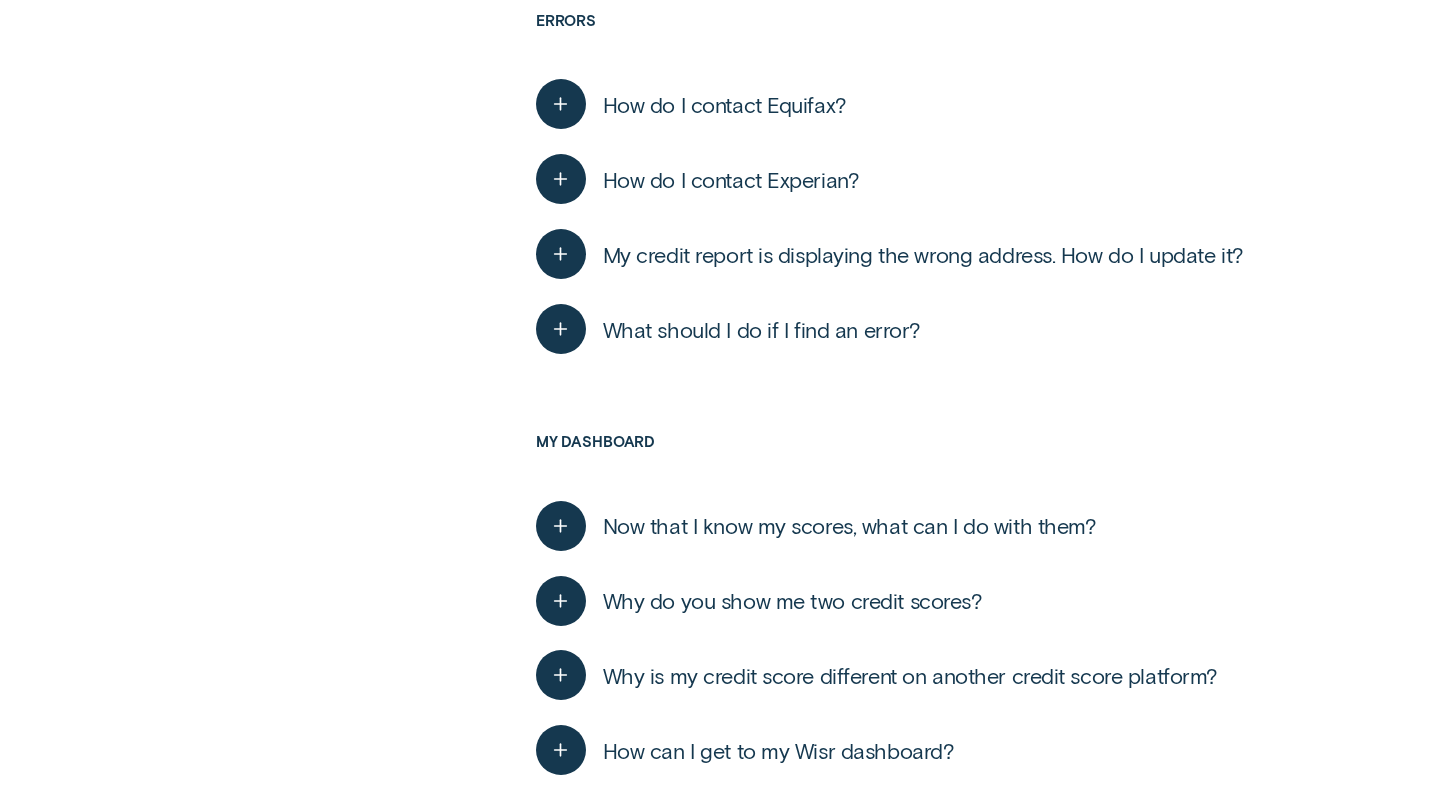 scroll, scrollTop: 2794, scrollLeft: 0, axis: vertical 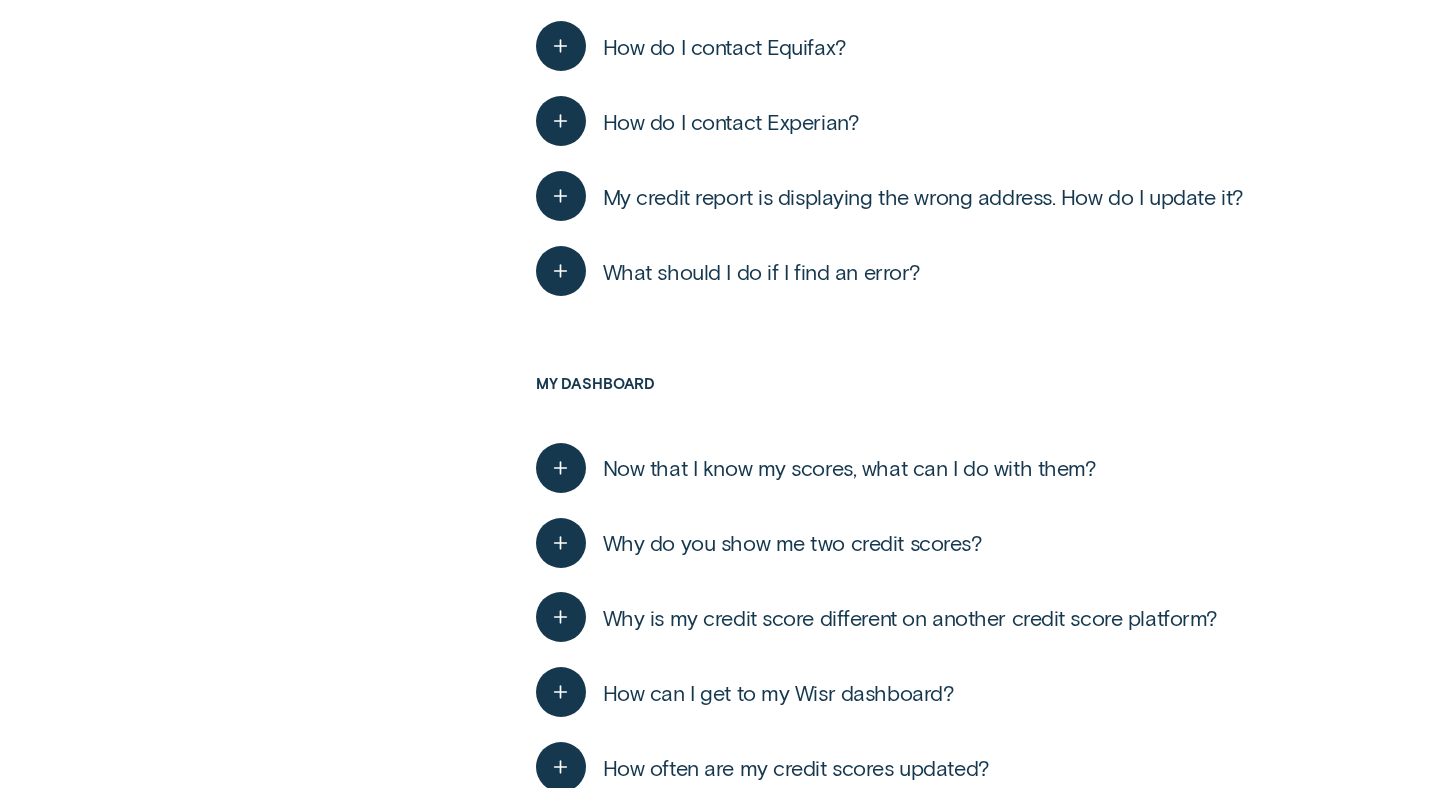 click at bounding box center [561, 468] 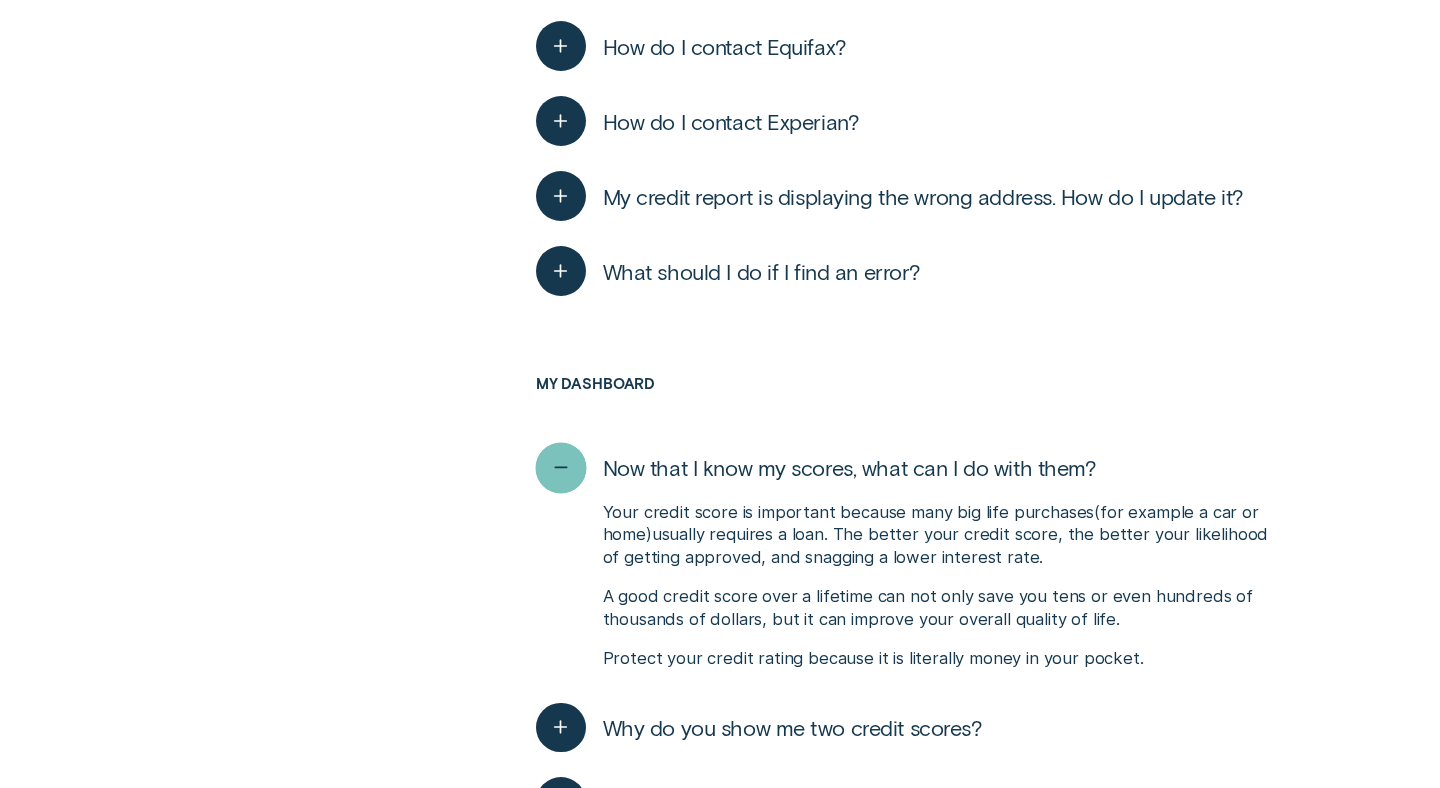 click 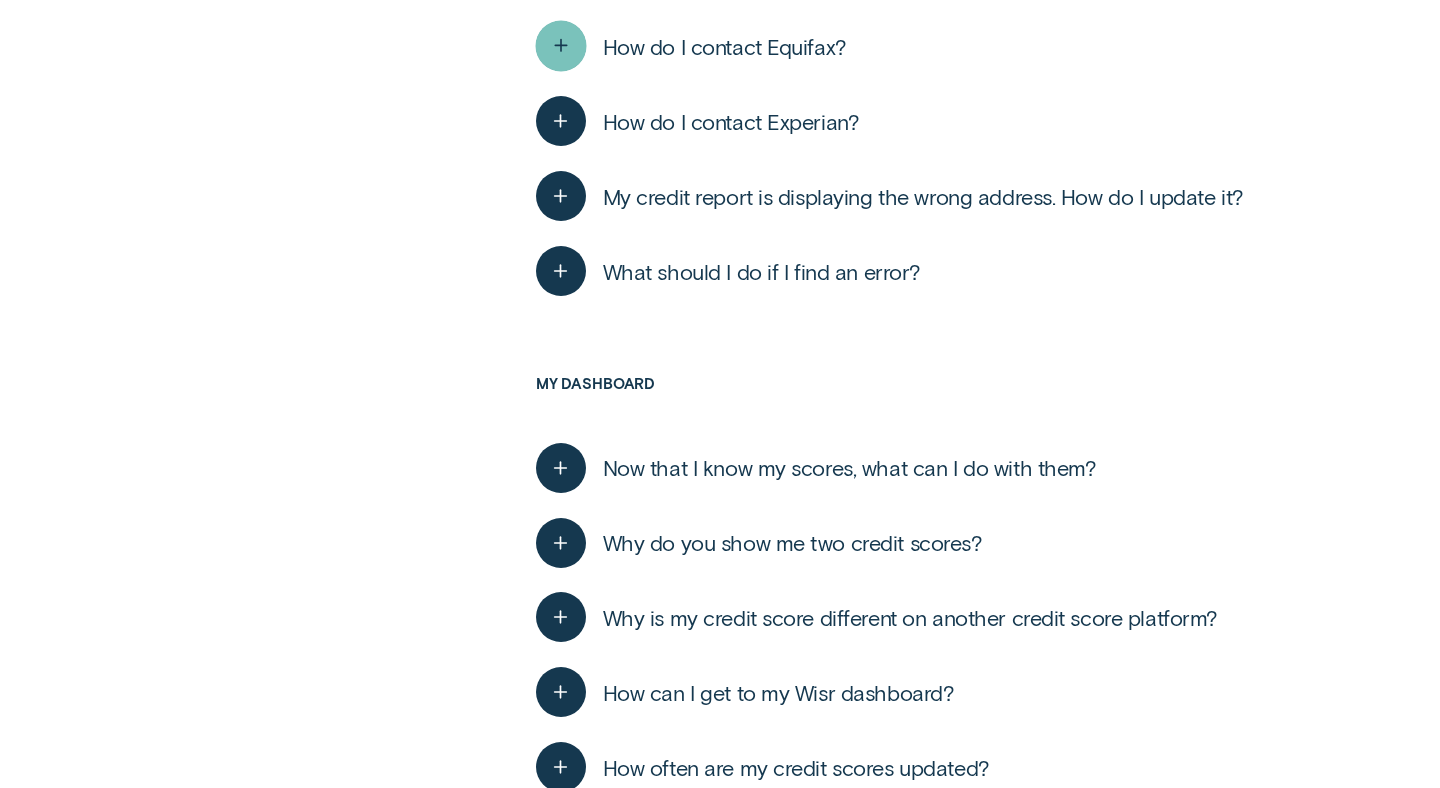 type 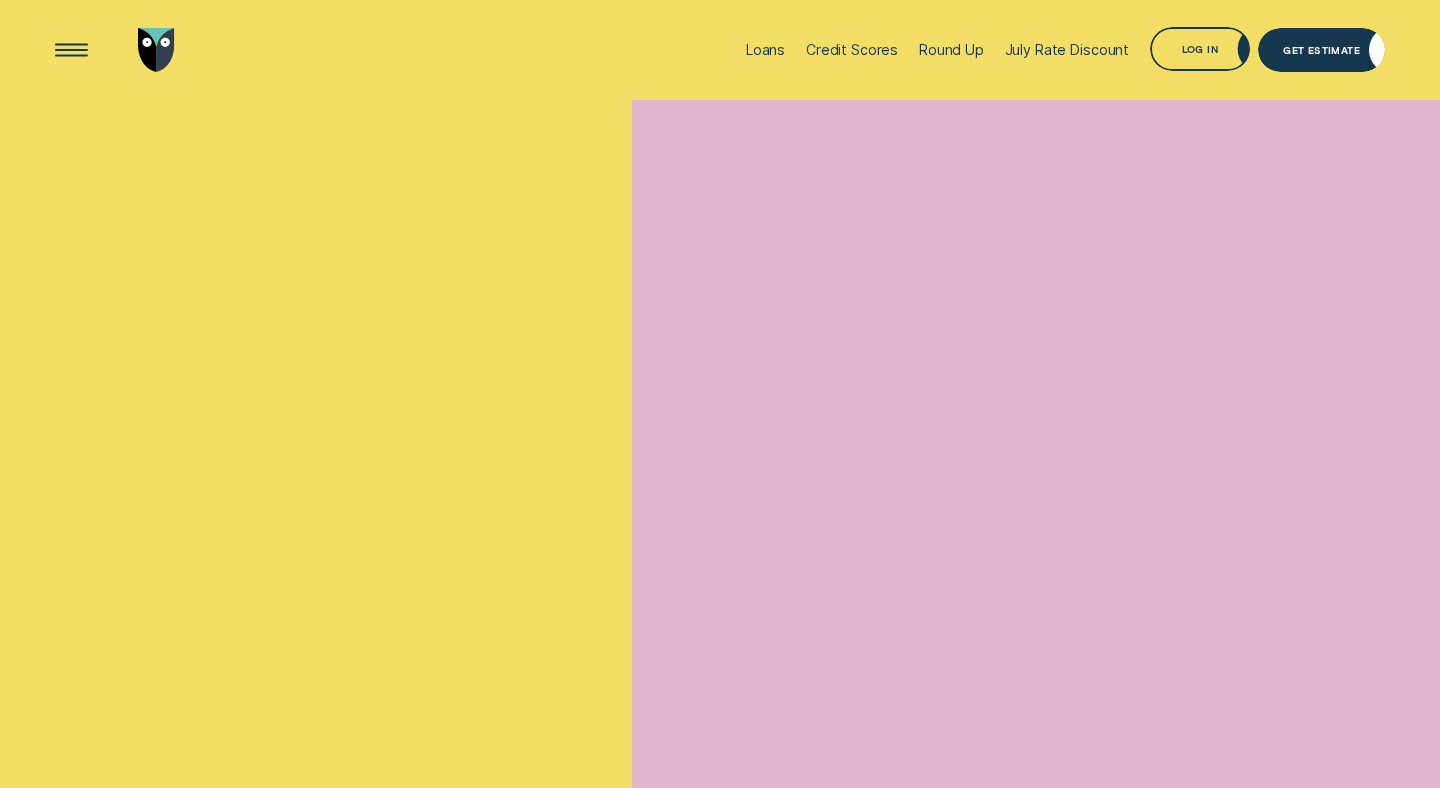 scroll, scrollTop: 0, scrollLeft: 0, axis: both 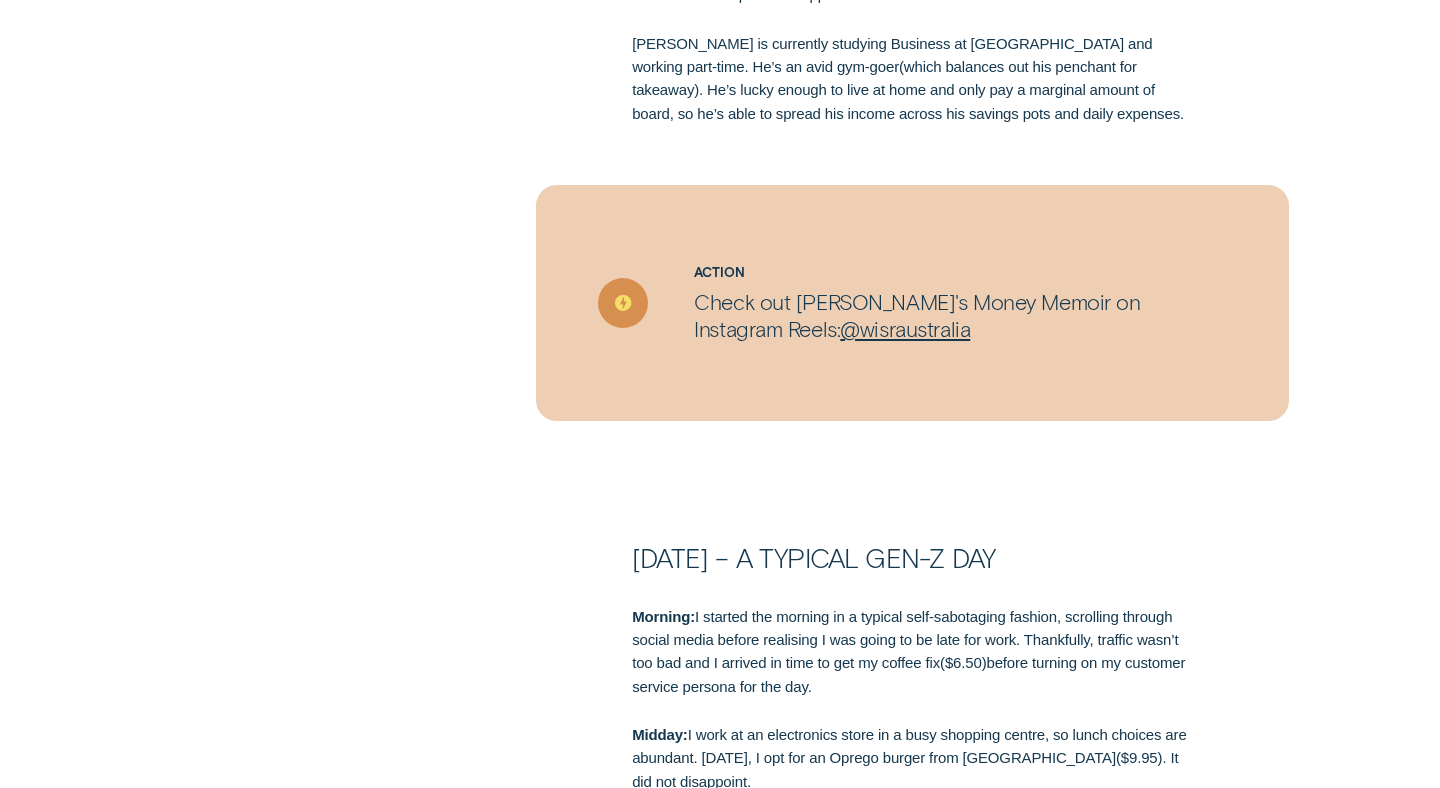 click on "Morning:  I started the morning in a typical self-sabotaging fashion, scrolling through social media before realising I was going to be late for work. Thankfully, traffic wasn’t too bad and I arrived in time to get my coffee fix  ( $6.50 )  before turning on my customer service persona for the day. Midday:  I work at an electronics store in a busy shopping centre, so lunch choices are abundant. Today, I opt for an Oprego burger from Oporto  ( $9.95 ) . It did not disappoint.  Evening:  I’m living at home with my parents  ( who, I should note, are legends! )  while I complete my uni degree. I can always count on Mum whipping up something tasty for dinner. I demolished my burrito bowl before heading to the gym. On the way home, I stopped at Woolies to get some snacks  ( $5.90 ) . I believe they call that balance.  Total Spend:  $18.30 Total Round up:  $0.65" at bounding box center [720, 803] 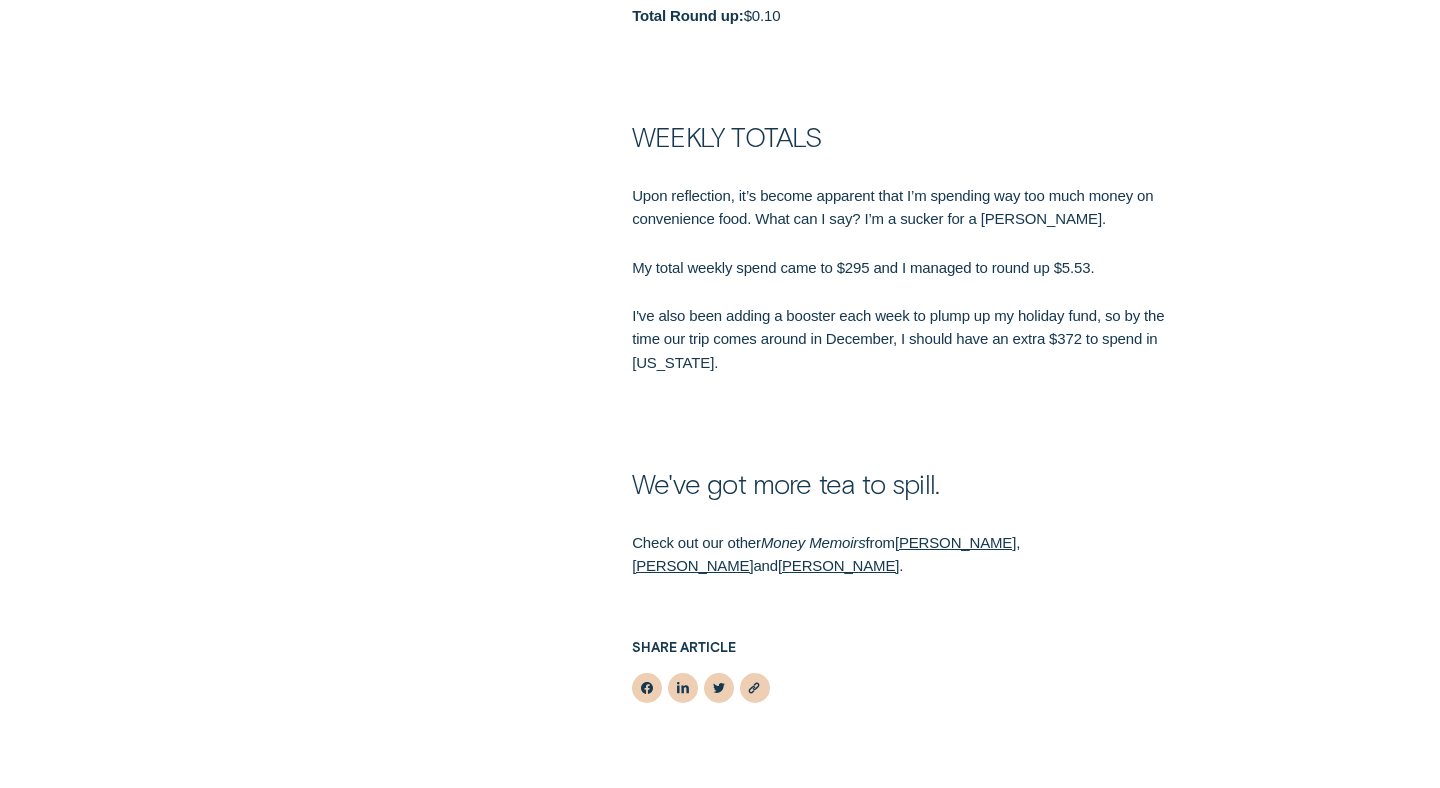 scroll, scrollTop: 6040, scrollLeft: 0, axis: vertical 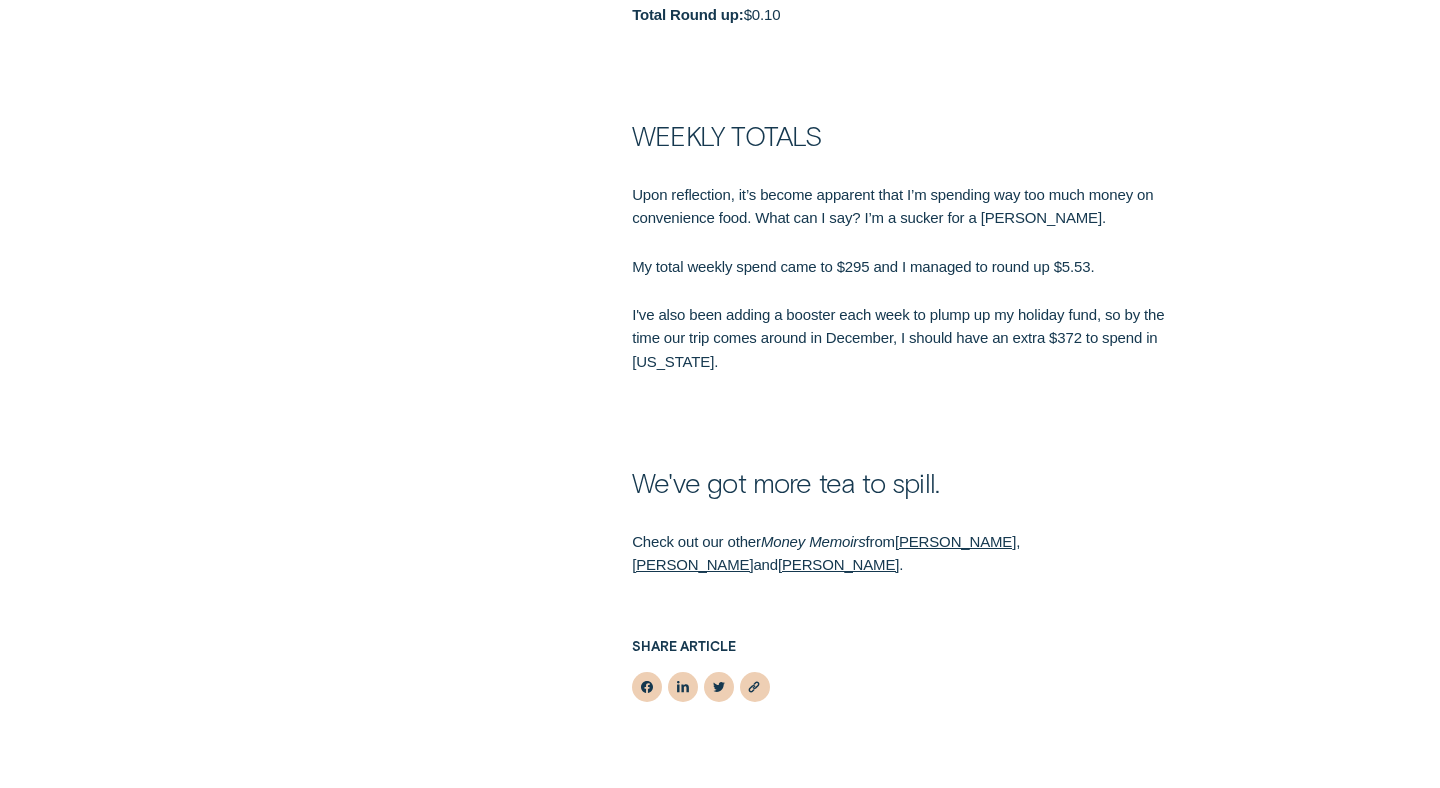 click on "We've got more tea to spill." at bounding box center (720, 436) 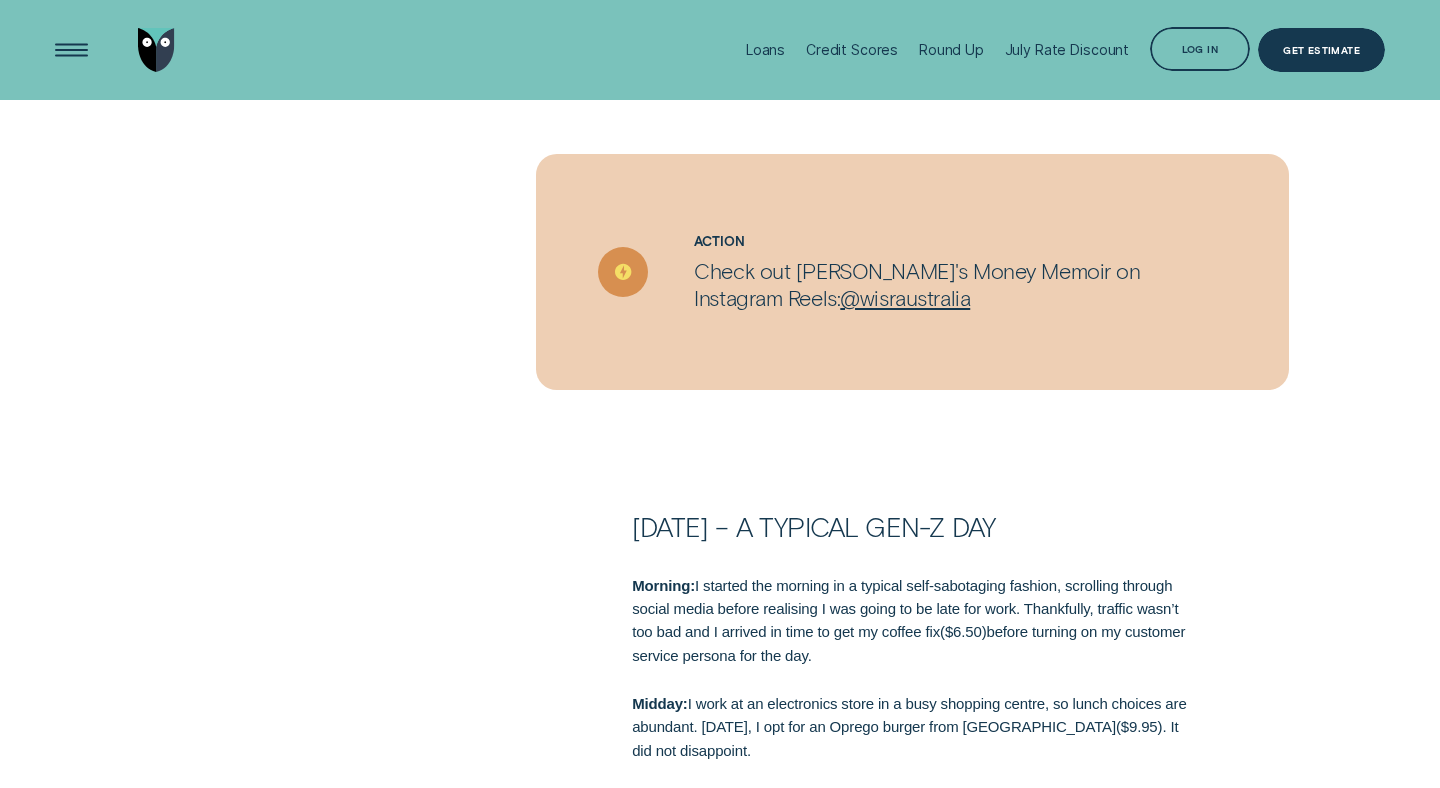 scroll, scrollTop: 1032, scrollLeft: 0, axis: vertical 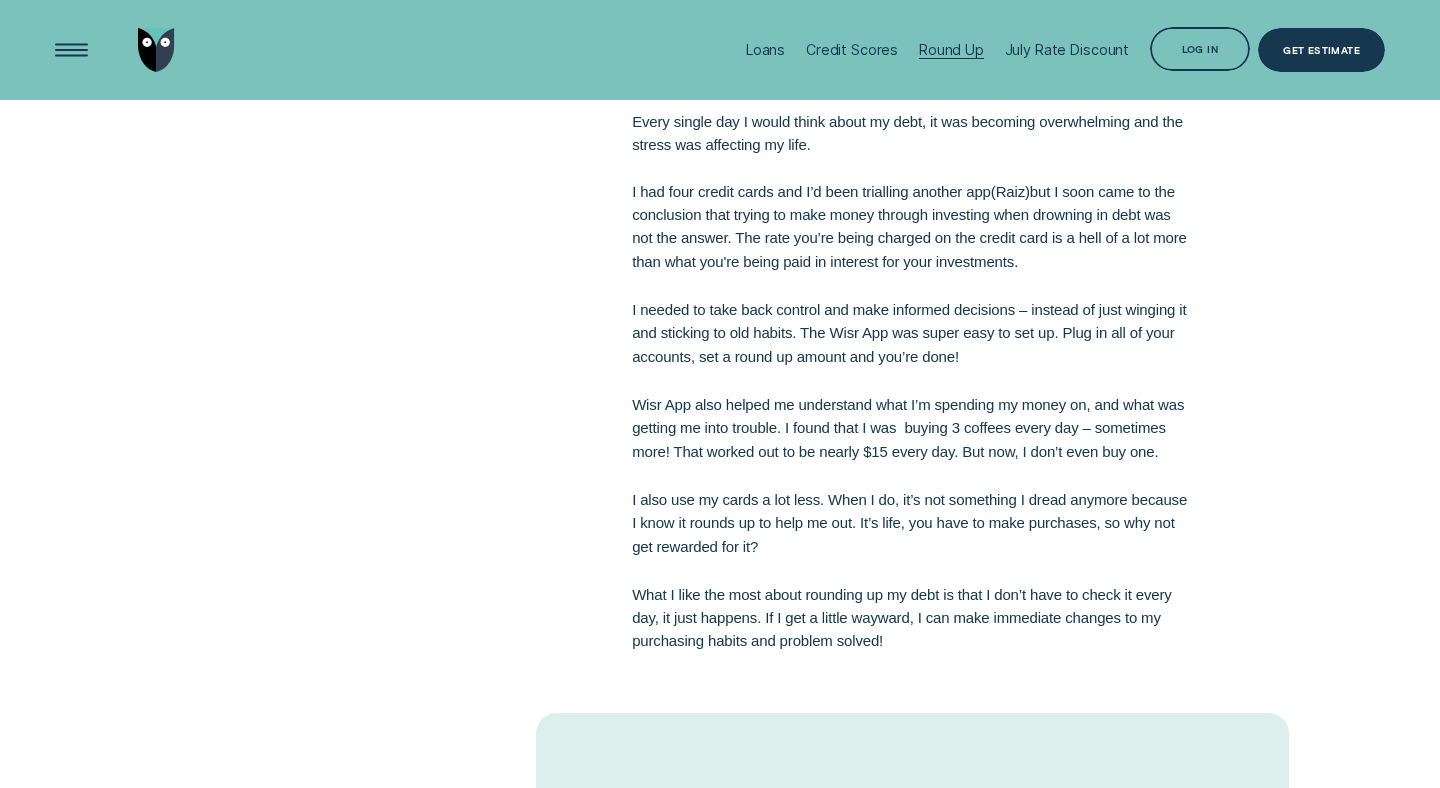 click on "Round Up" at bounding box center [951, 49] 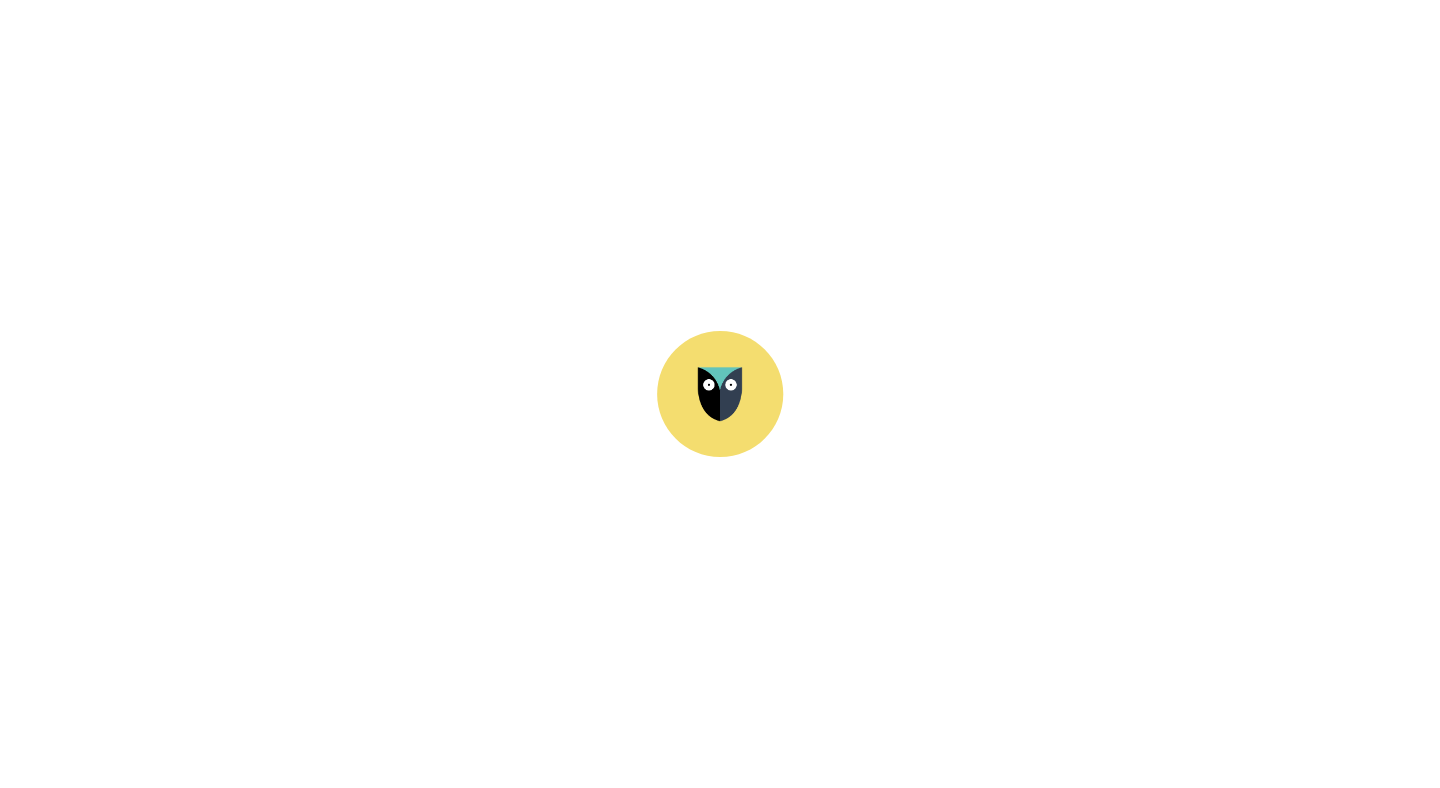 scroll, scrollTop: 0, scrollLeft: 0, axis: both 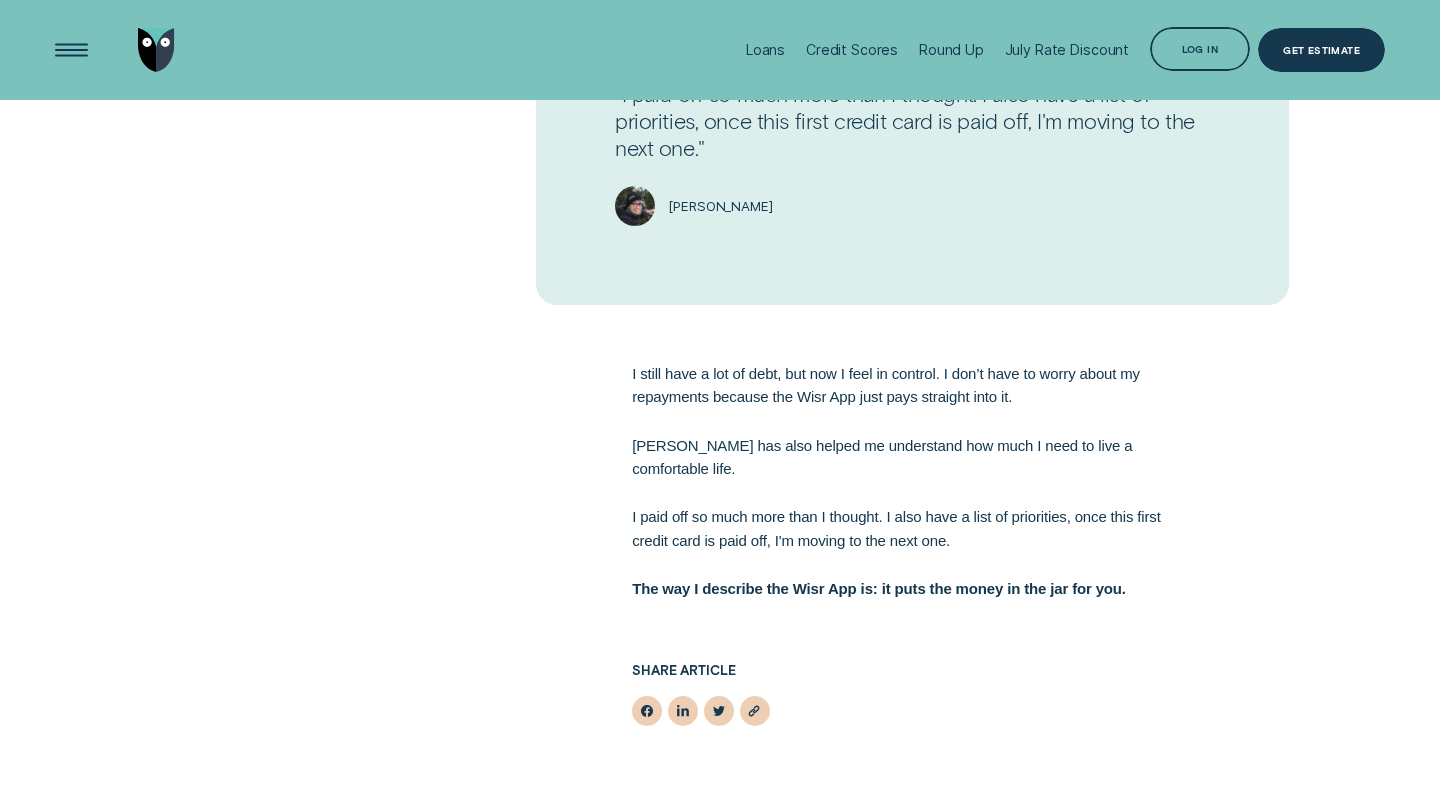 click on "I still have a lot of debt, but now I feel in control. I don’t have to worry about my repayments because the Wisr App just pays straight into it.  Wisr has also helped me understand how much I need to live a comfortable life.  I paid off so much more than I thought. I also have a list of priorities, once this first credit card is paid off, I'm moving to the next one. The way I describe the Wisr App is: it puts the money in the jar for you." at bounding box center (912, 481) 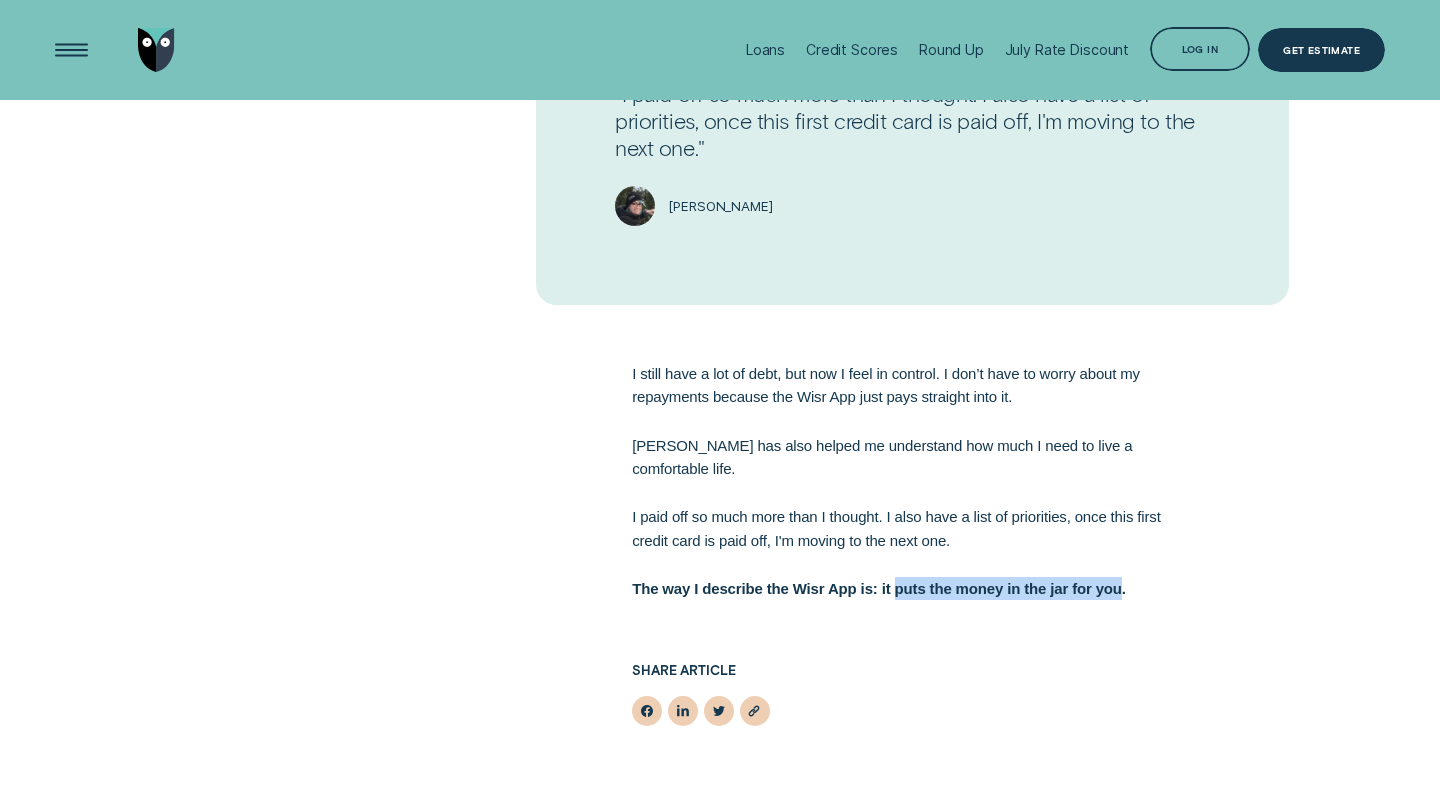 drag, startPoint x: 878, startPoint y: 569, endPoint x: 1085, endPoint y: 566, distance: 207.02174 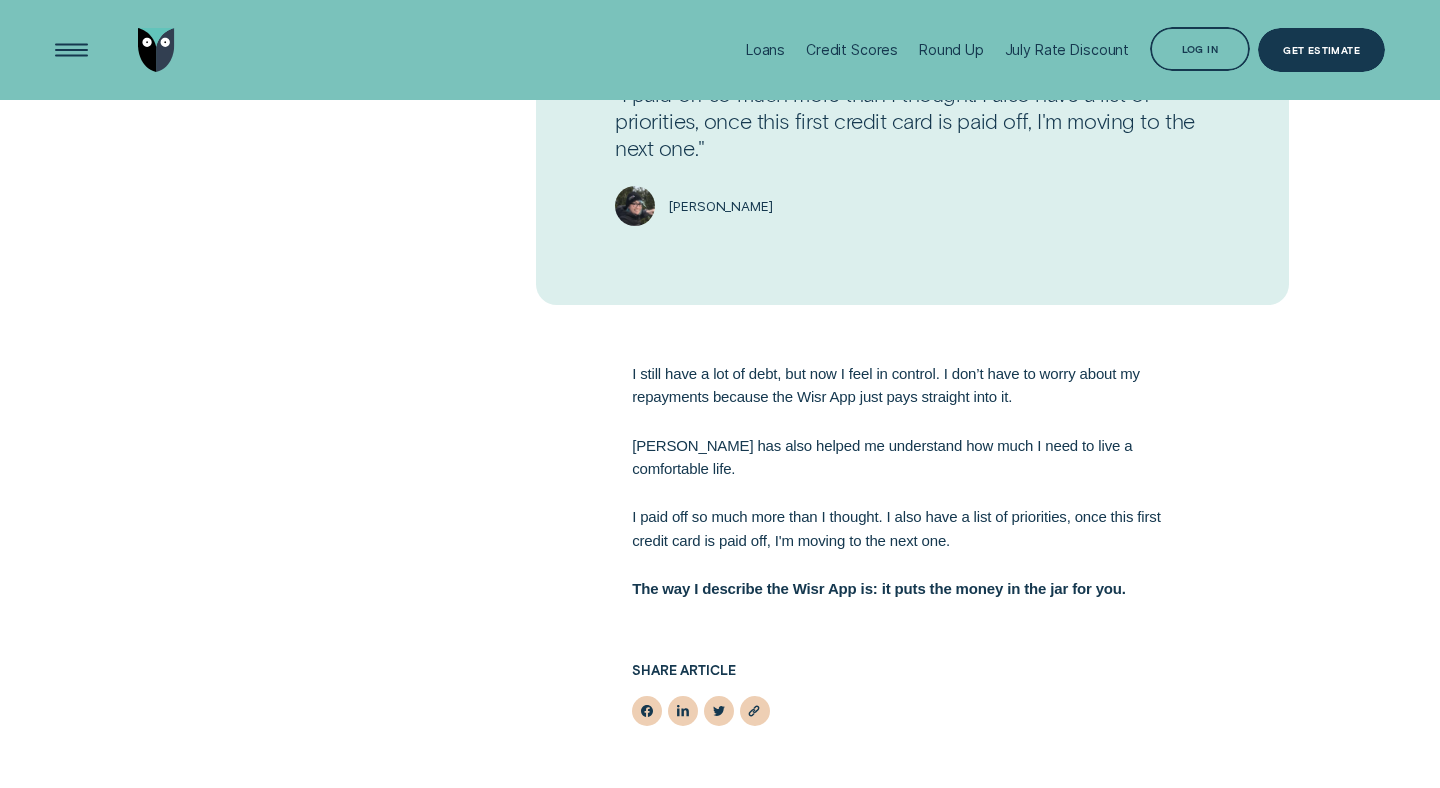 click on "Share Article Copied Download Wisr App Pay down debt with every day purchases. Download Wisr App Download Wisr App Round Up - Coffee Did you find this content helpful? Yes Yes No No Disclaimer: This article contains general information only, and is not general advice or personal advice. Wisr Services  Pty   Ltd  does not recommend any product or service discussed in this article. You must get your own financial, taxation, or legal advice, and understand any risks before considering whether a product or service discussed in this article may be appropriate for you. We have taken reasonable efforts to ensure that the information is accurate at the time of publishing, but the information is subject to change. We may not update the article to reflect any change. Anjani is a comms expert with over eight years of experience. She manages all things public relations and external comms for Wisr. Anjani , Media and Communications Manager Read more case studies Sep 15 Money stories Case Study: Emma Oct 15 Money stories" at bounding box center (720, 1937) 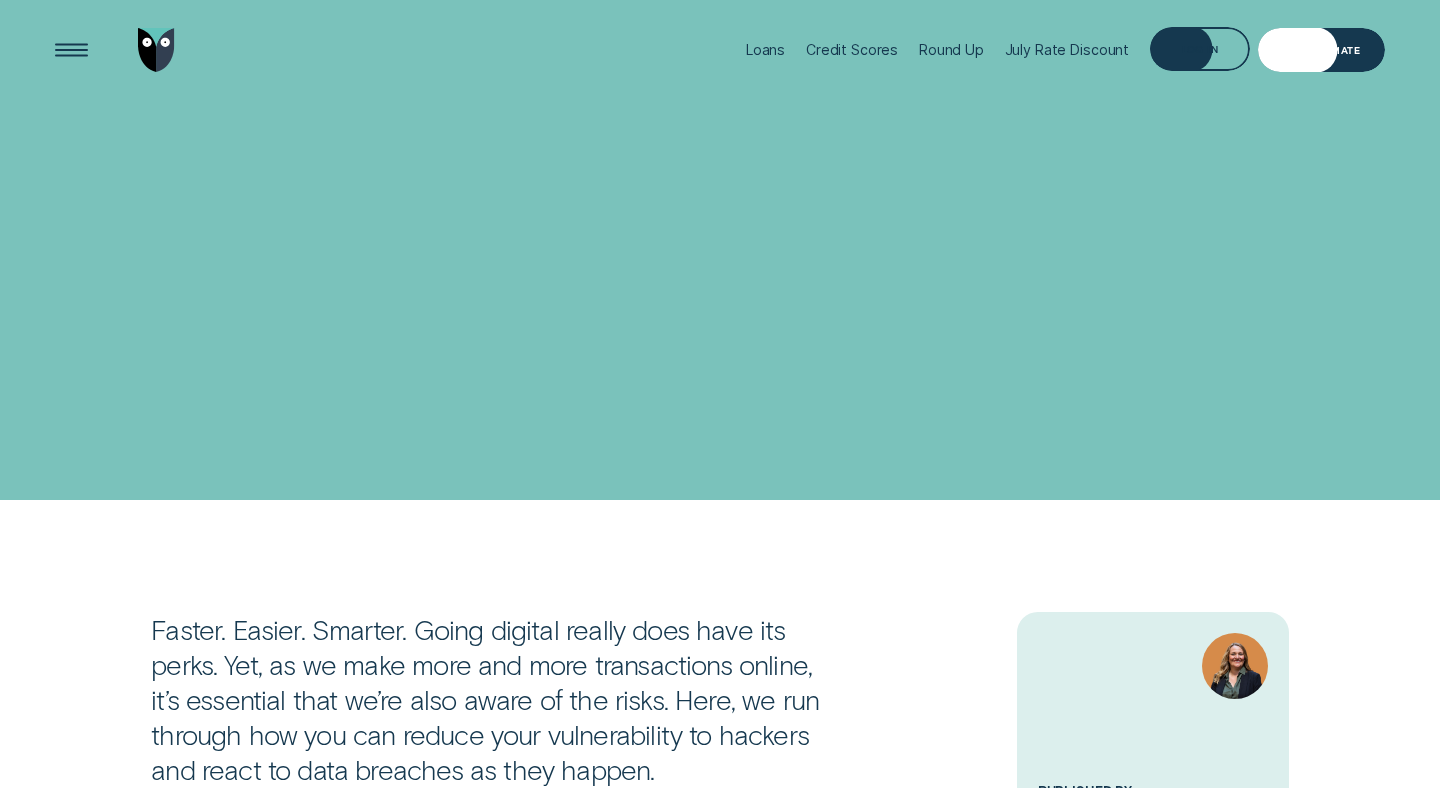 scroll, scrollTop: 0, scrollLeft: 0, axis: both 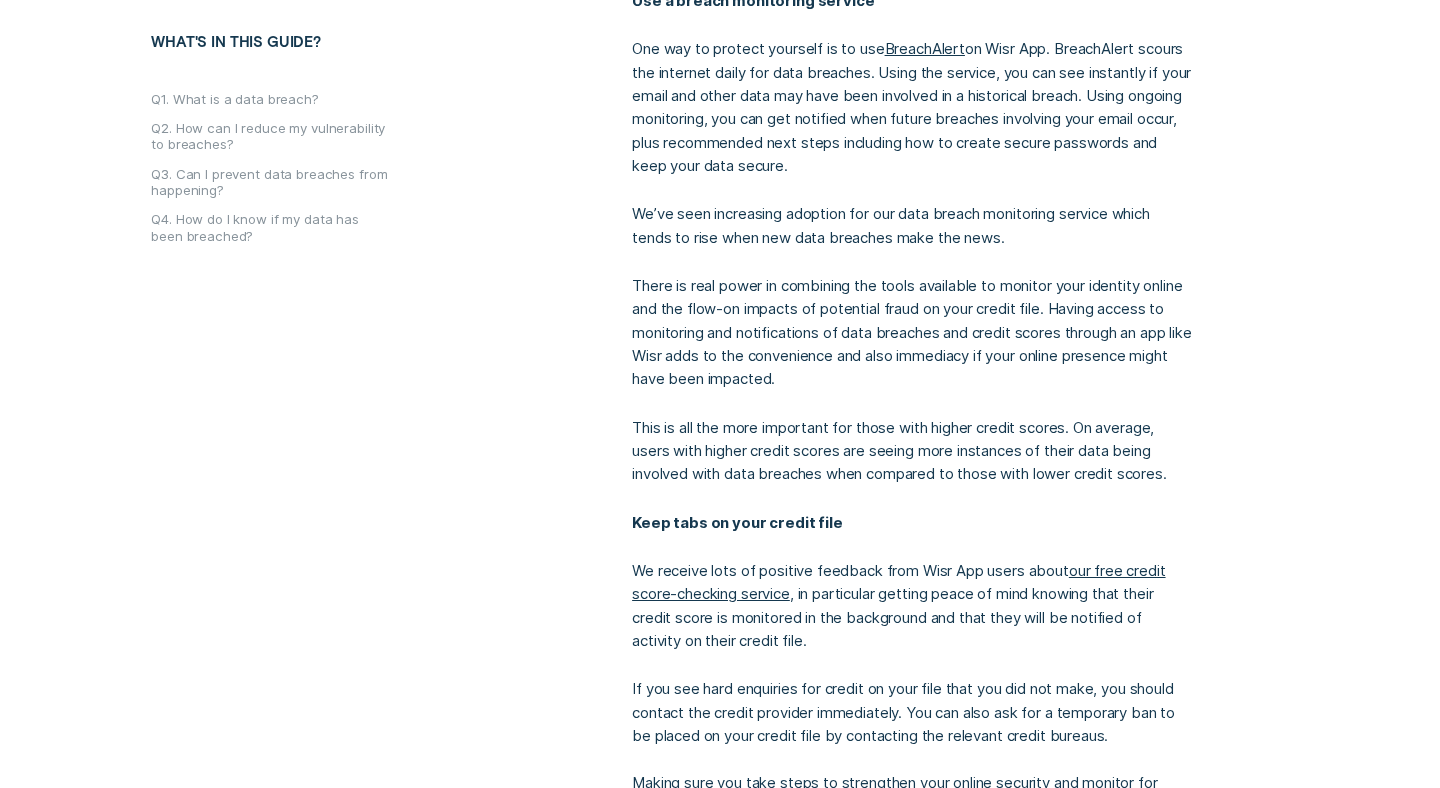 click on "There are a couple of easy ways to find out if your data has been compromised or if you’ve been the victim of identity fraud.  Use a breach monitoring service One way to protect yourself is to use  BreachAlert  on Wisr App. BreachAlert scours the internet daily for data breaches. Using the service, you can see instantly if your email and other data may have been involved in a historical breach. Using ongoing monitoring, you can get notified when future breaches involving your email occur, plus recommended next steps including how to create secure passwords and keep your data secure. We’ve seen increasing adoption for our data breach monitoring service which tends to rise when new data breaches make the news.  This is all the more important for those with higher credit scores. On average, users with higher credit scores are seeing more instances of their data being involved with data breaches when compared to those with lower credit scores.  Keep tabs on your credit file Download Wisr App" at bounding box center (912, 376) 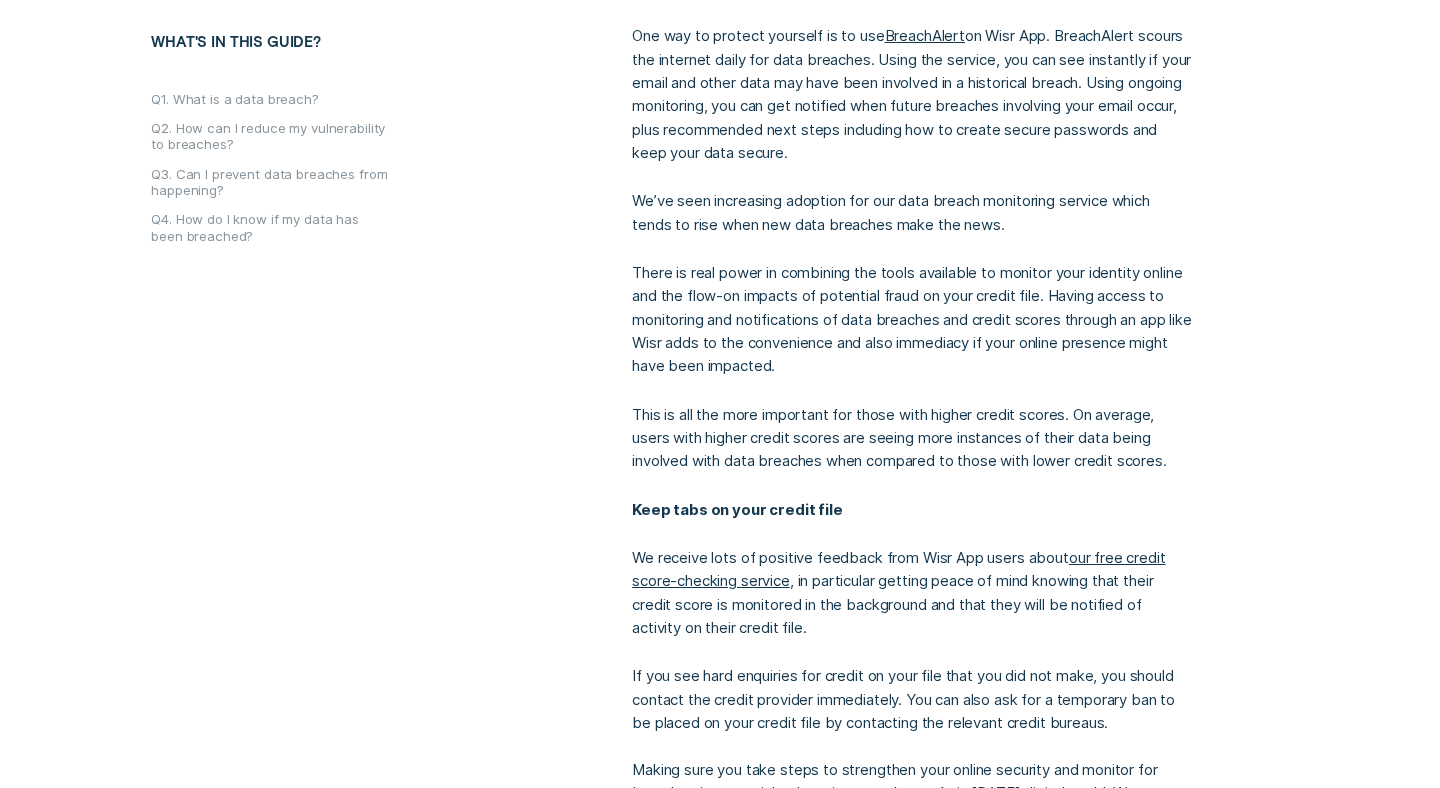 scroll, scrollTop: 2777, scrollLeft: 0, axis: vertical 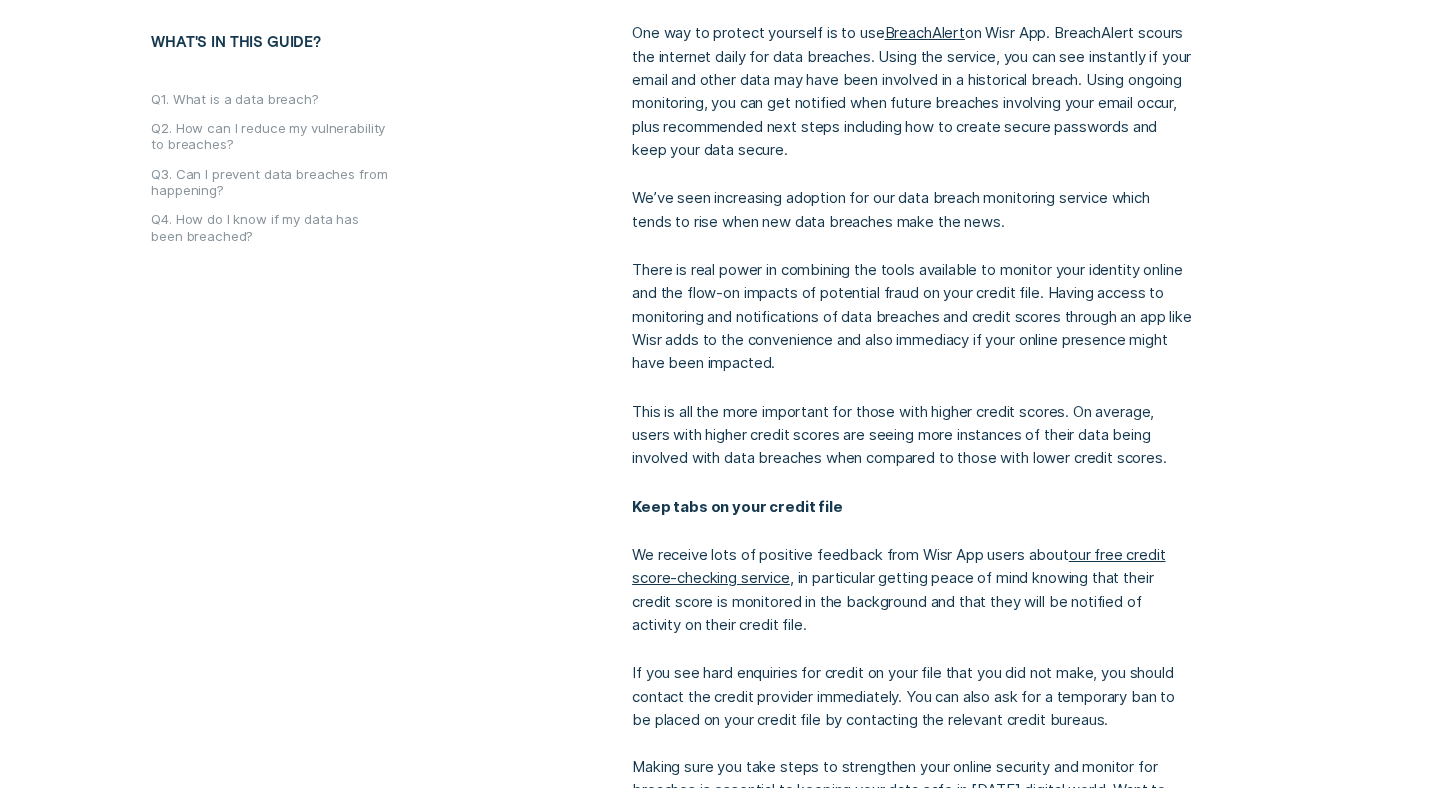 drag, startPoint x: 1192, startPoint y: 481, endPoint x: 615, endPoint y: 297, distance: 605.62775 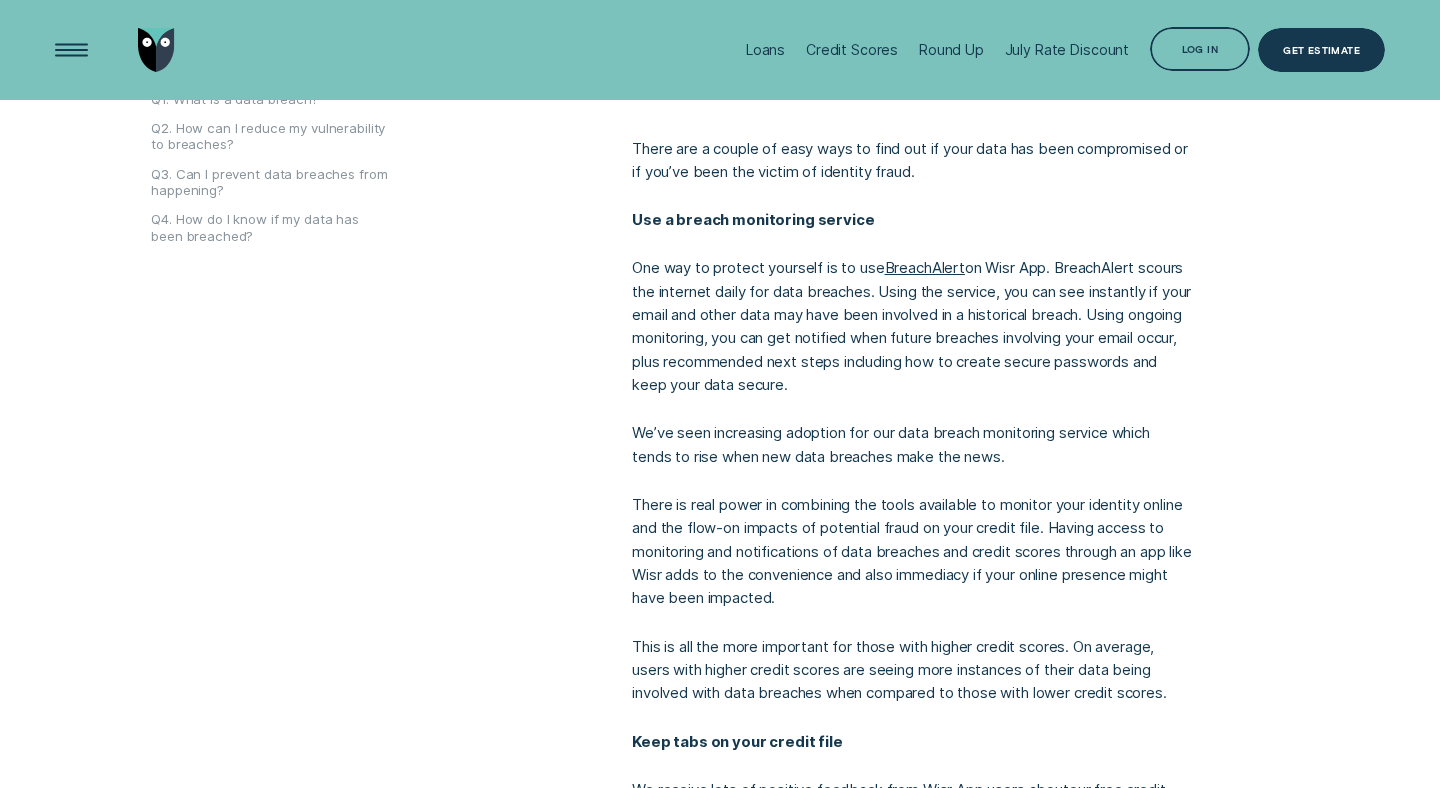 scroll, scrollTop: 2541, scrollLeft: 0, axis: vertical 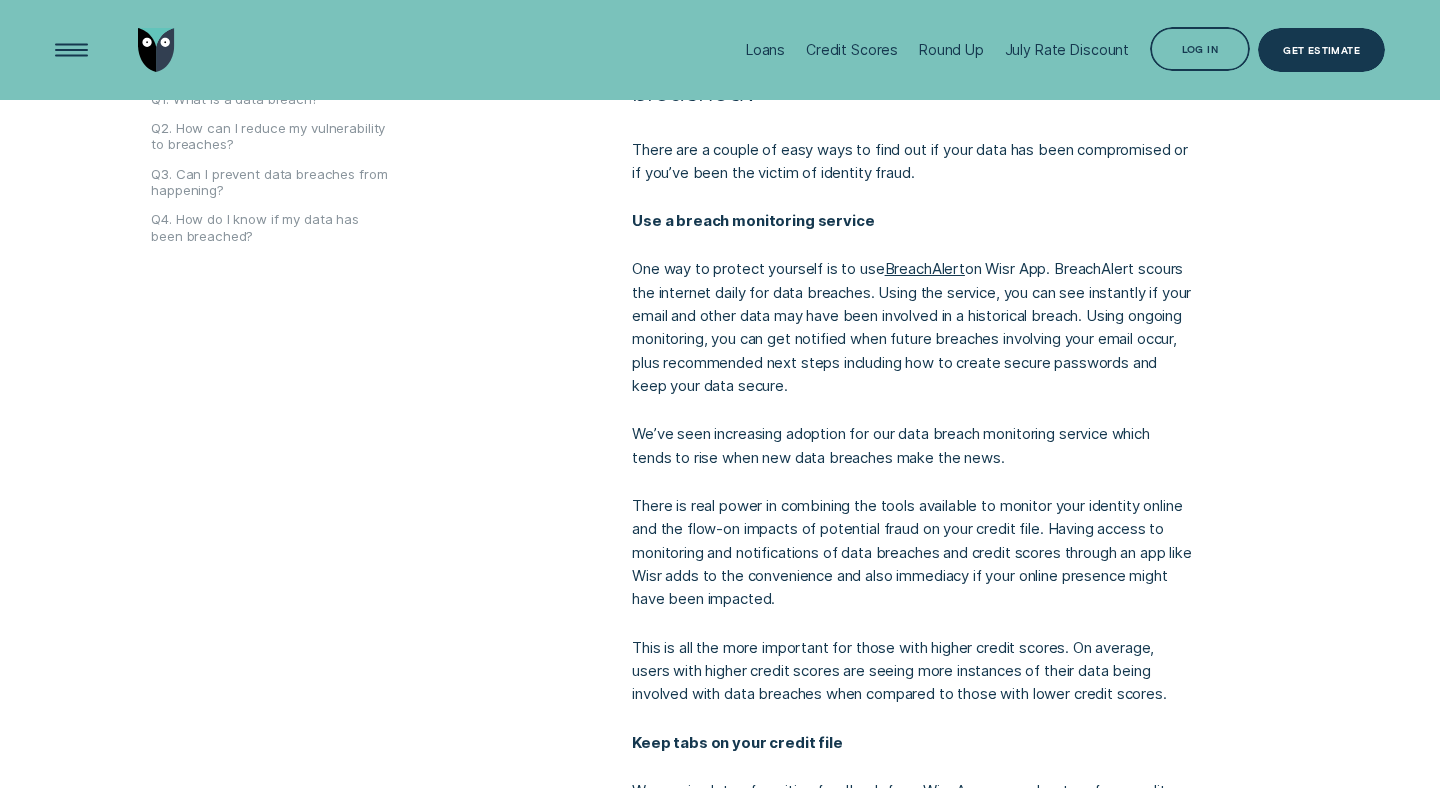 copy on "There is real power in combining the tools available to monitor your identity online and the flow-on impacts of potential fraud on your credit file. Having access to monitoring and notifications of data breaches and credit scores through an app like Wisr adds to the convenience and also immediacy if your online presence might have been impacted.  This is all the more important for those with higher credit scores. On average, users with higher credit scores are seeing more instances of their data being involved with data breaches when compared to those with lower credit scores." 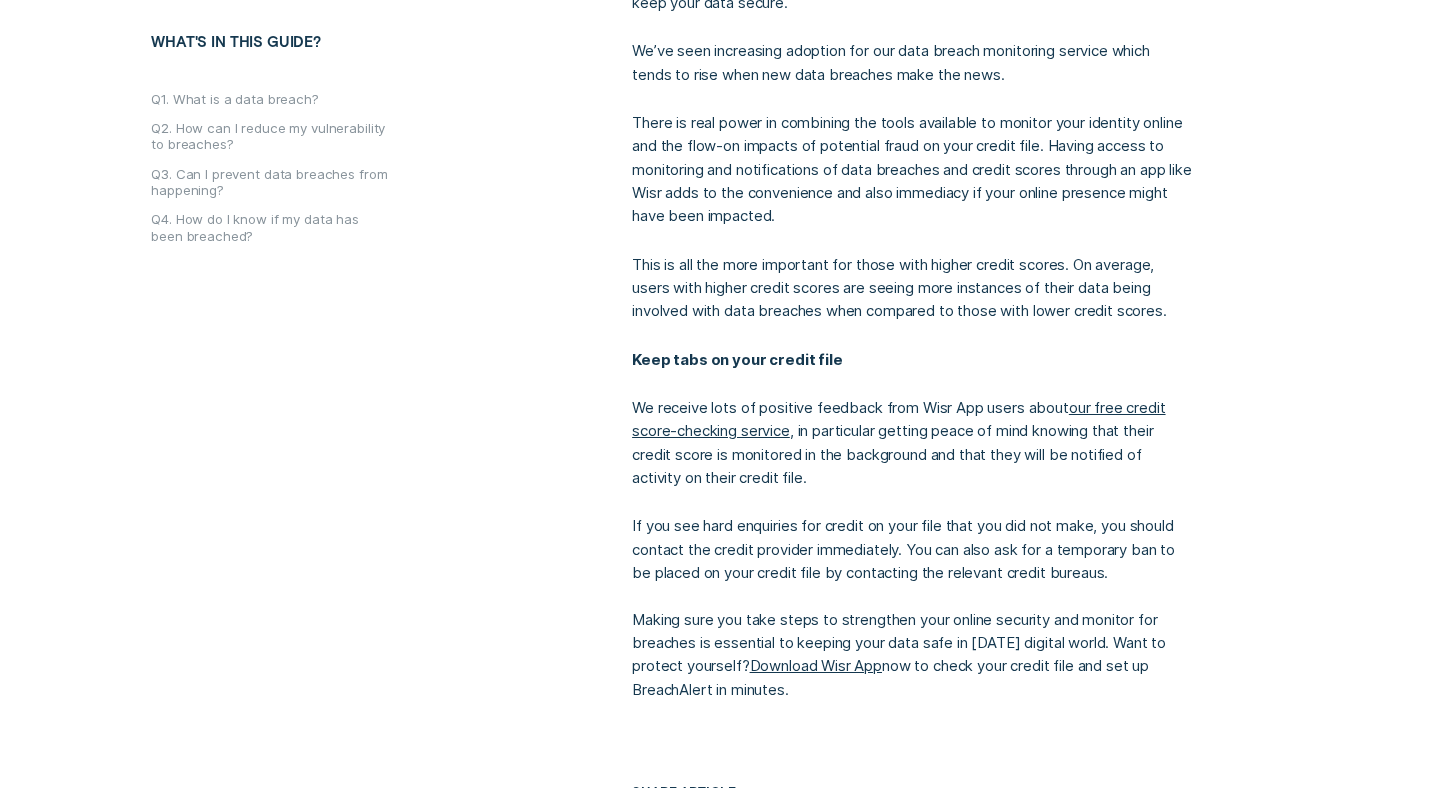 scroll, scrollTop: 2936, scrollLeft: 0, axis: vertical 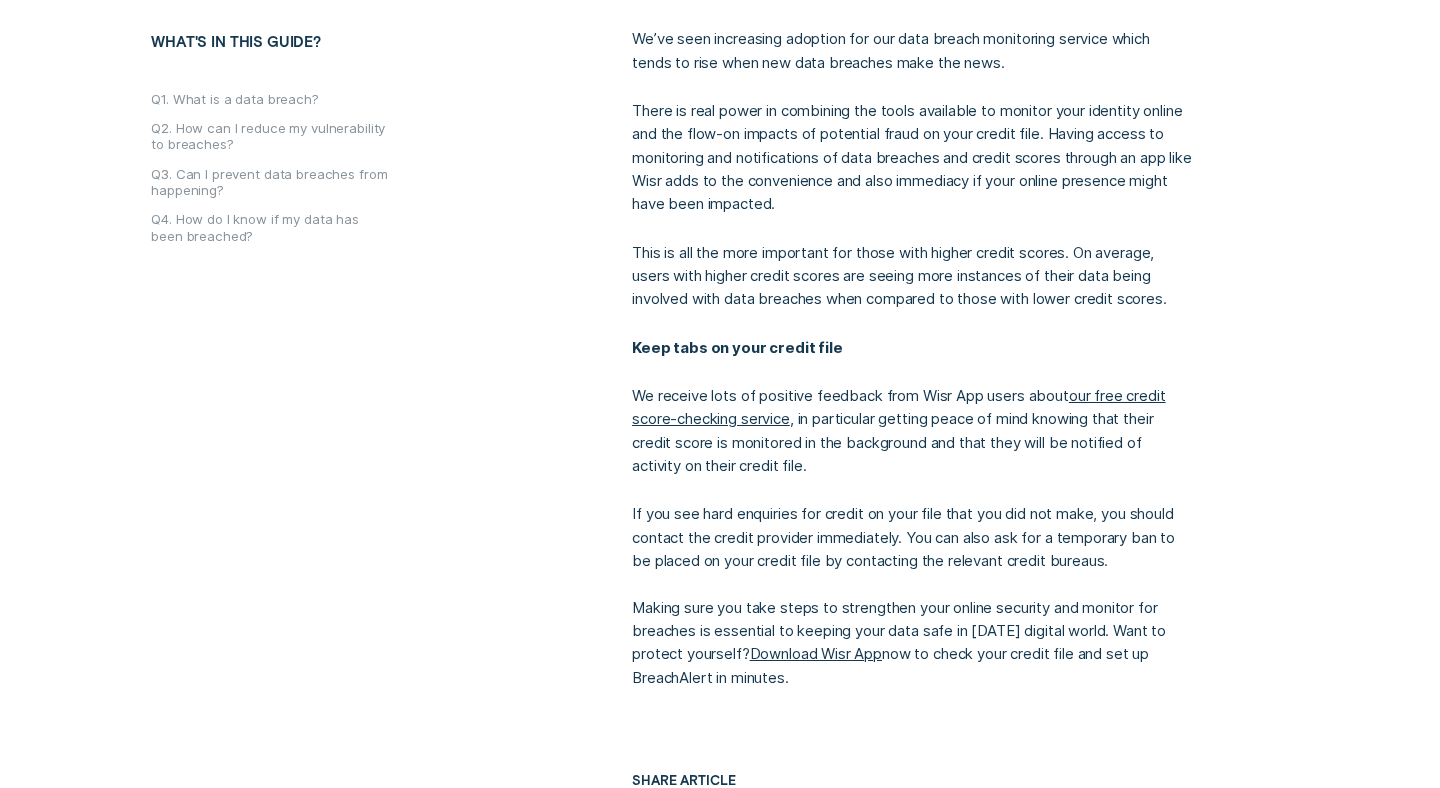 click on "Keep tabs on your credit file" at bounding box center (912, 347) 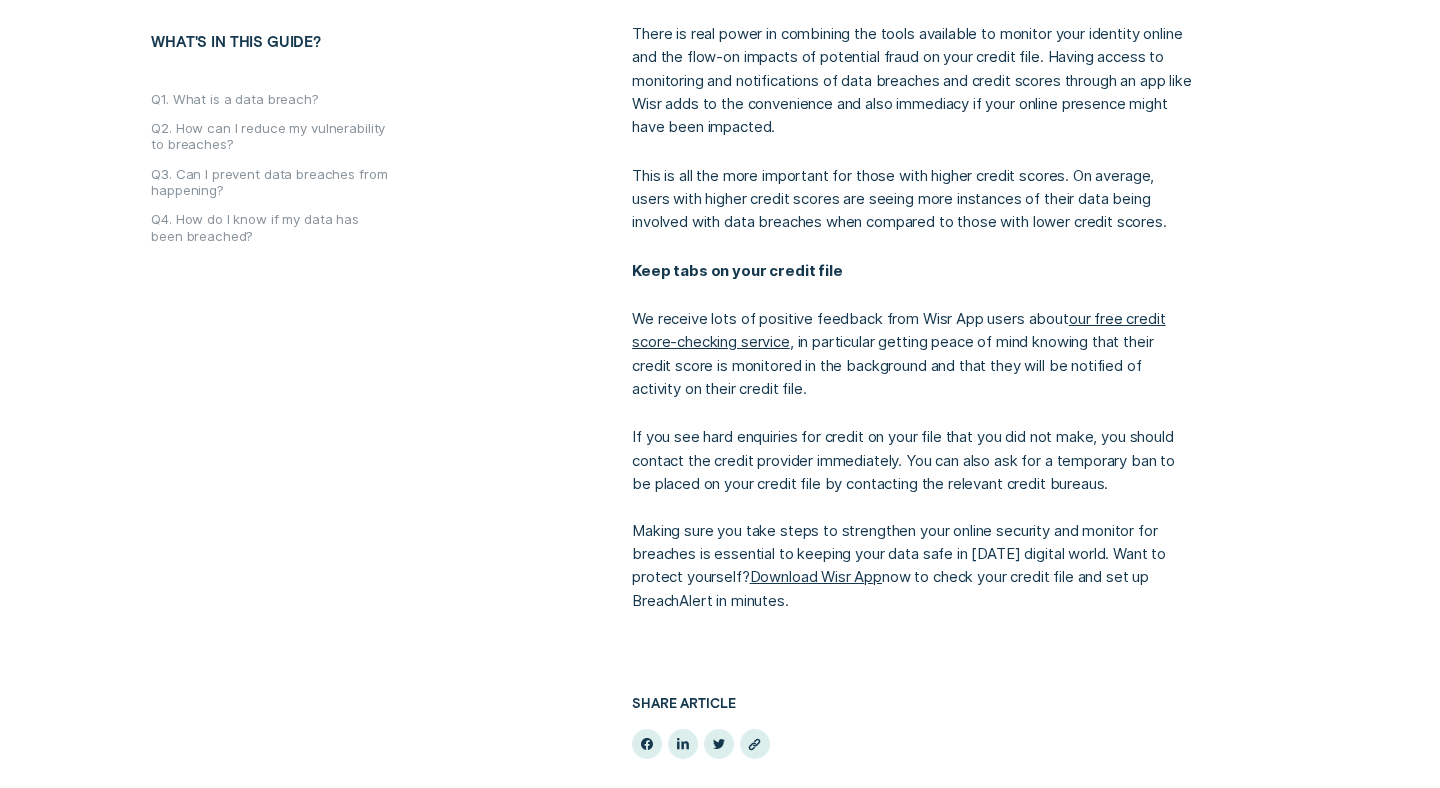 scroll, scrollTop: 2771, scrollLeft: 0, axis: vertical 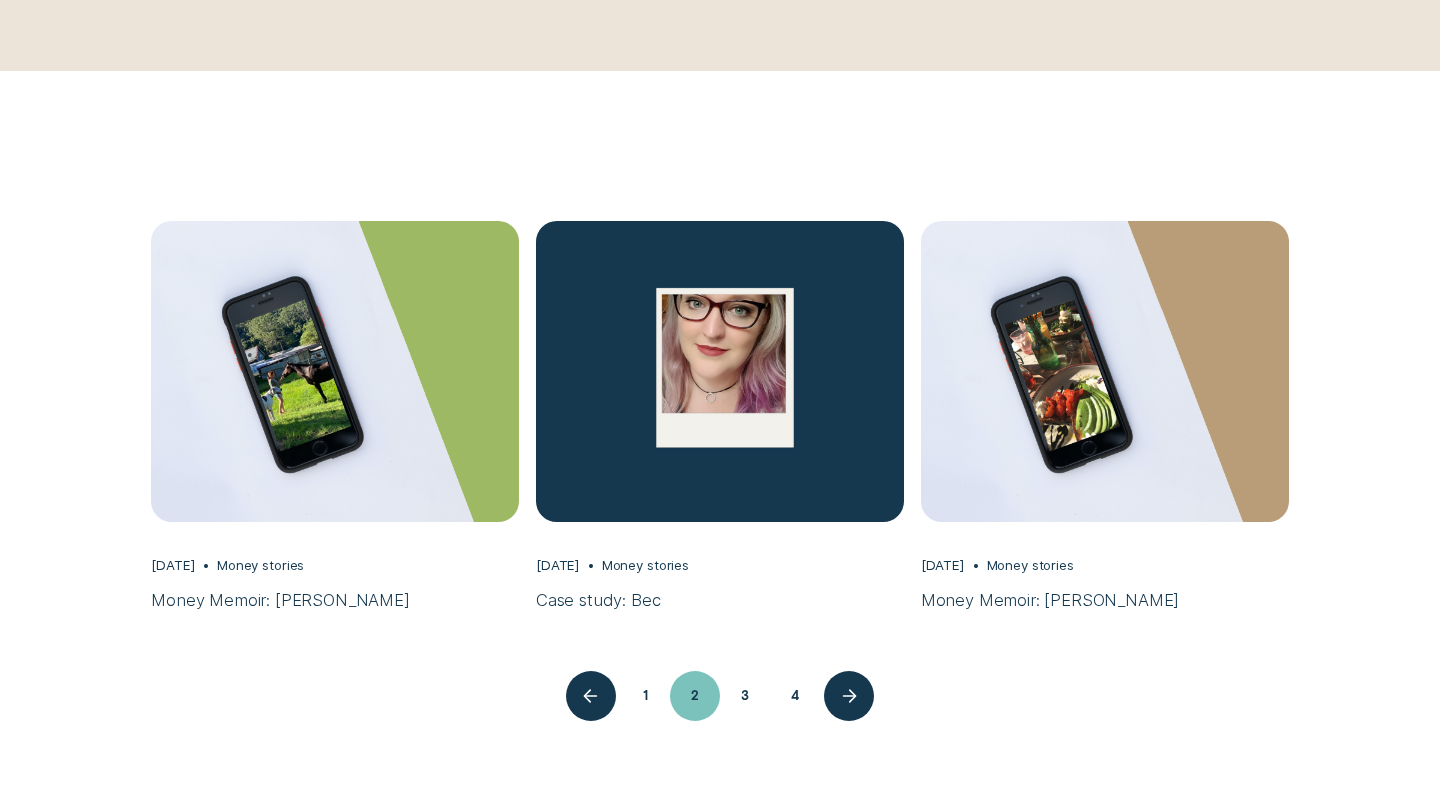 type 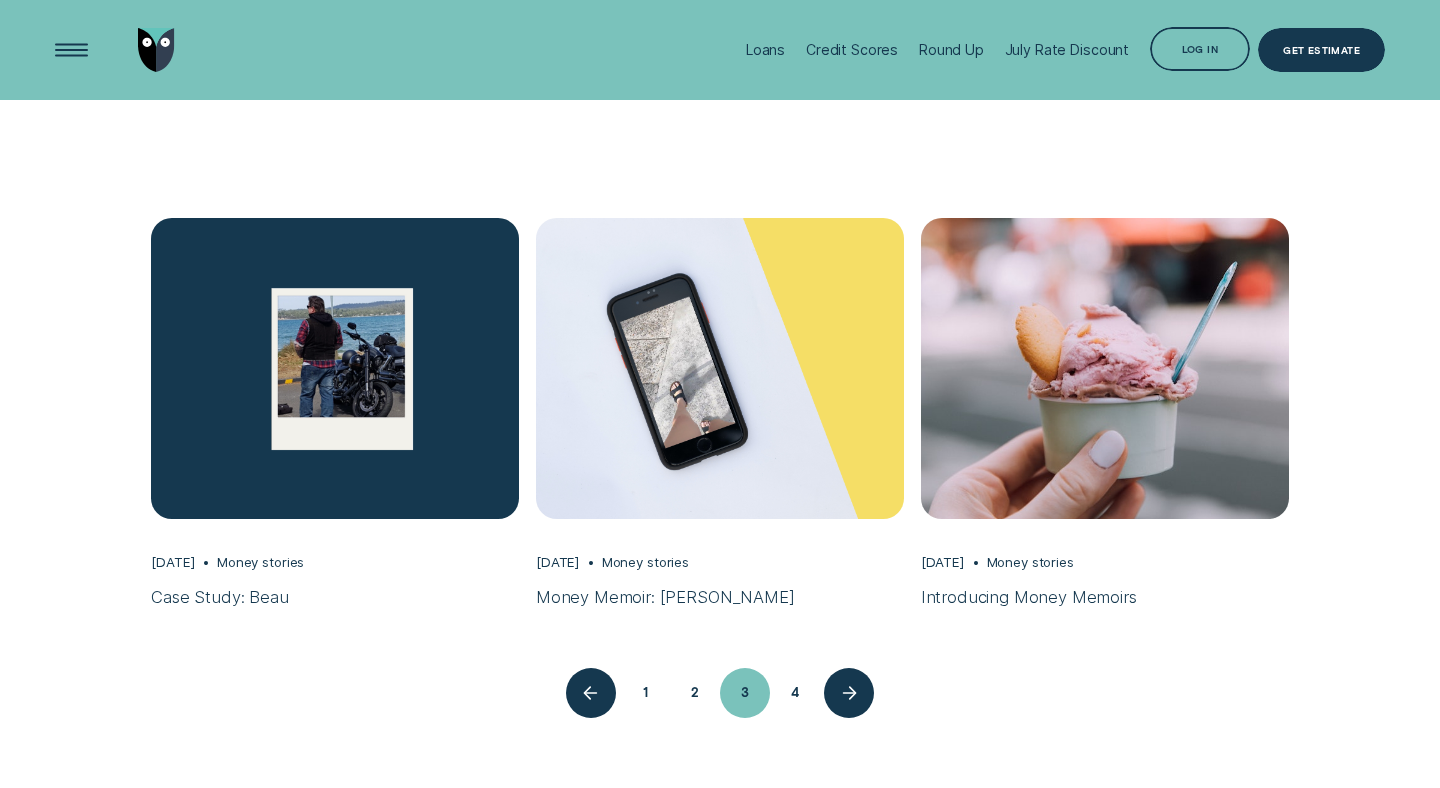 scroll, scrollTop: 2762, scrollLeft: 0, axis: vertical 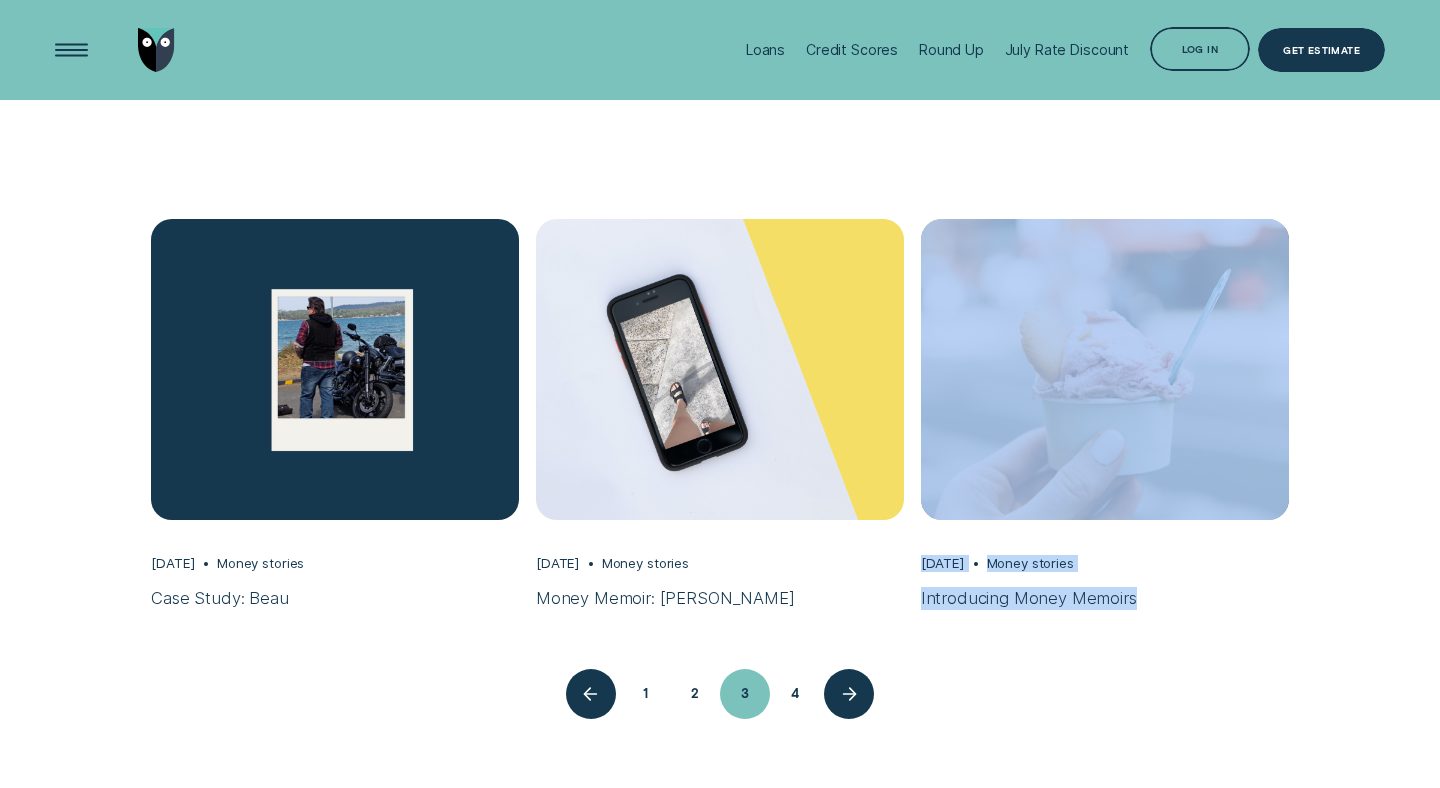 click on "4" at bounding box center [795, 694] 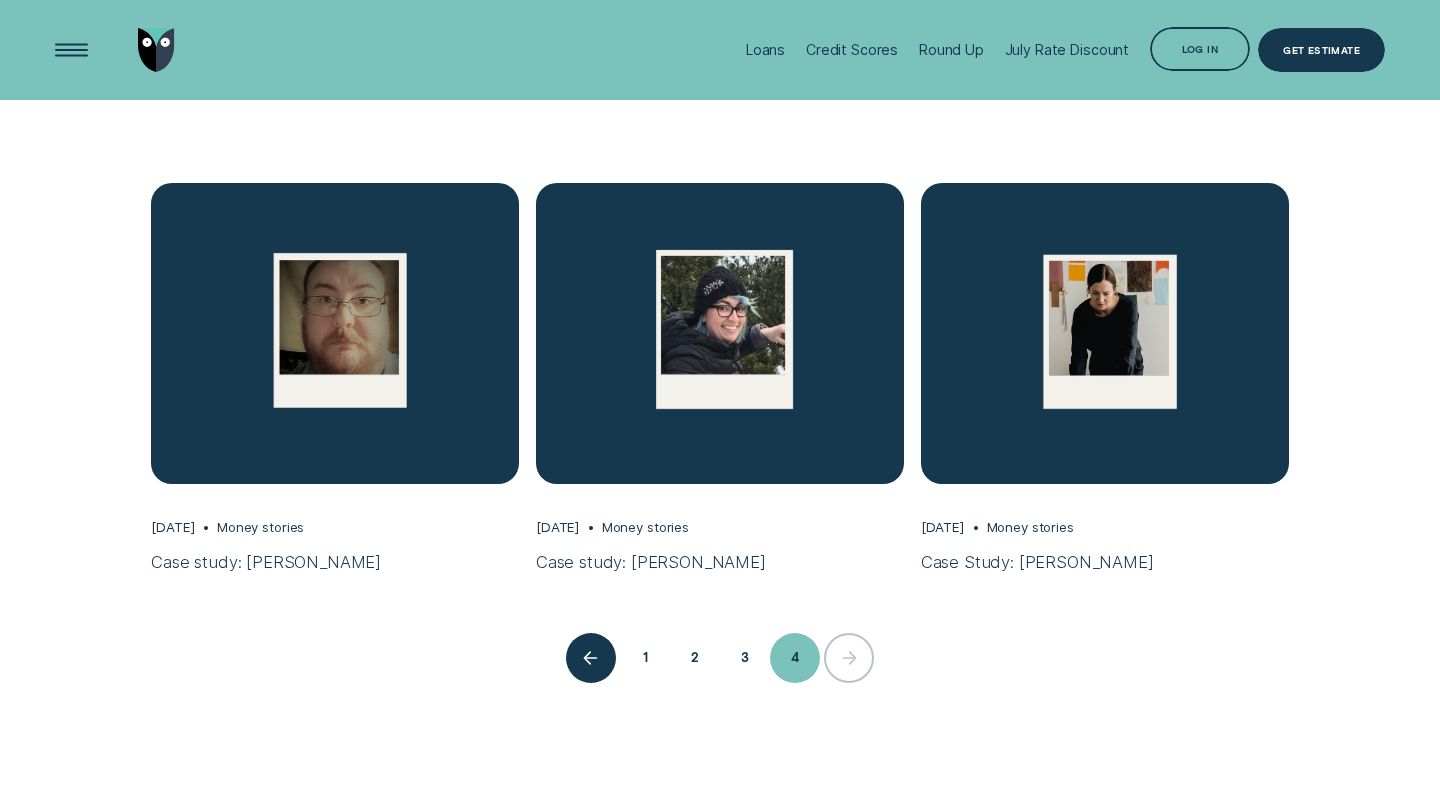 scroll, scrollTop: 2794, scrollLeft: 0, axis: vertical 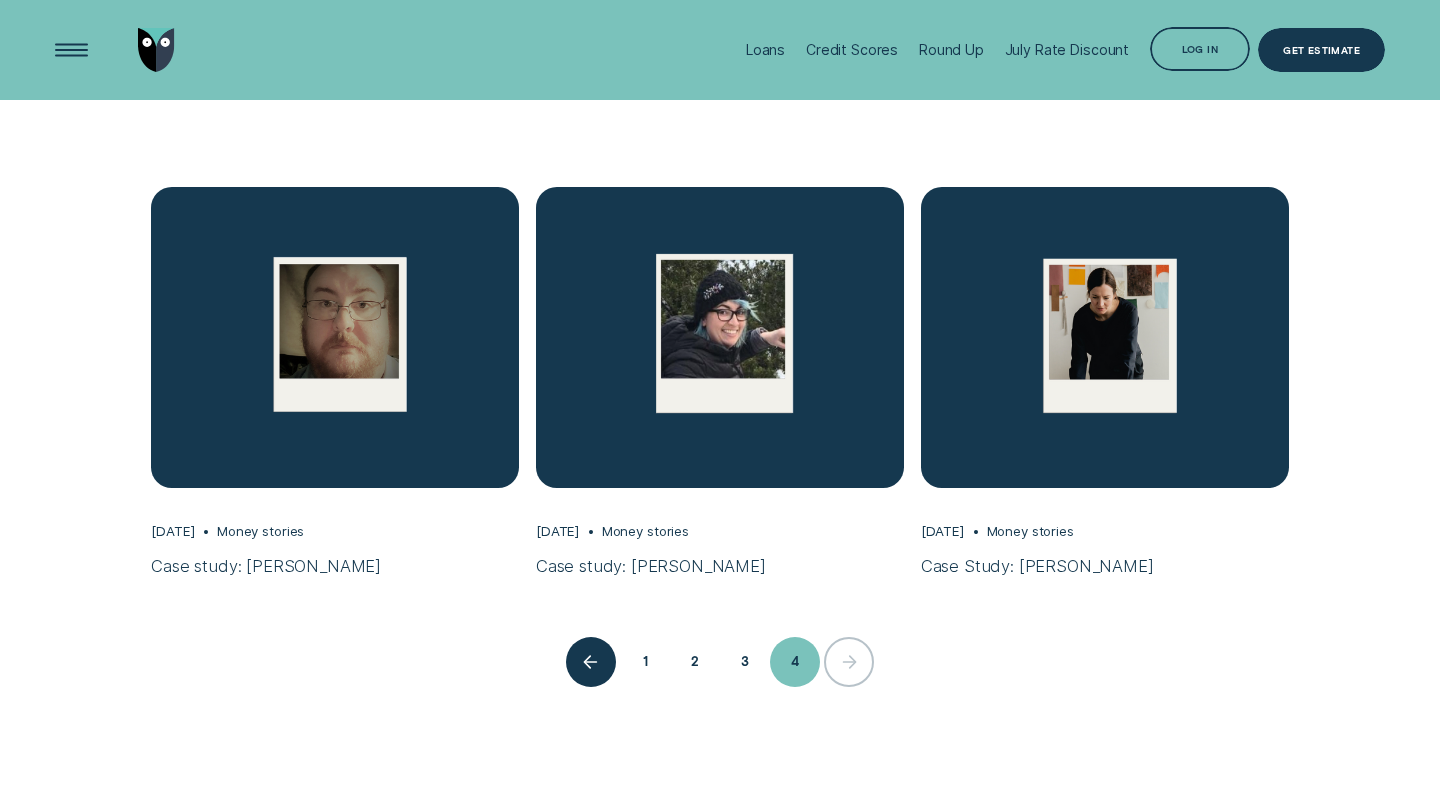 click on "3" at bounding box center (745, 662) 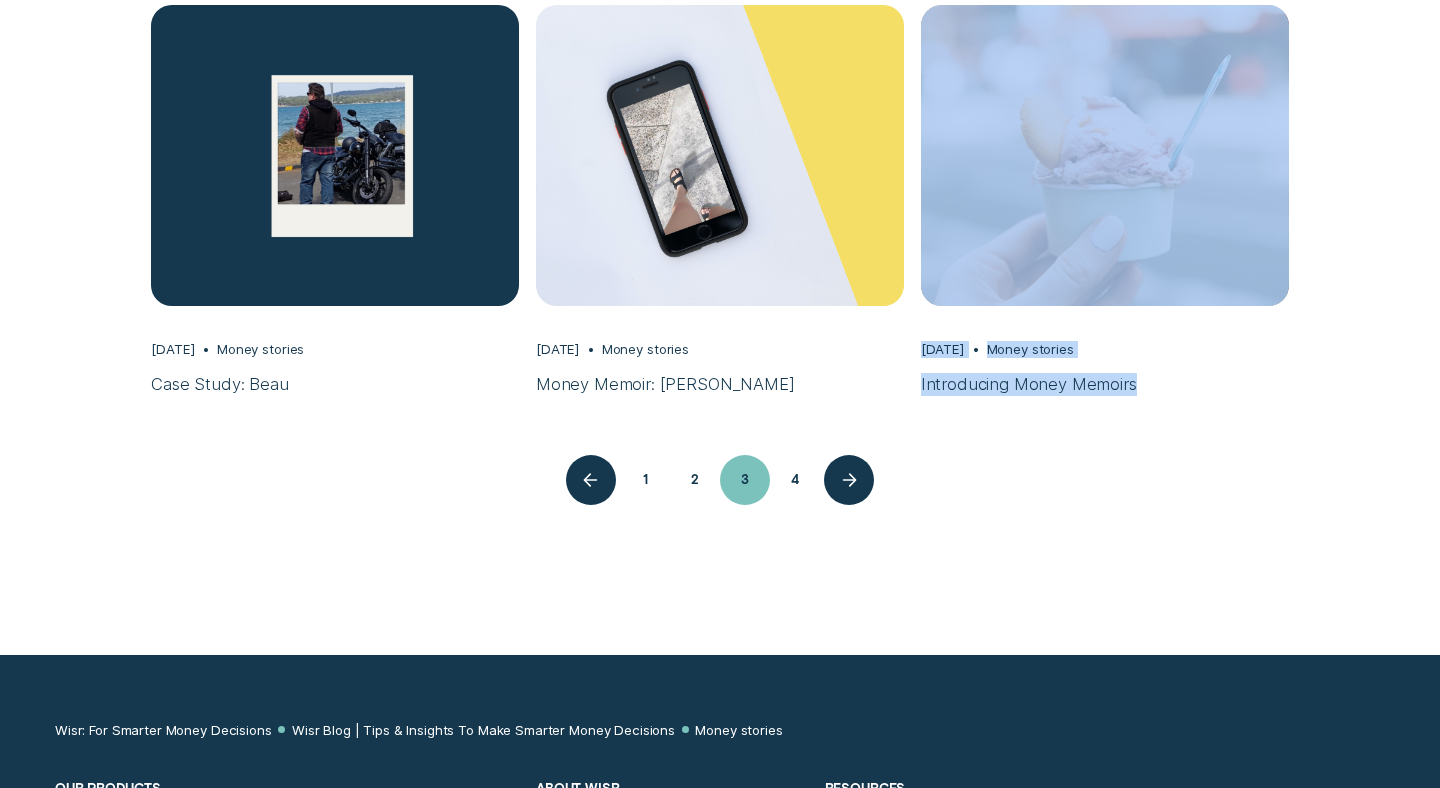 scroll, scrollTop: 2981, scrollLeft: 0, axis: vertical 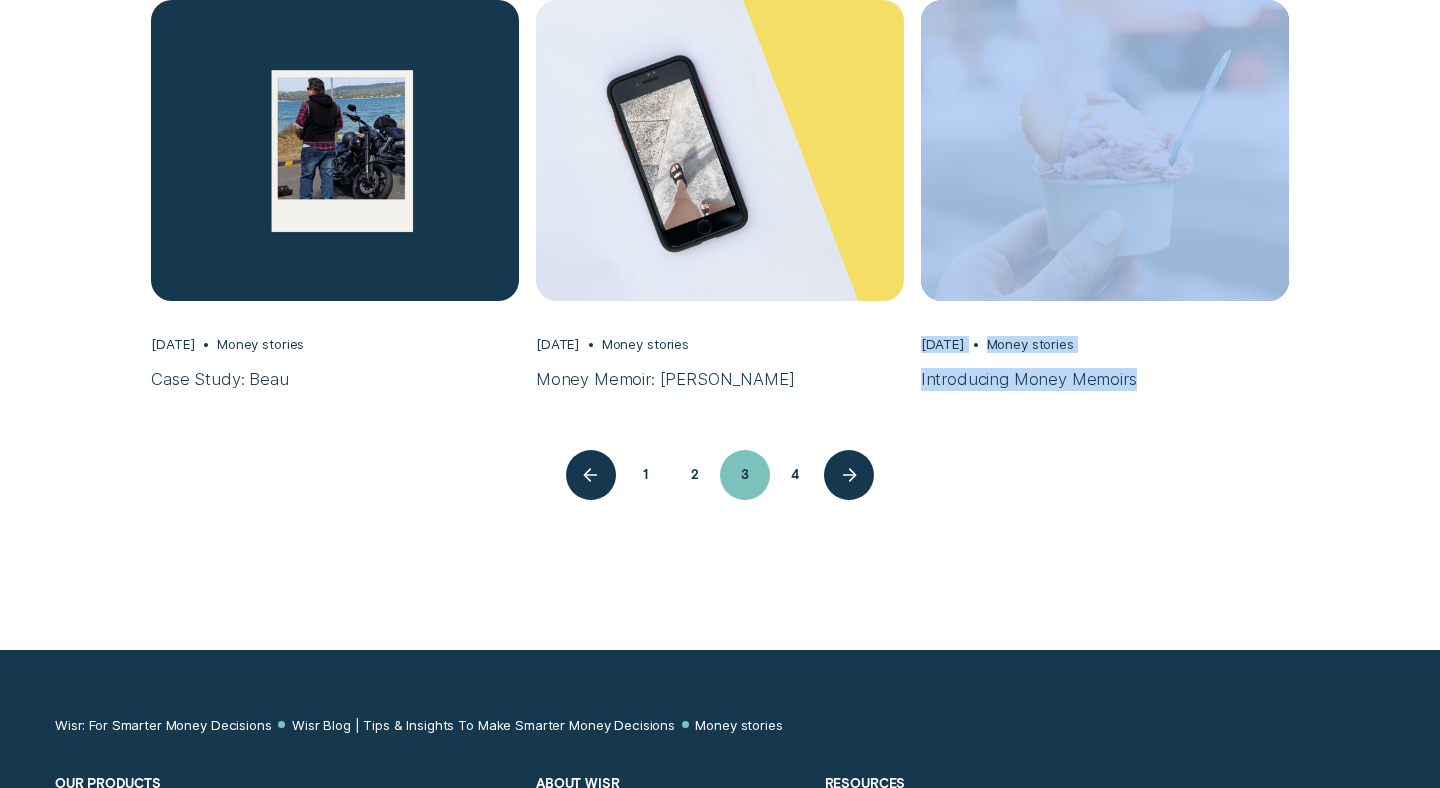 click on "2" at bounding box center [695, 475] 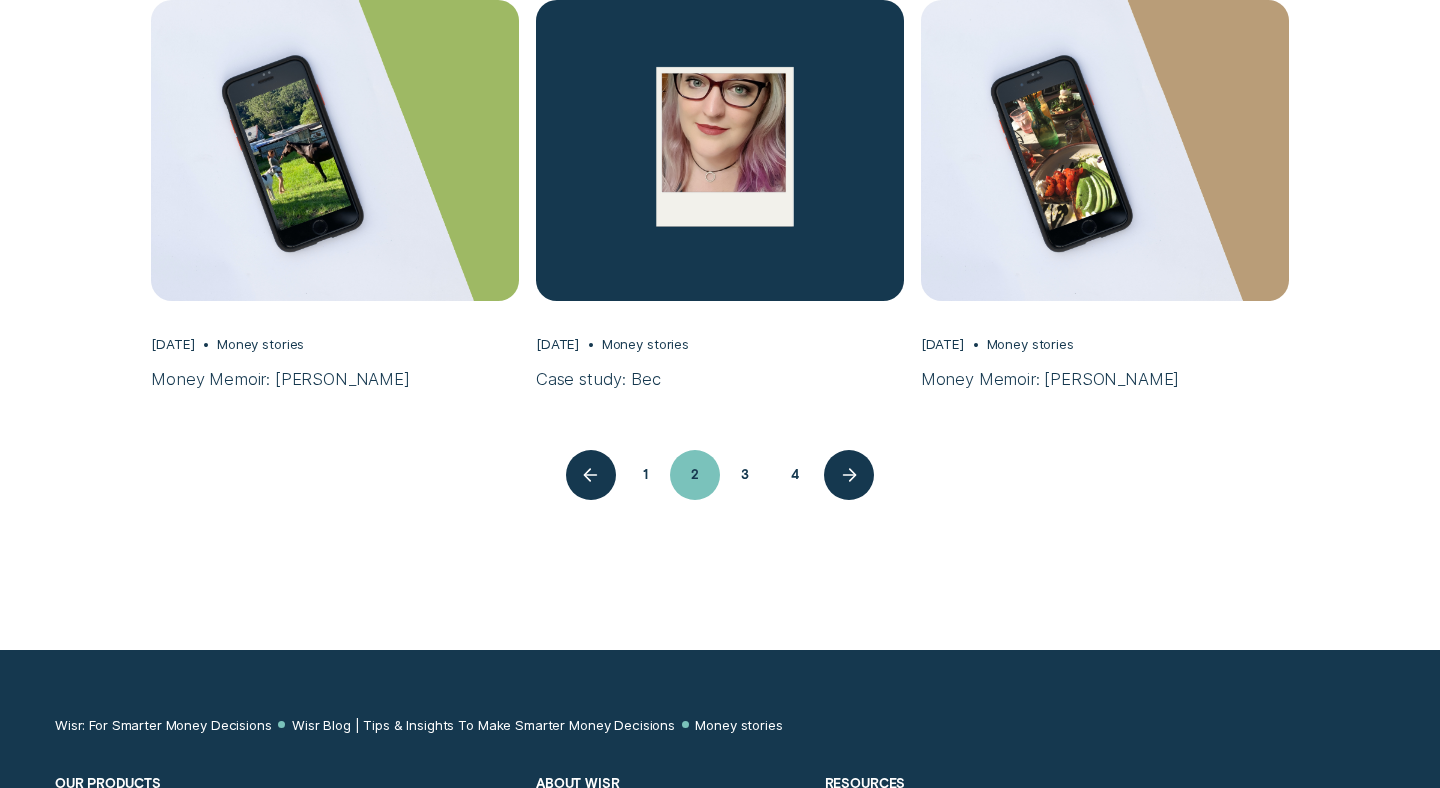click on "1" at bounding box center [645, 475] 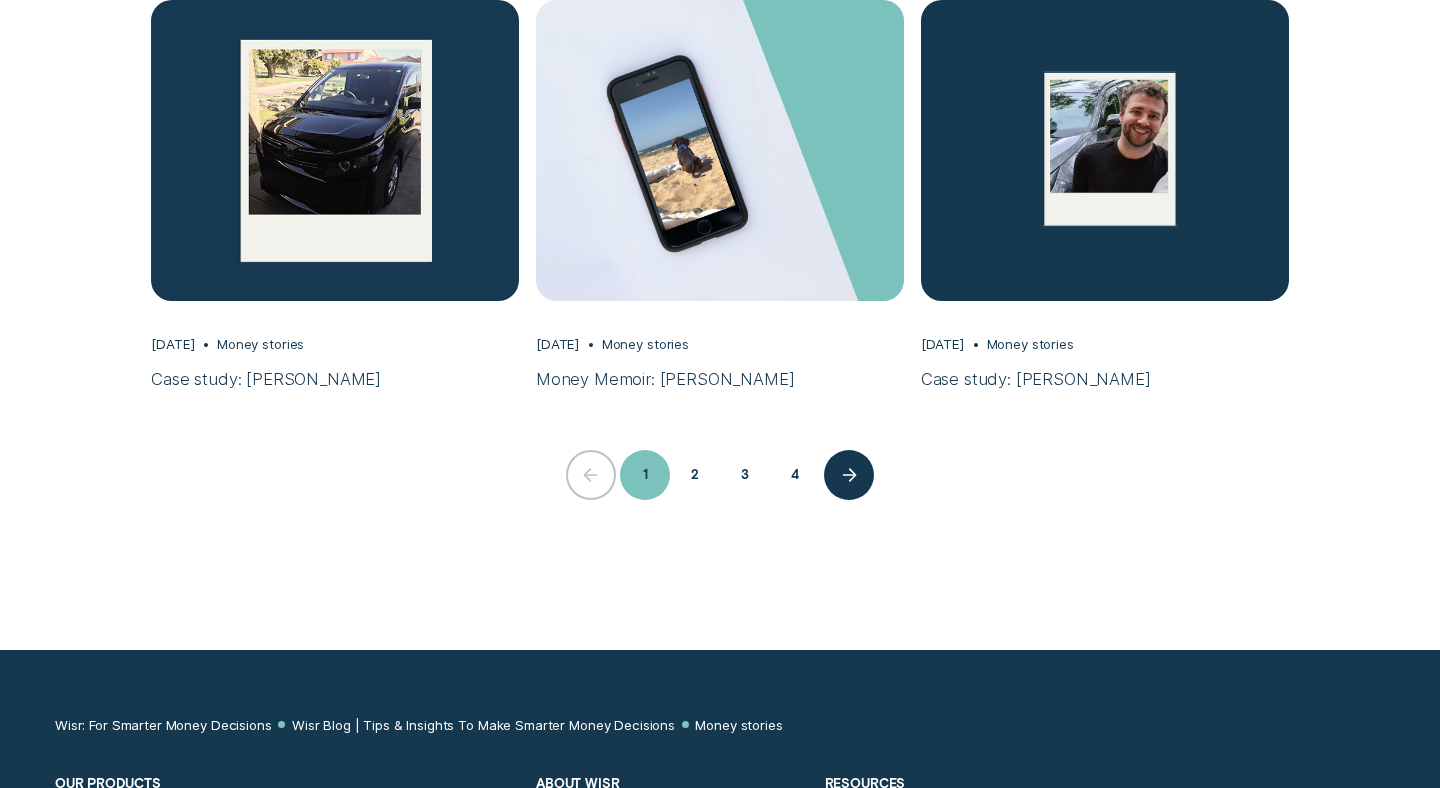 click on "Loans Credit Scores Round Up July Rate Discount Log in Log in Customer Dashboard View loan & credit scores Partner Portal Manage client applications Get Estimate Get Estimate Log in Log in Customer Dashboard View loan & credit scores Partner Portal Manage client applications Our Products Loans Credit Scores Round Up July Rate Discount Other Resources Log in Get Started About Wisr Loan Calculator Smart Guides Wisr Testimonials Blog Broker Login Help Centre Careers Shareholders Contact The Wisr Blog Feed your mind Get insights and tips on money, tech, wellness and stuff we like.  Featured posts May 21 Saving 5 tips to get yourself sorted for the new financial year May 13 Saving 5 genius ways for Aussies to save money without spending less Apr 02 Get loan ready Finance terms explained Aug 06 Get loan ready How to get a low interest personal loan Dec 20 Get loan ready Can you refinance a car loan? All Credit scores Saving Team Wisr Life stuff Debt Get loan ready Money stories Security Latest Posts Money stories 1" at bounding box center (720, -708) 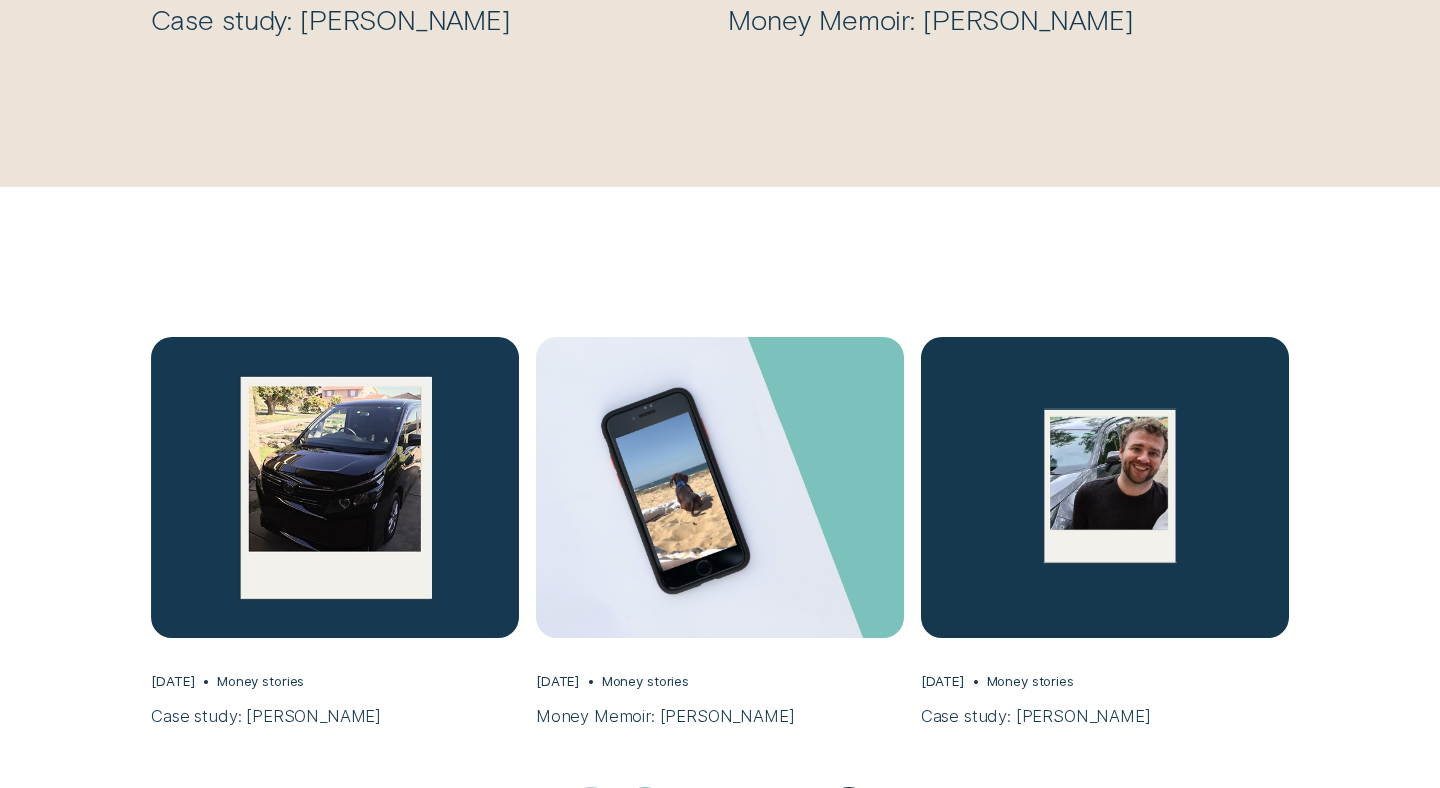 scroll, scrollTop: 2633, scrollLeft: 0, axis: vertical 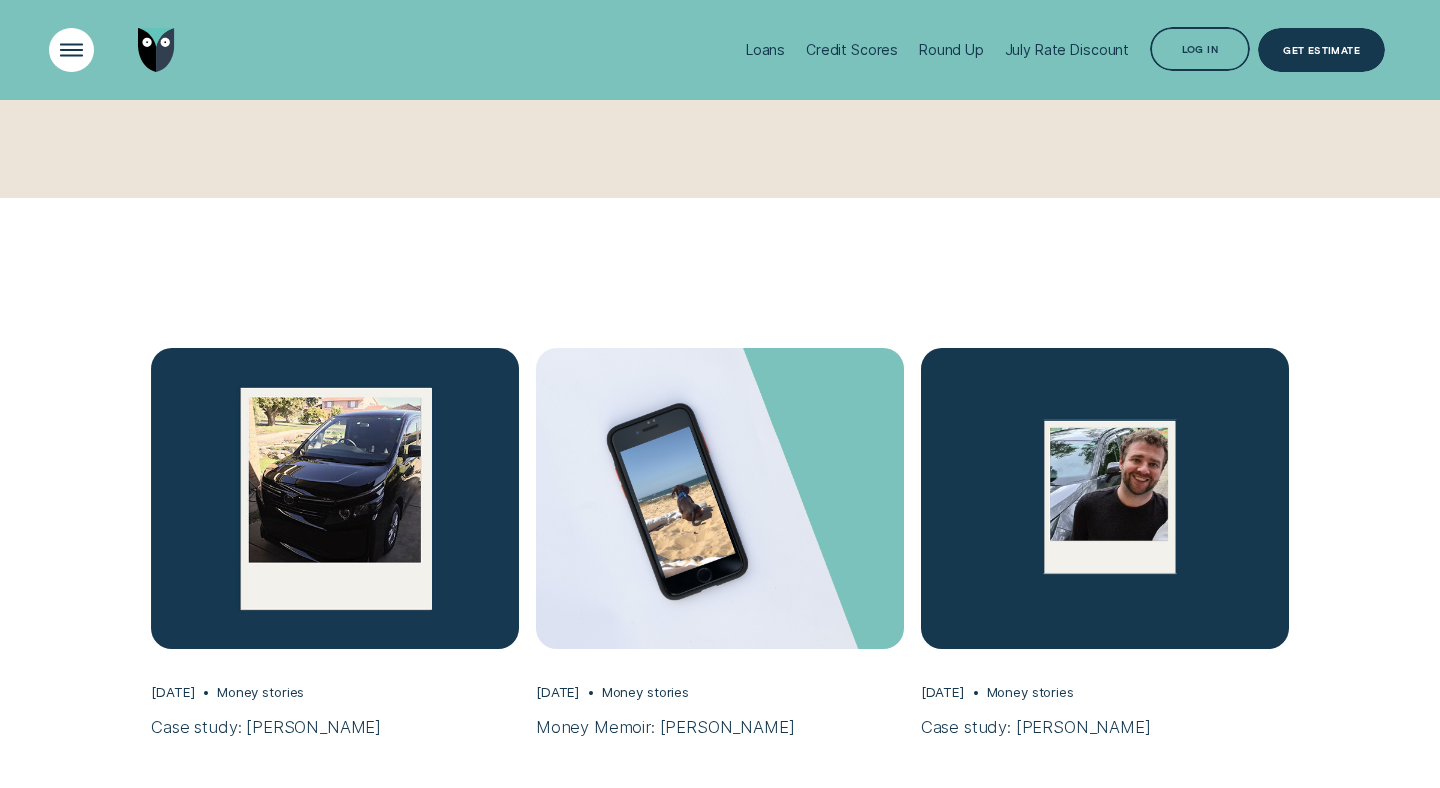 click at bounding box center [72, 50] 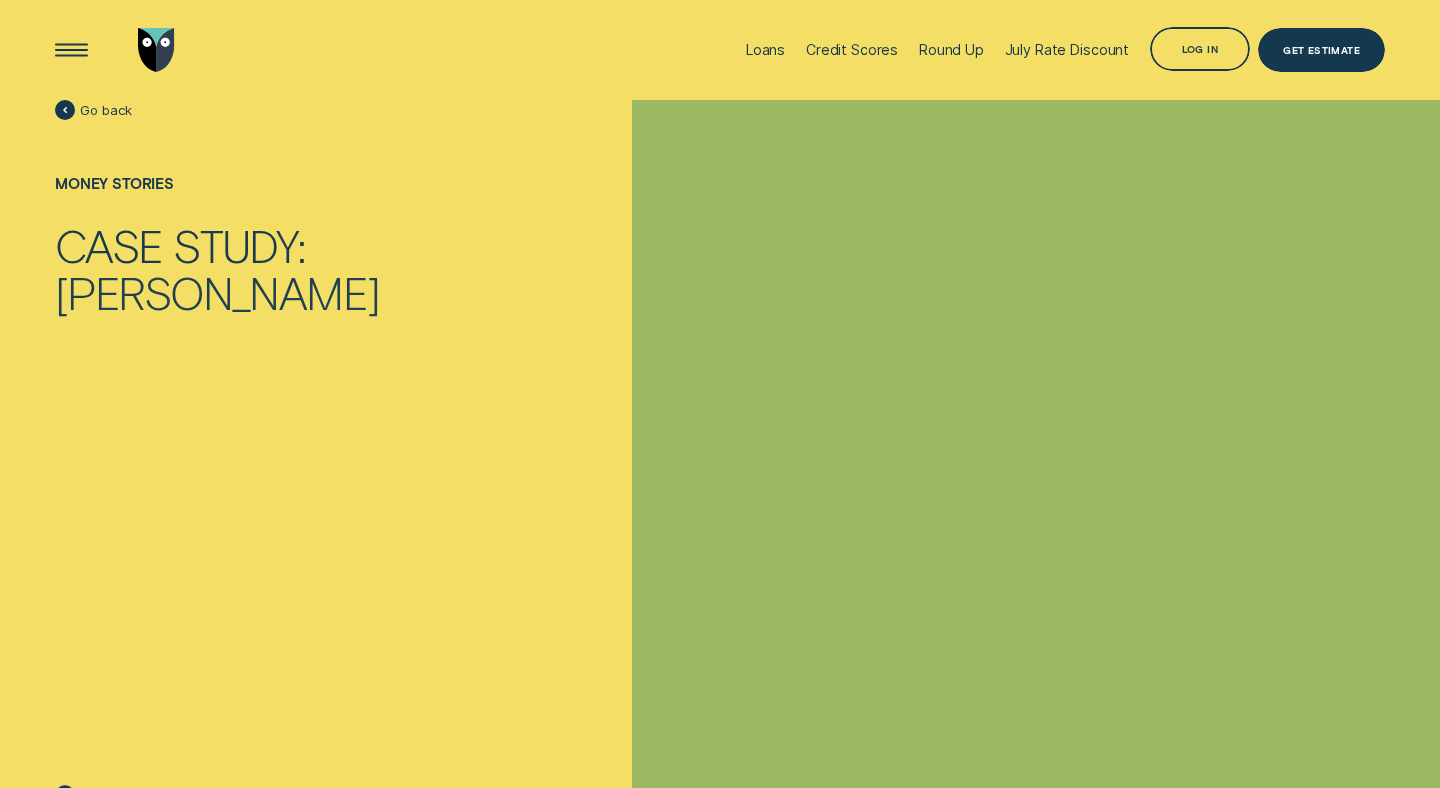 scroll, scrollTop: 0, scrollLeft: 0, axis: both 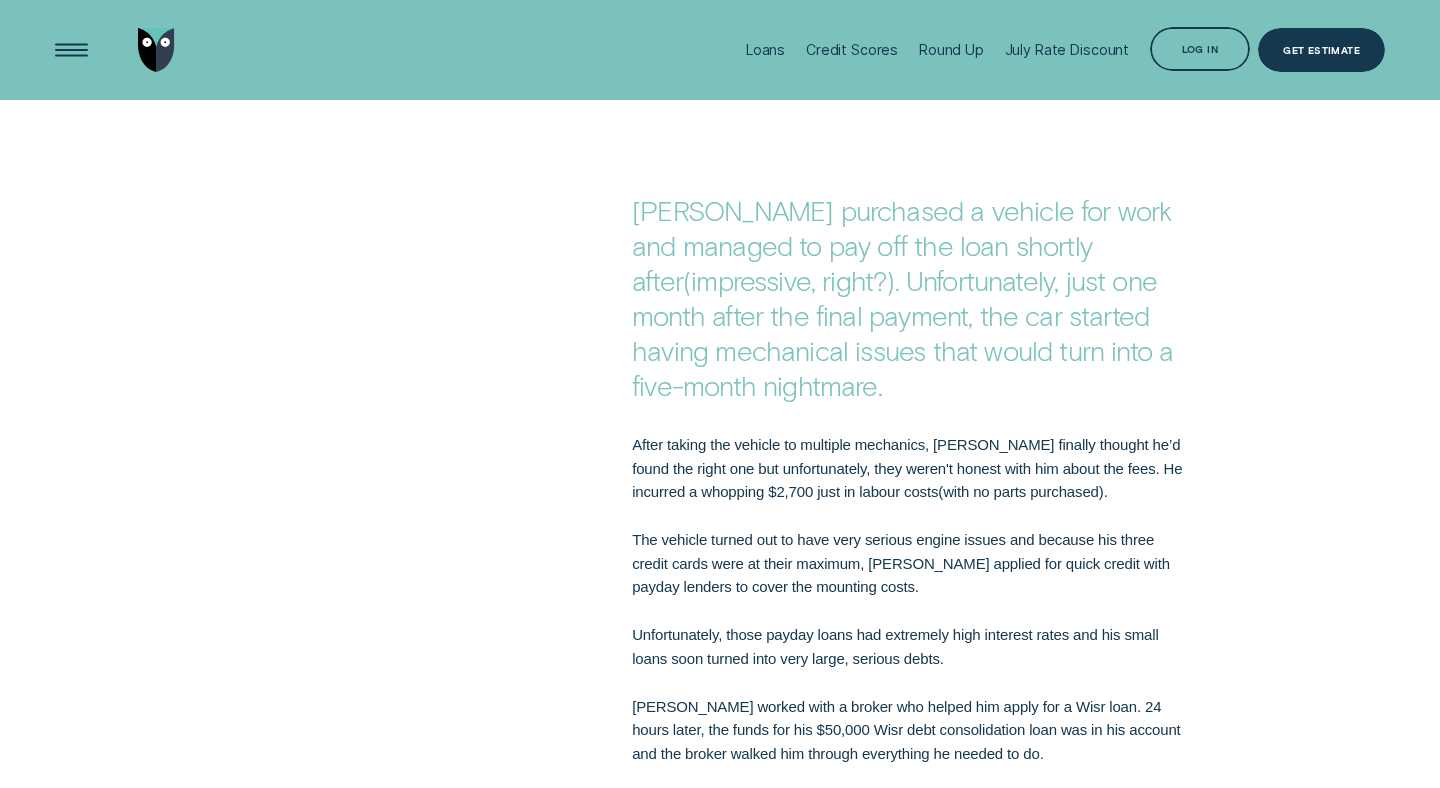 click on "After taking the vehicle to multiple mechanics, [PERSON_NAME] finally thought he’d found the right one but unfortunately, they weren't honest with him about the fees. He incurred a whopping $2,700 just in labour costs  ( with no parts purchased ) ." at bounding box center [912, 468] 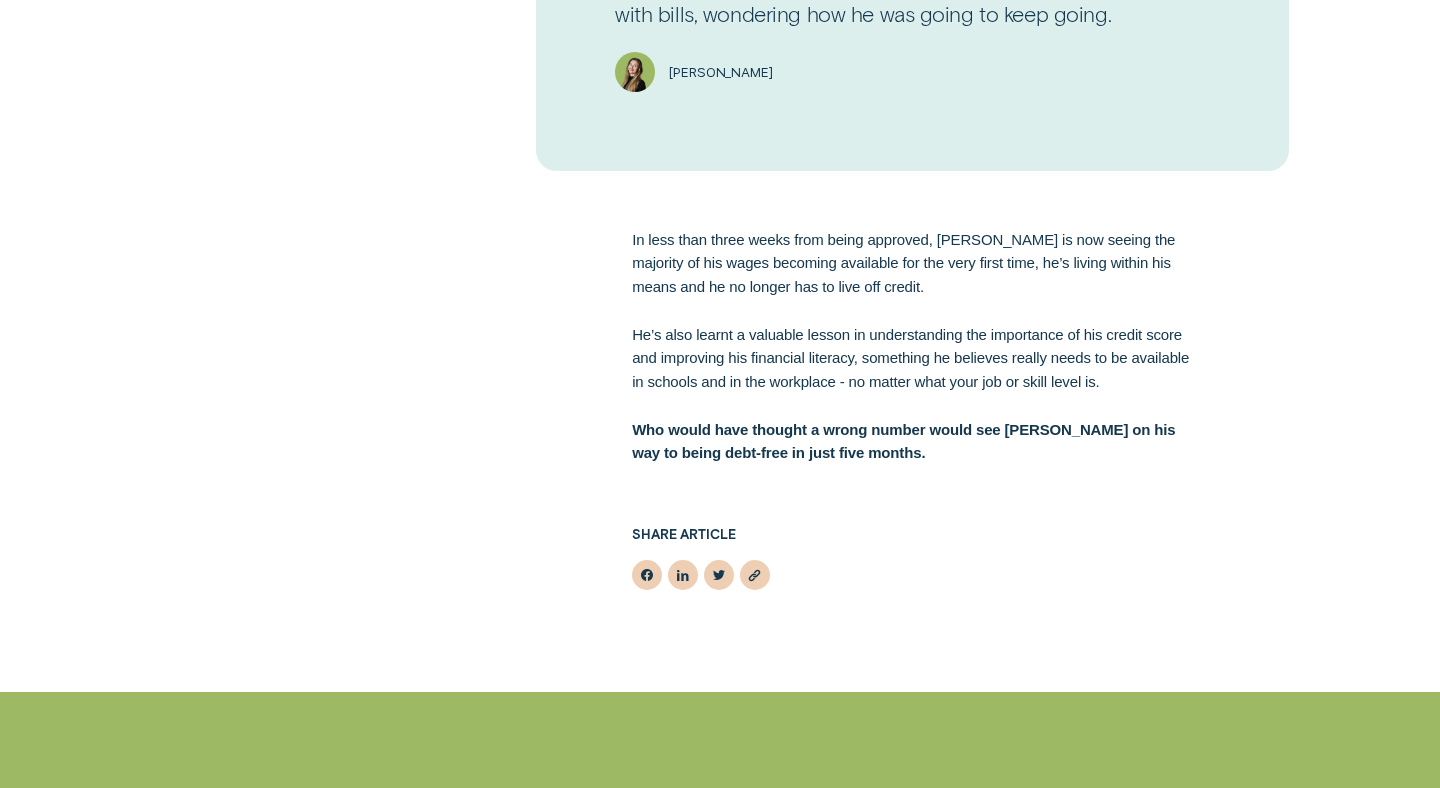 click on "Share Article Copied Download Wisr App Pay down debt with every day purchases. Download Wisr App Download Wisr App Round Up - Coffee Did you find this content helpful? Yes Yes No No Disclaimer: This article contains general information only, and is not general advice or personal advice. Wisr Services  Pty   Ltd  does not recommend any product or service discussed in this article. You must get your own financial, taxation, or legal advice, and understand any risks before considering whether a product or service discussed in this article may be appropriate for you. We have taken reasonable efforts to ensure that the information is accurate at the time of publishing, but the information is subject to change. We may not update the article to reflect any change. [PERSON_NAME] is a comms expert with over eight years of experience. She manages all things public relations and external comms for Wisr. [PERSON_NAME] , Media and Communications Manager Read more case studies [DATE] Money stories Case Study: [PERSON_NAME] [DATE] Money stories" at bounding box center (720, 1802) 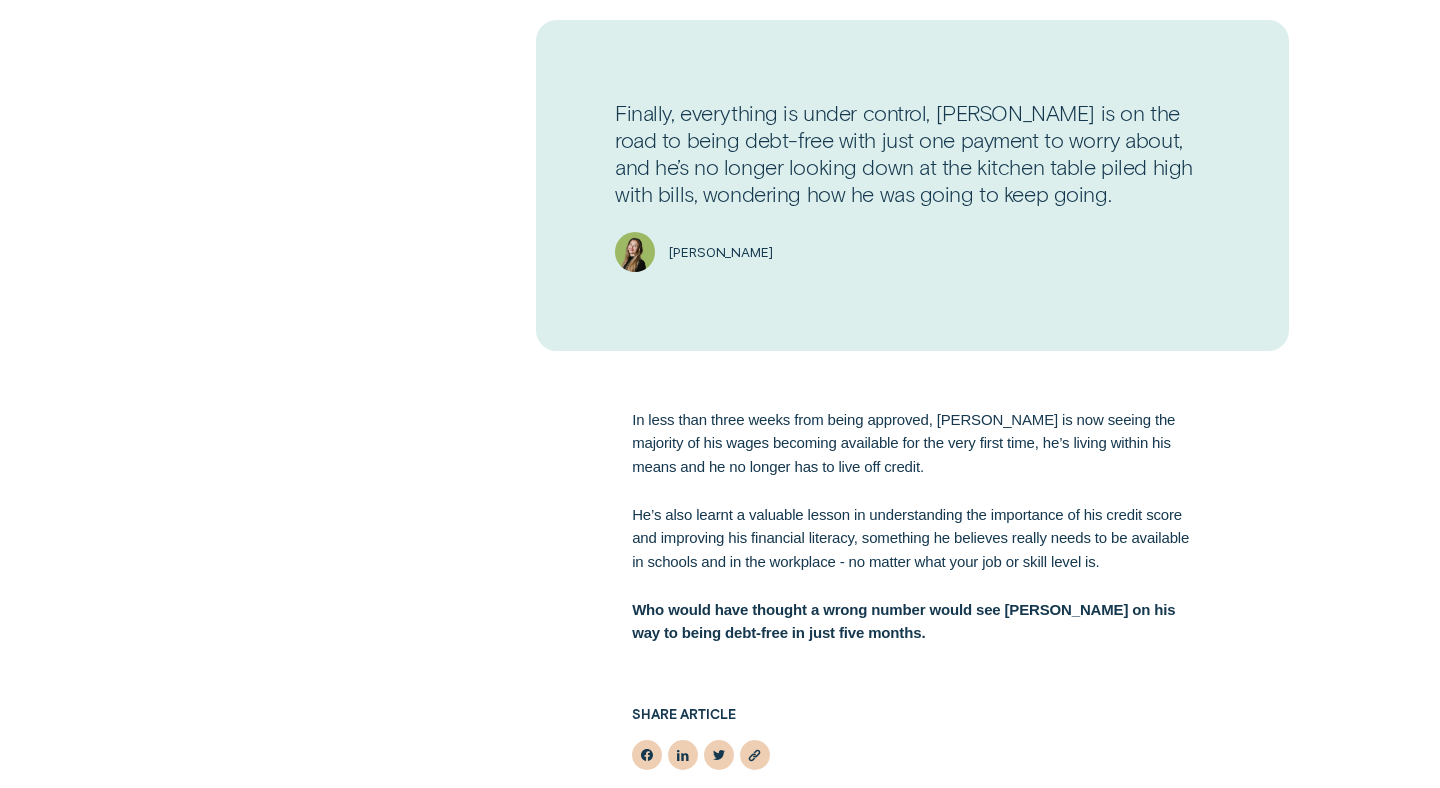 scroll, scrollTop: 2288, scrollLeft: 0, axis: vertical 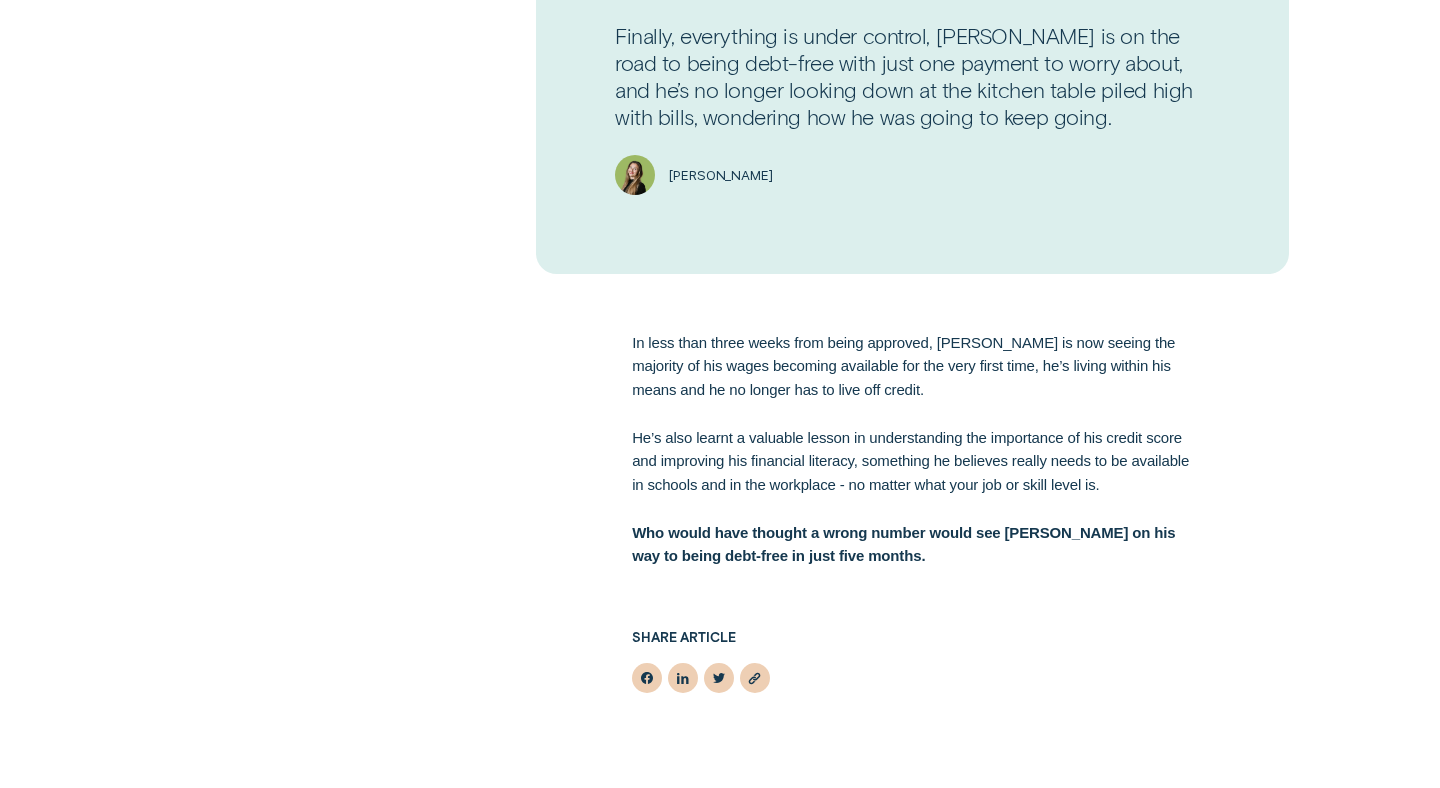 drag, startPoint x: 1177, startPoint y: 452, endPoint x: 627, endPoint y: 304, distance: 569.56476 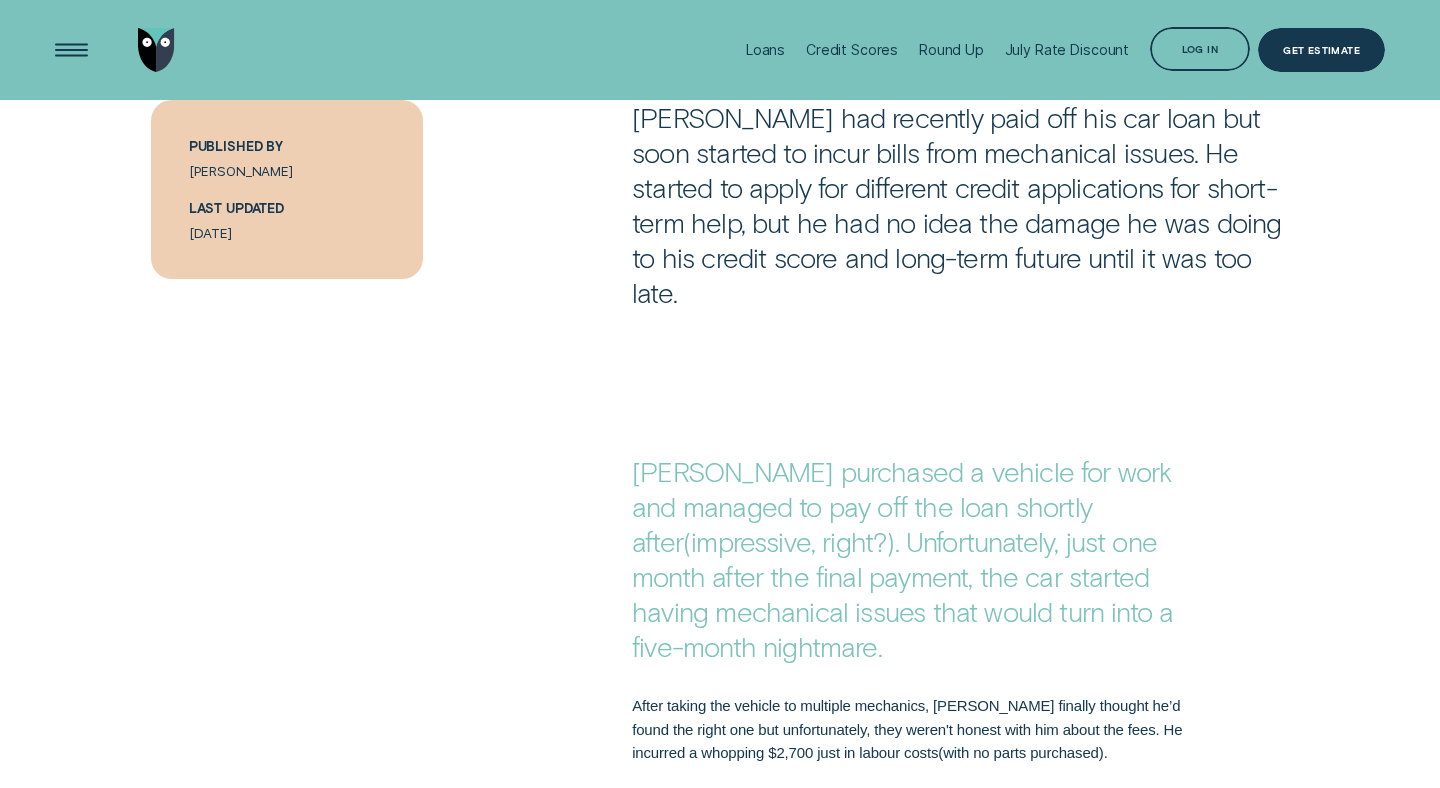 scroll, scrollTop: 963, scrollLeft: 0, axis: vertical 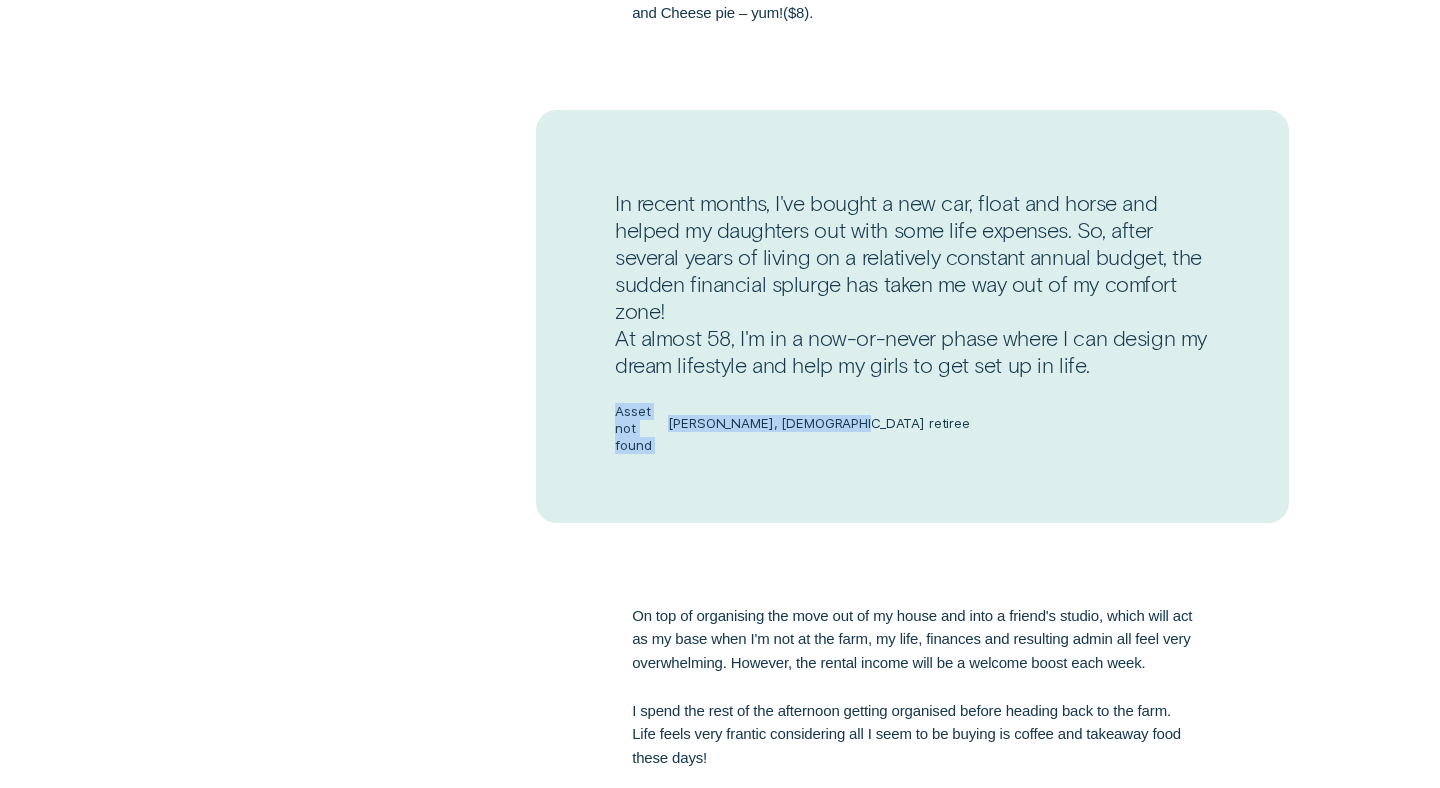 drag, startPoint x: 618, startPoint y: 354, endPoint x: 704, endPoint y: 438, distance: 120.21647 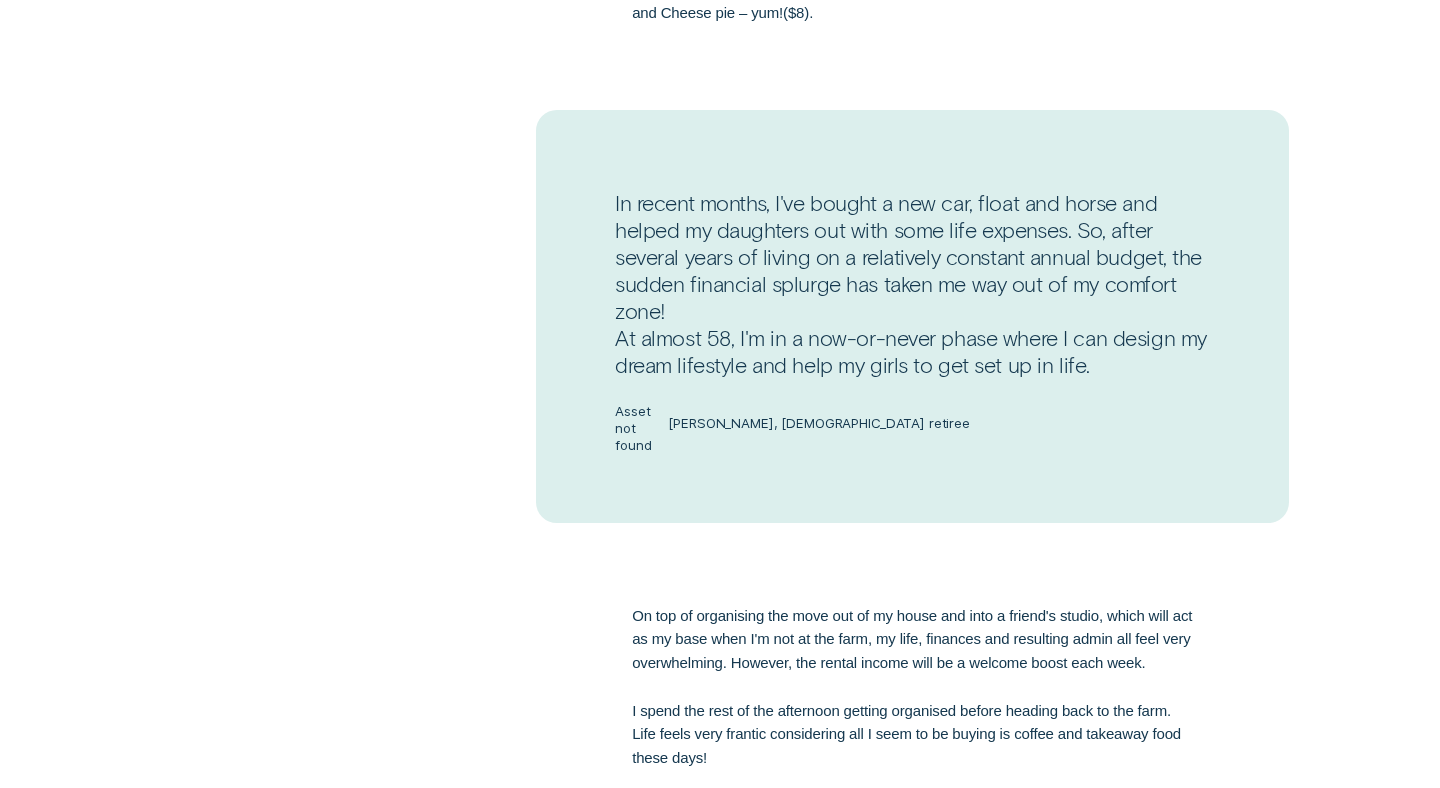click on "In recent months, I've bought a new car, float and horse and helped my daughters out with some life expenses. So, after several years of living on a relatively constant annual budget, the sudden financial splurge has taken me way out of my comfort zone! At almost 58, I'm in a now-or-never phase where I can design my dream lifestyle and help my girls to get set up in life. Asset not found Susie, 58-year-old retiree" at bounding box center [912, 316] 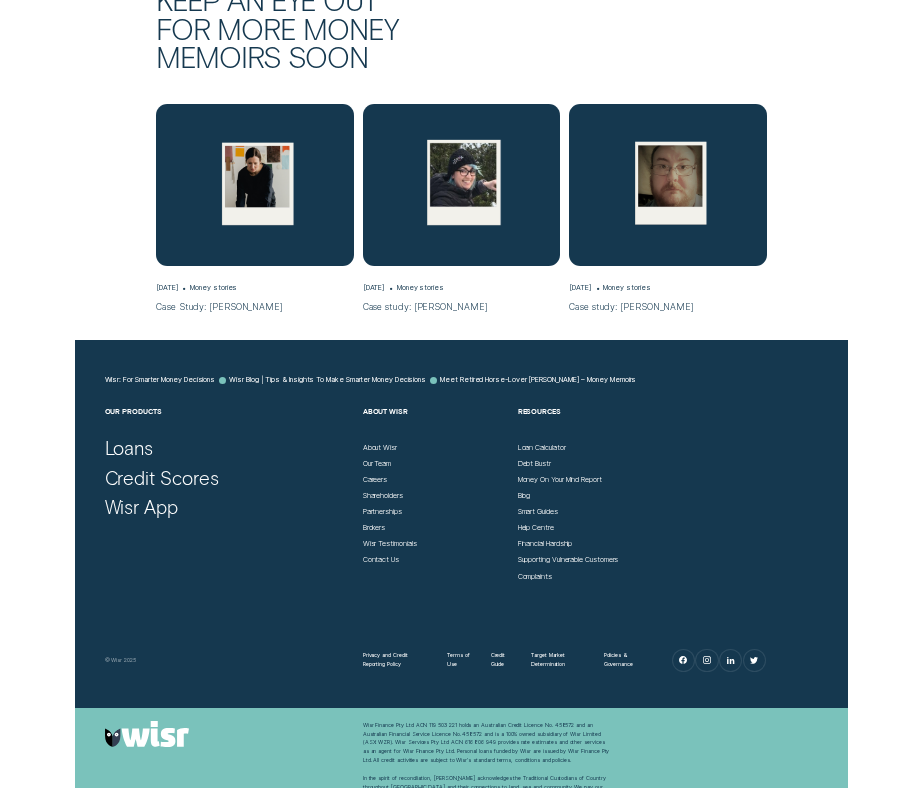 scroll, scrollTop: 5962, scrollLeft: 0, axis: vertical 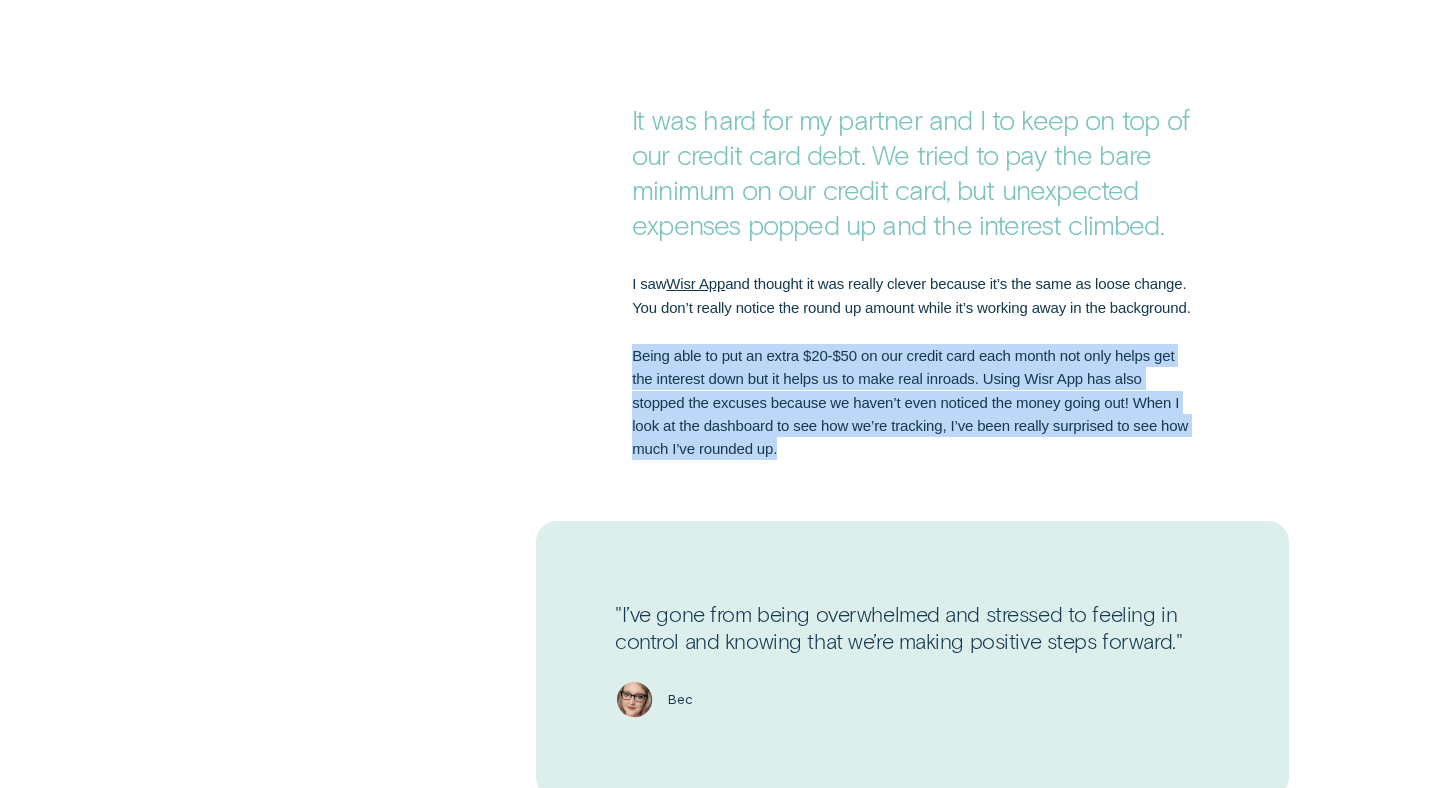 drag, startPoint x: 827, startPoint y: 438, endPoint x: 590, endPoint y: 346, distance: 254.23021 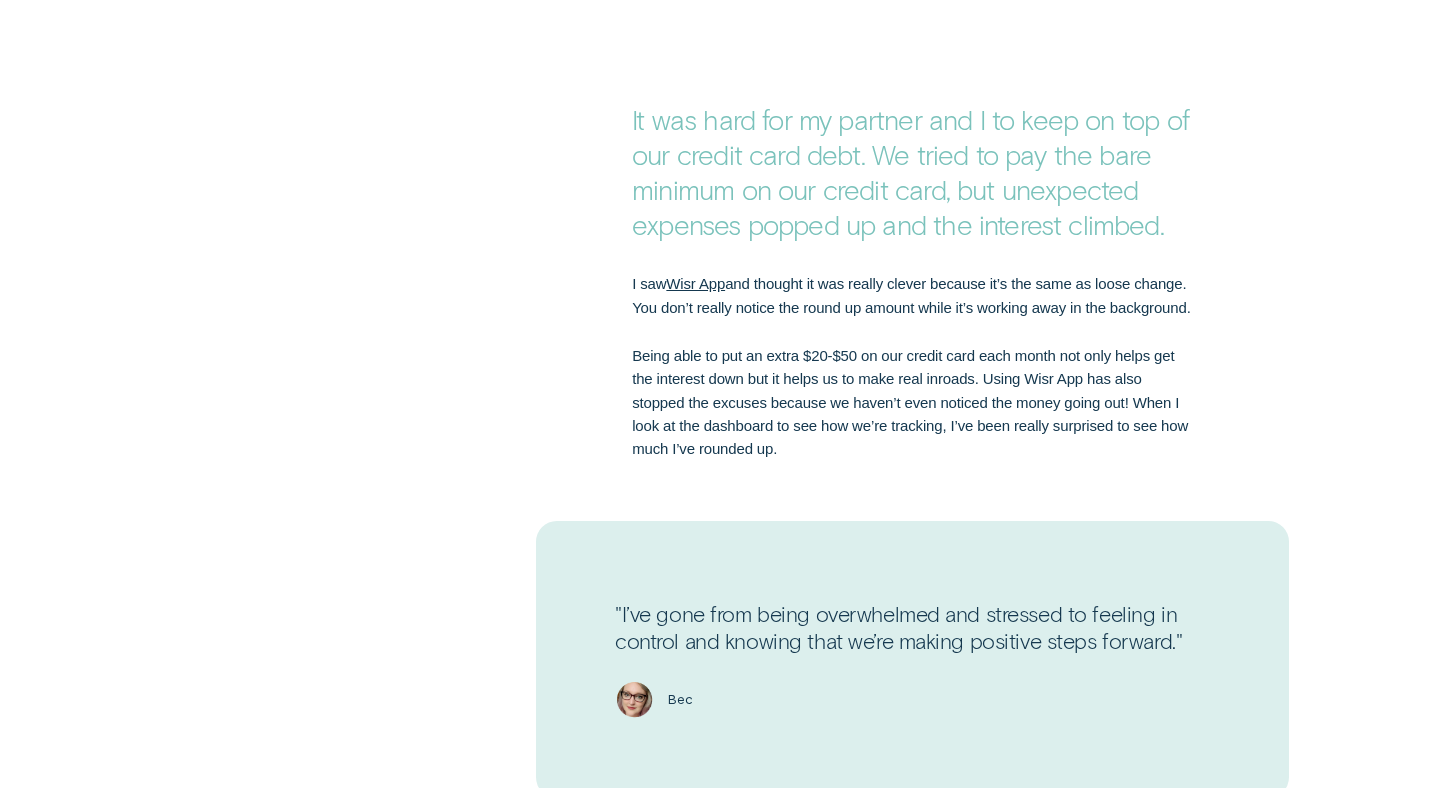 click on "I saw  Wisr App  and thought it was really clever because it’s the same as loose change. You don’t really notice the round up amount while it’s working away in the background." at bounding box center (912, 295) 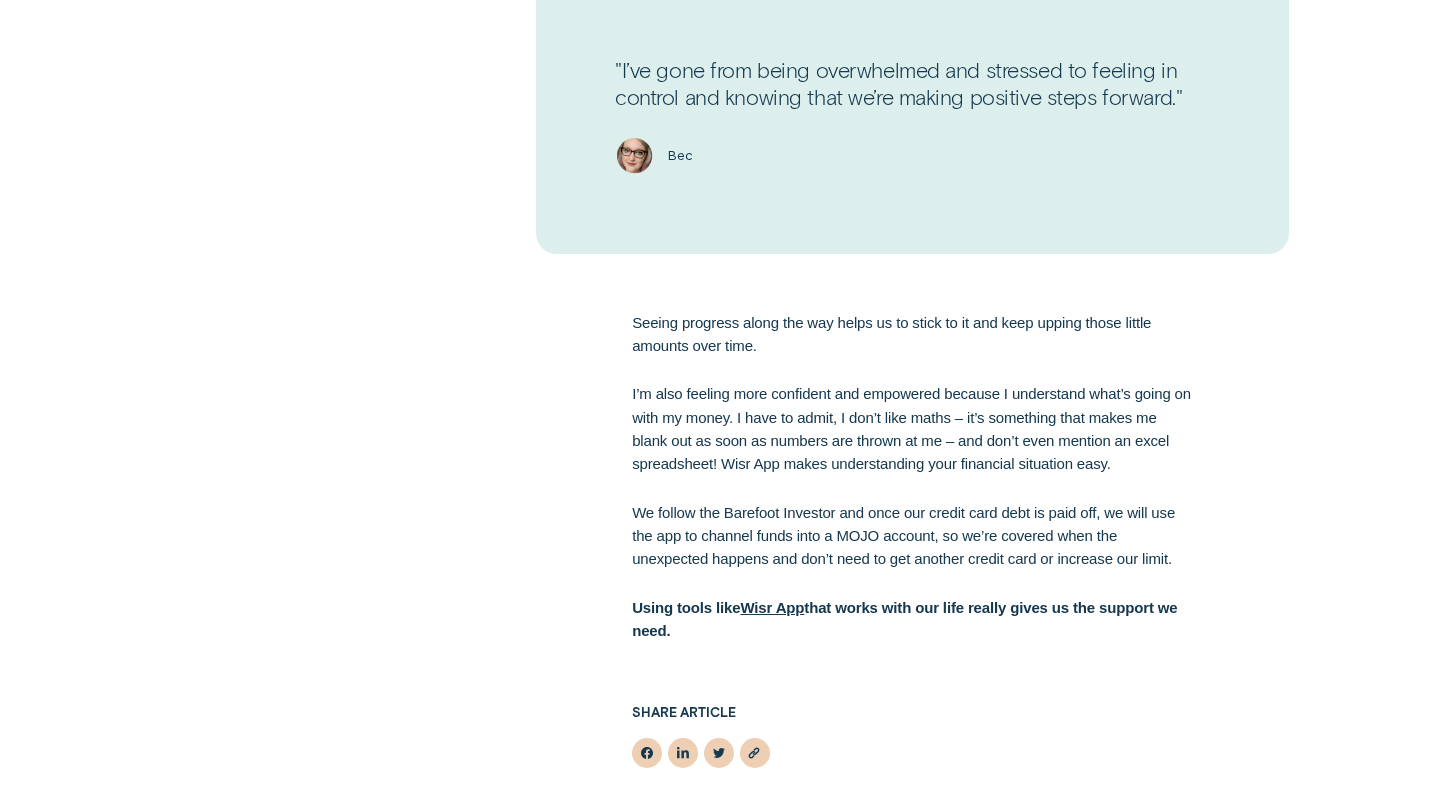 scroll, scrollTop: 1956, scrollLeft: 0, axis: vertical 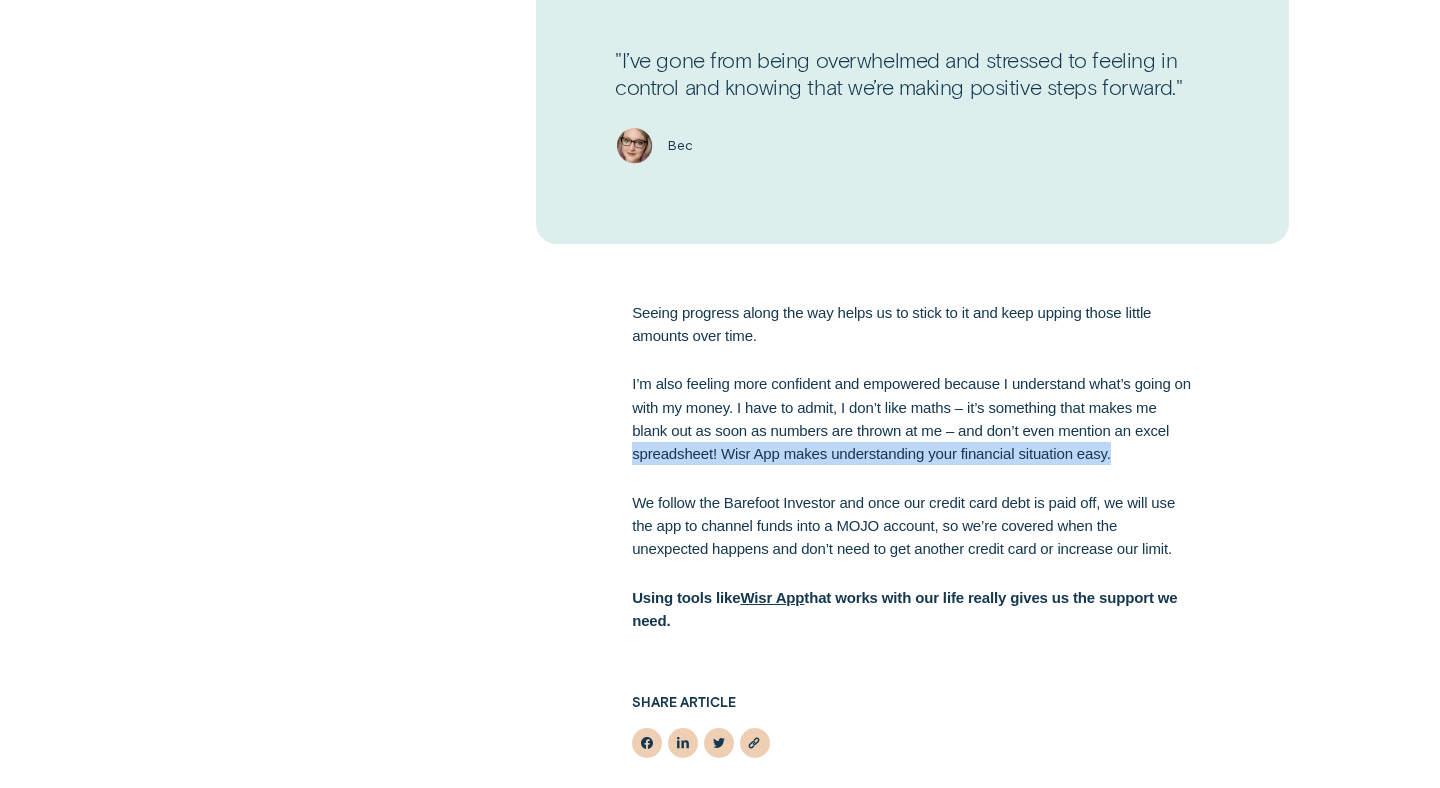 drag, startPoint x: 1183, startPoint y: 450, endPoint x: 1310, endPoint y: 410, distance: 133.15028 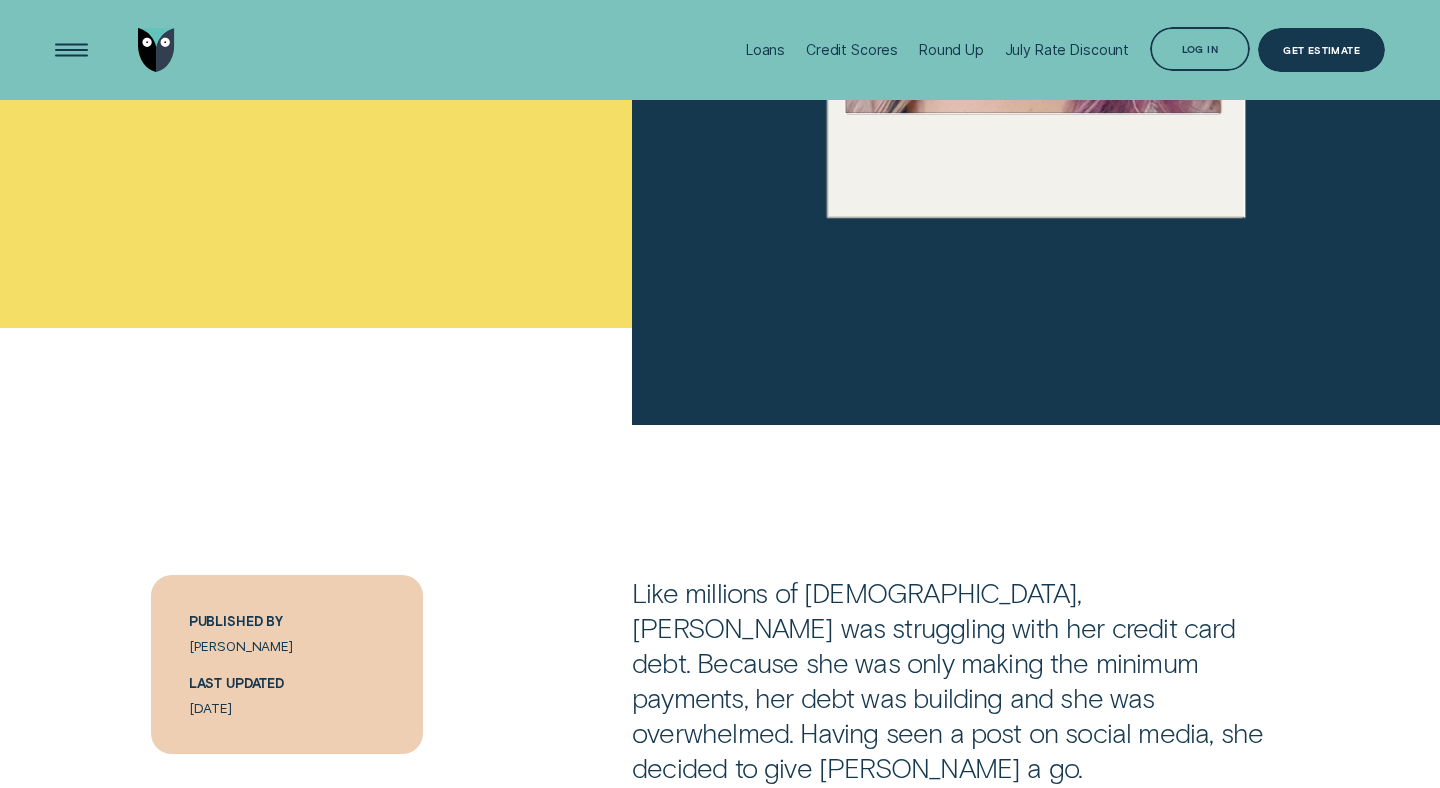 scroll, scrollTop: 300, scrollLeft: 0, axis: vertical 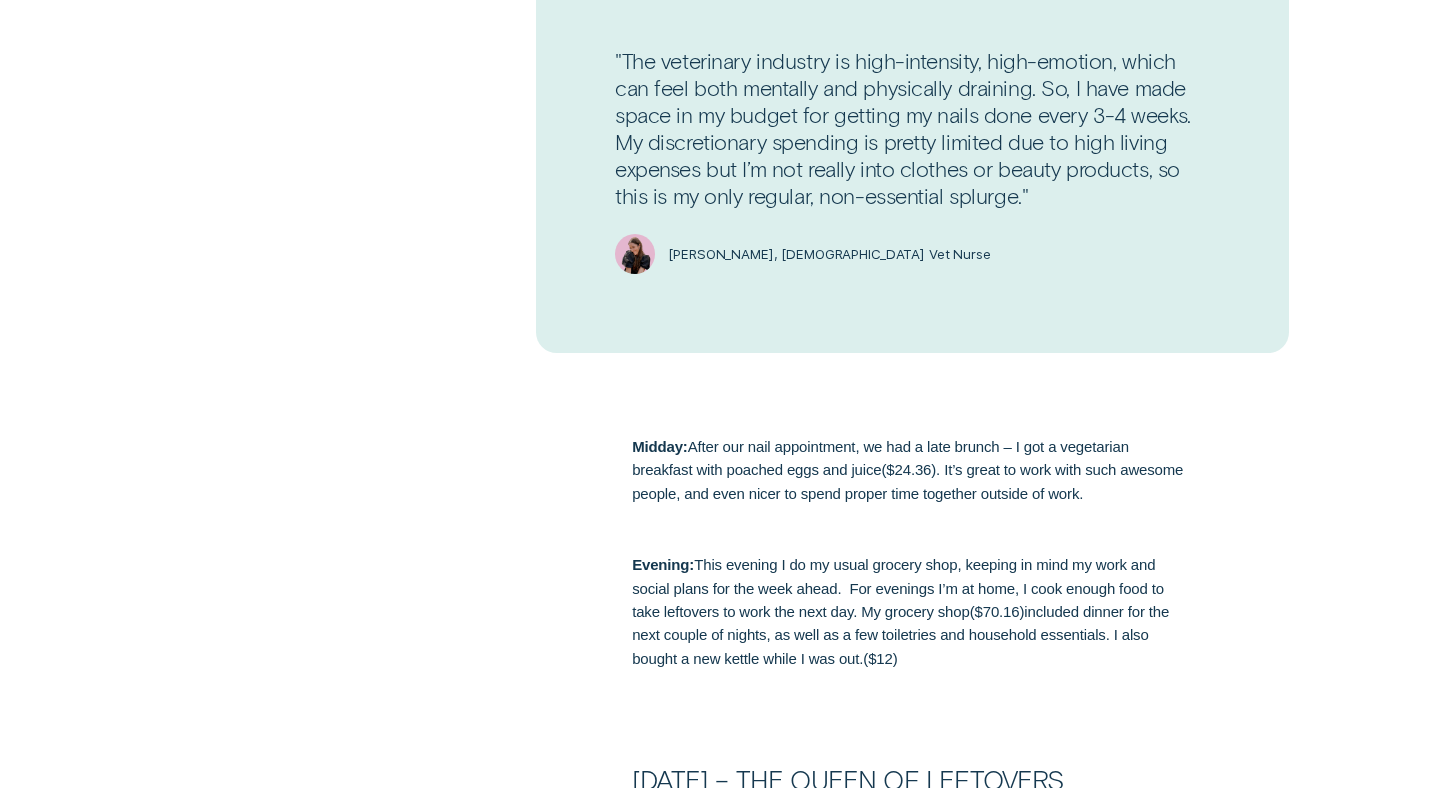 click at bounding box center (635, 254) 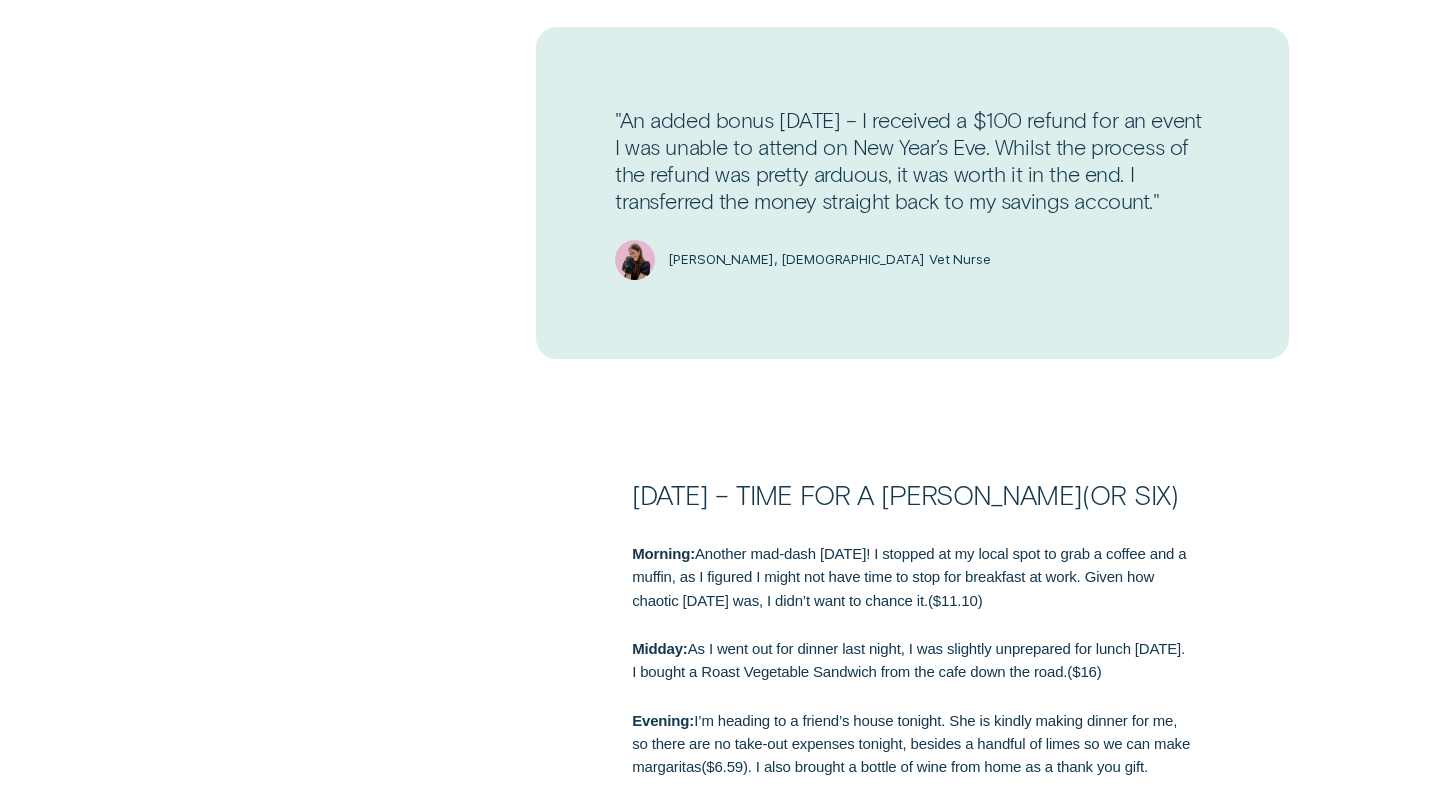 scroll, scrollTop: 5359, scrollLeft: 0, axis: vertical 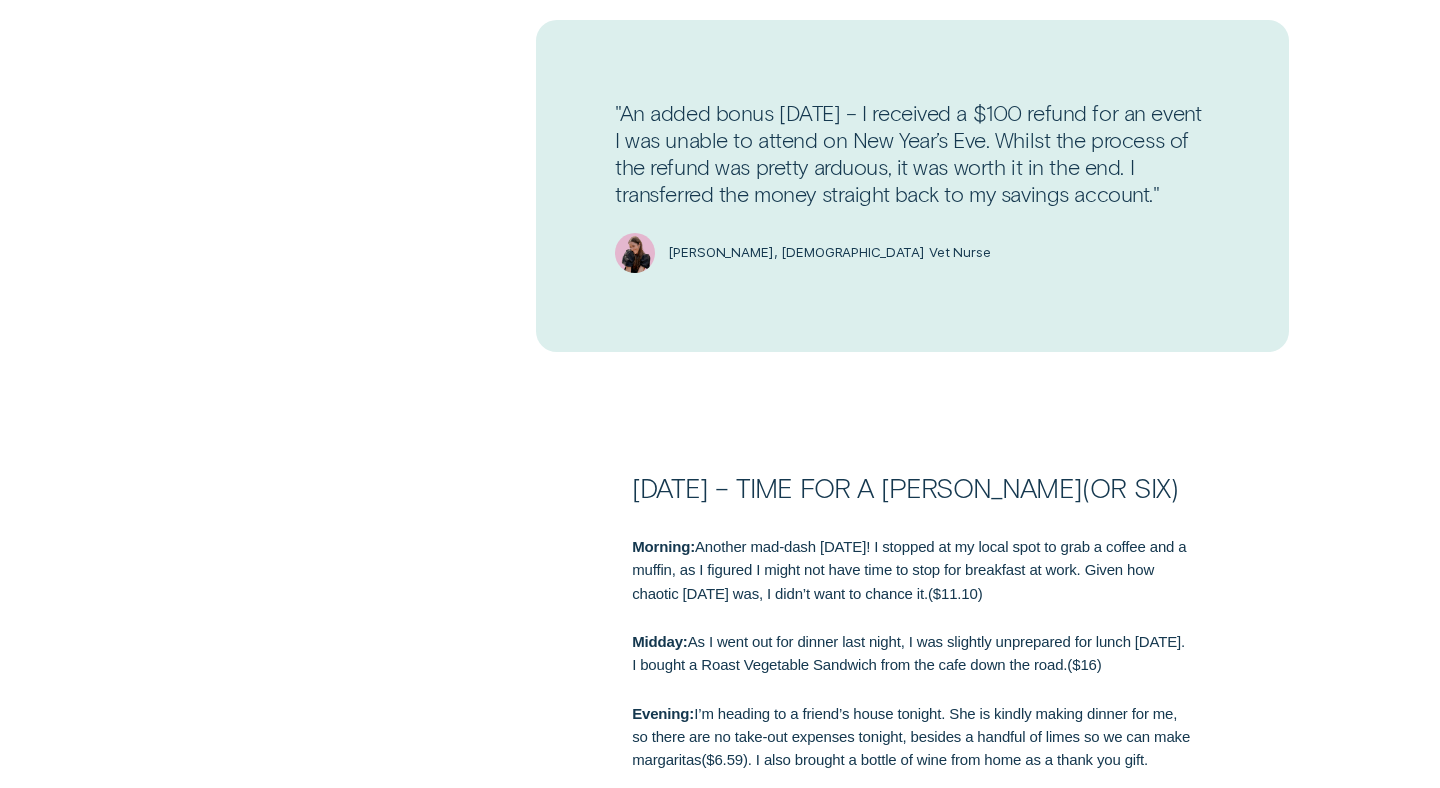 click on "Morning:  Another mad-dash today! I stopped at my local spot to grab a coffee and a muffin, as I figured I might not have time to stop for breakfast at work. Given how chaotic yesterday was, I didn’t want to chance it.  ( $11.10 )" at bounding box center [912, 570] 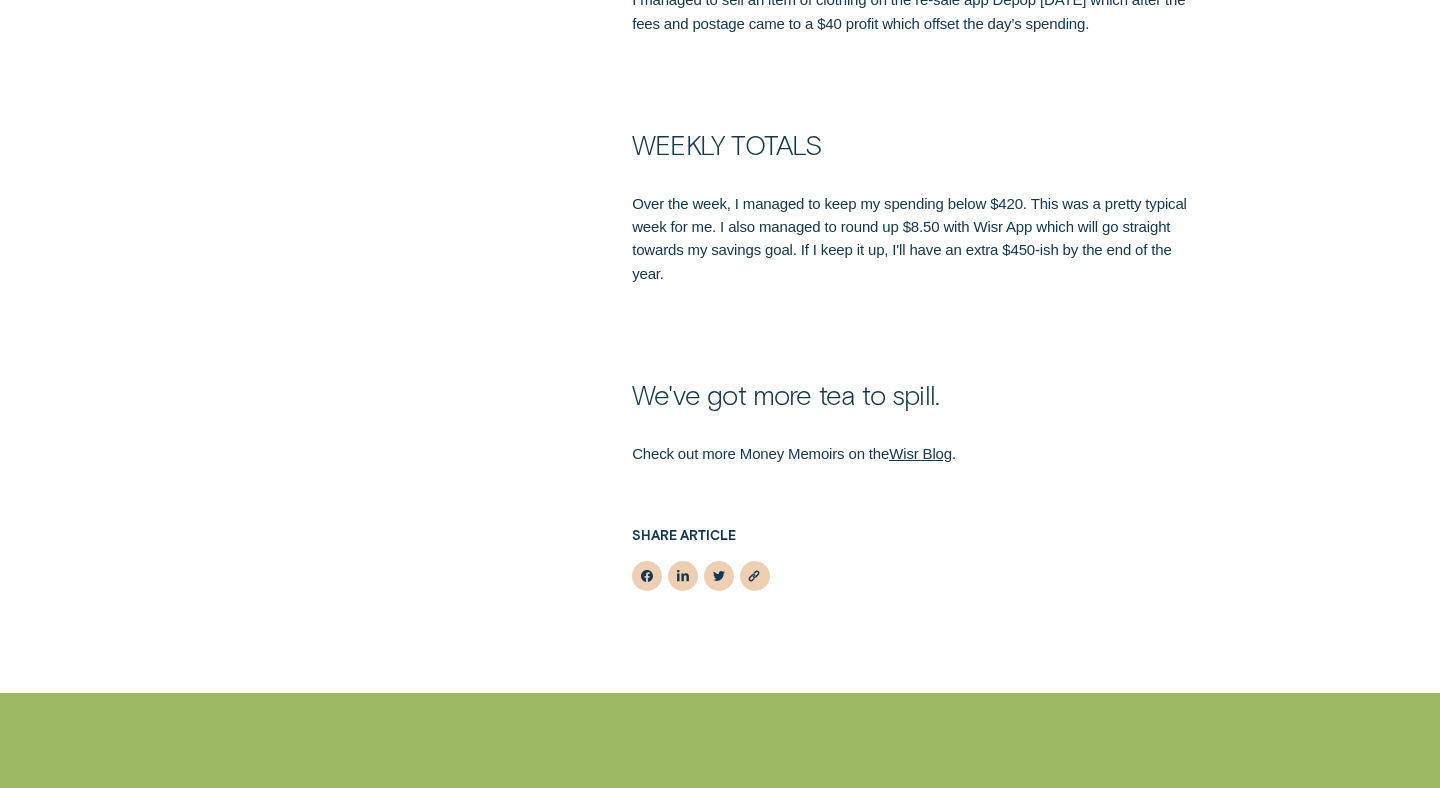 scroll, scrollTop: 6679, scrollLeft: 0, axis: vertical 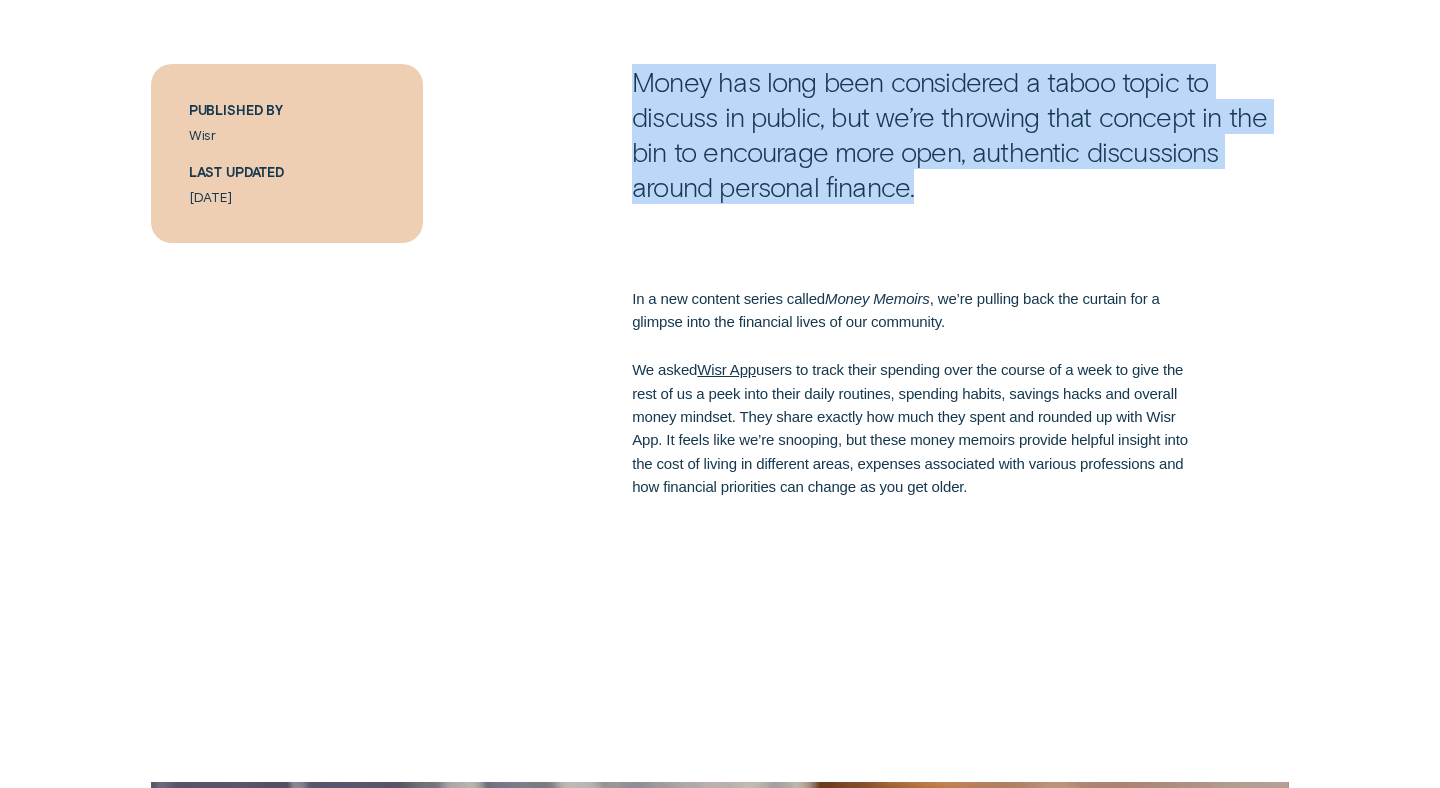 drag, startPoint x: 922, startPoint y: 182, endPoint x: 621, endPoint y: 95, distance: 313.32092 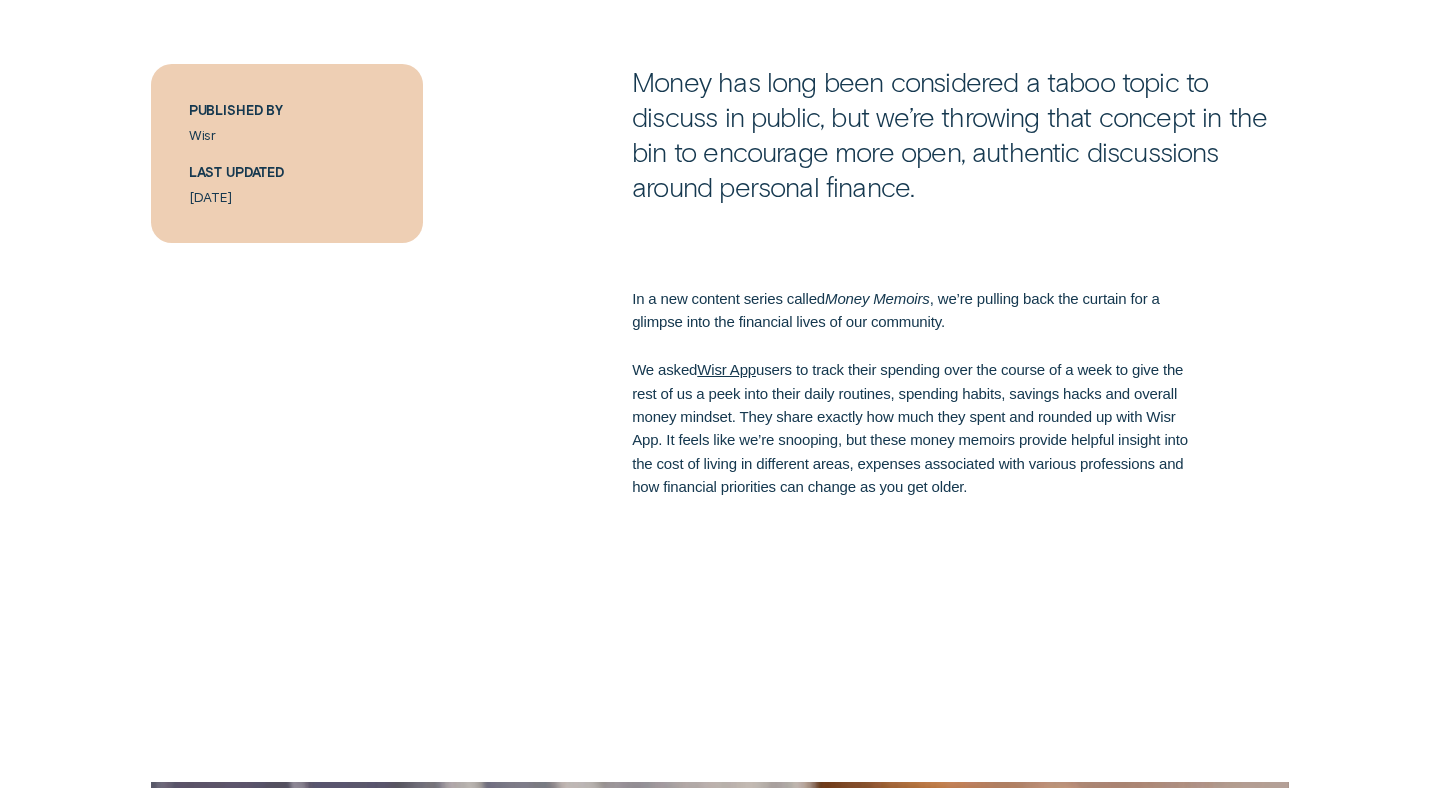 click on "In a new content series called  Money Memoirs , we’re pulling back the curtain for a glimpse into the financial lives of our community.  We asked  Wisr App  users to track their spending over the course of a week to give the rest of us a peek into their daily routines, spending habits, savings hacks and overall money mindset. They share exactly how much they spent and rounded up with Wisr App. It feels like we’re snooping, but these money memoirs provide helpful insight into the cost of living in different areas, expenses associated with various professions and how financial priorities can change as you get older." at bounding box center [720, 378] 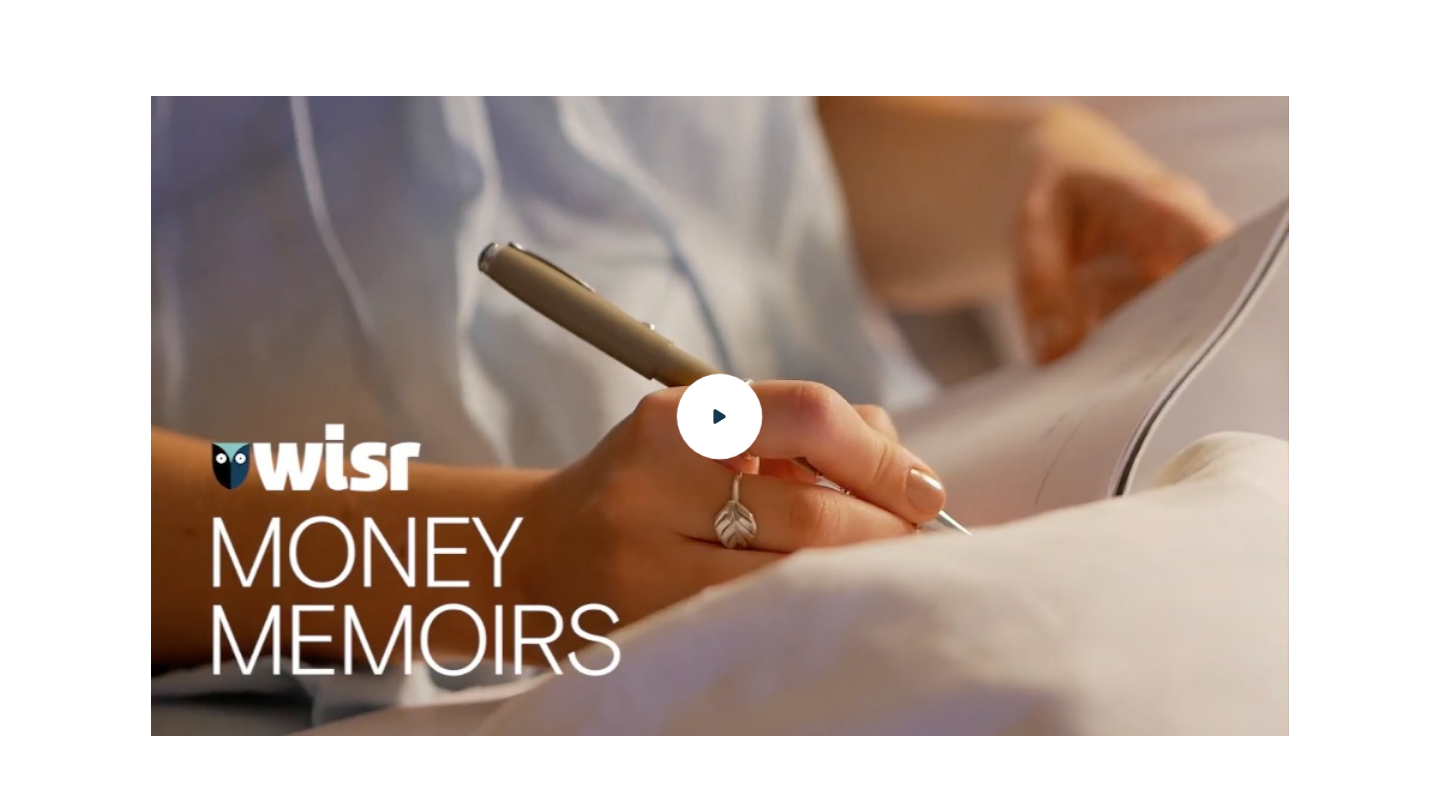 scroll, scrollTop: 1776, scrollLeft: 0, axis: vertical 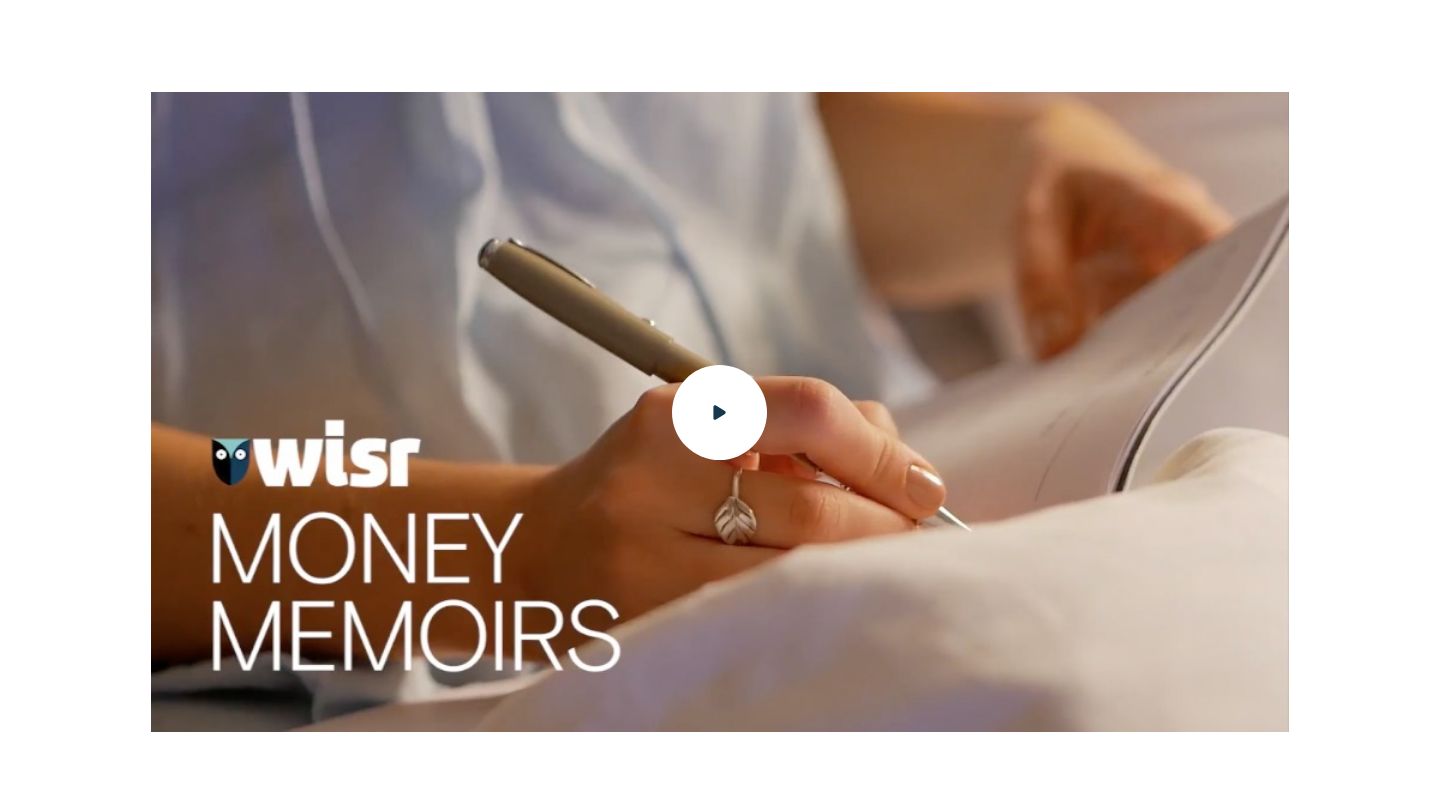 click at bounding box center [719, 412] 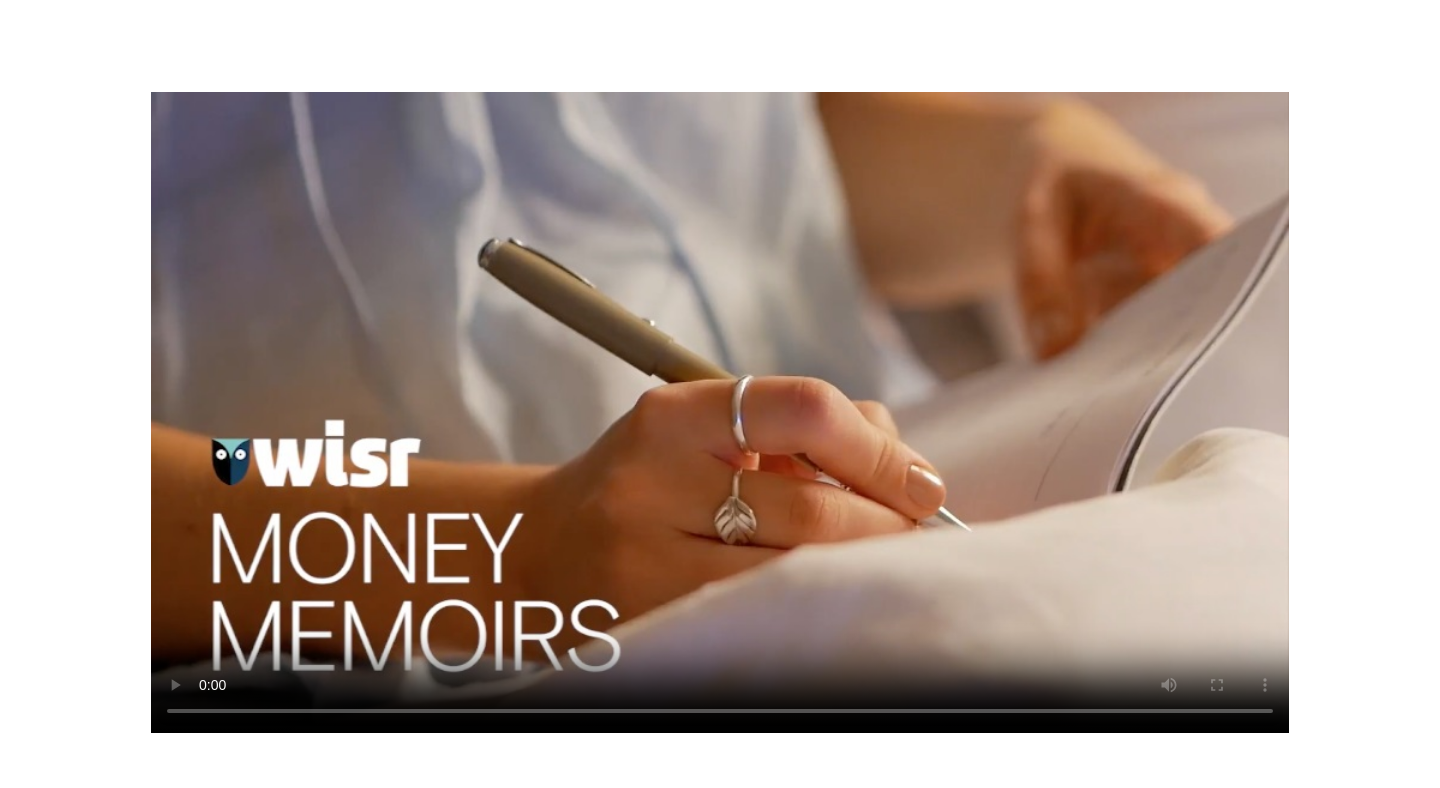 type 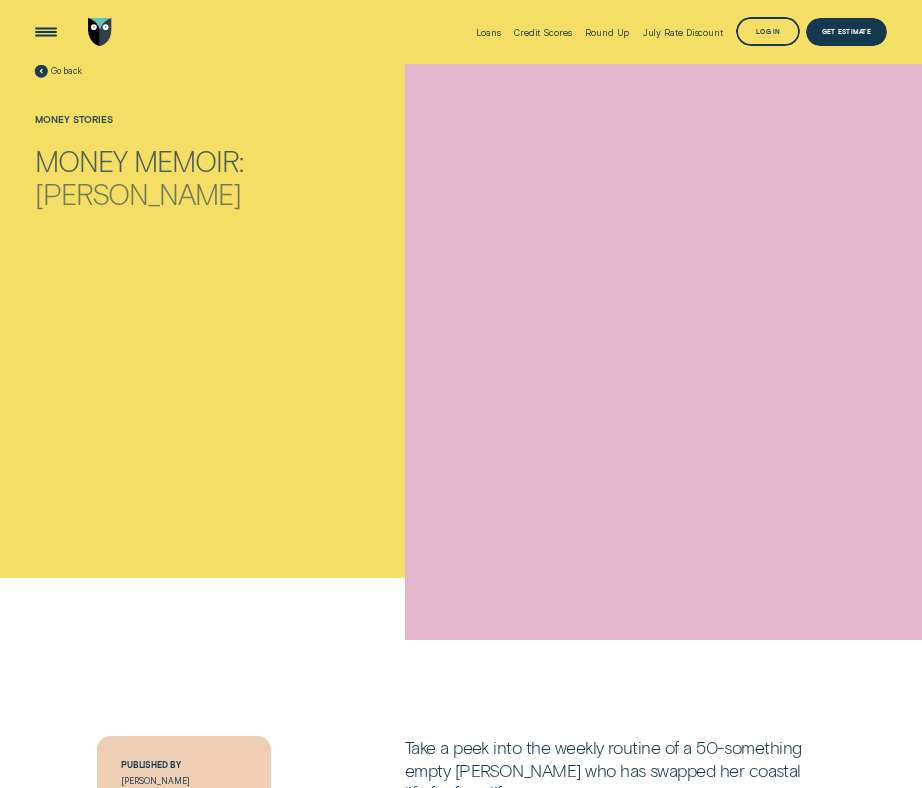 scroll, scrollTop: 5962, scrollLeft: 0, axis: vertical 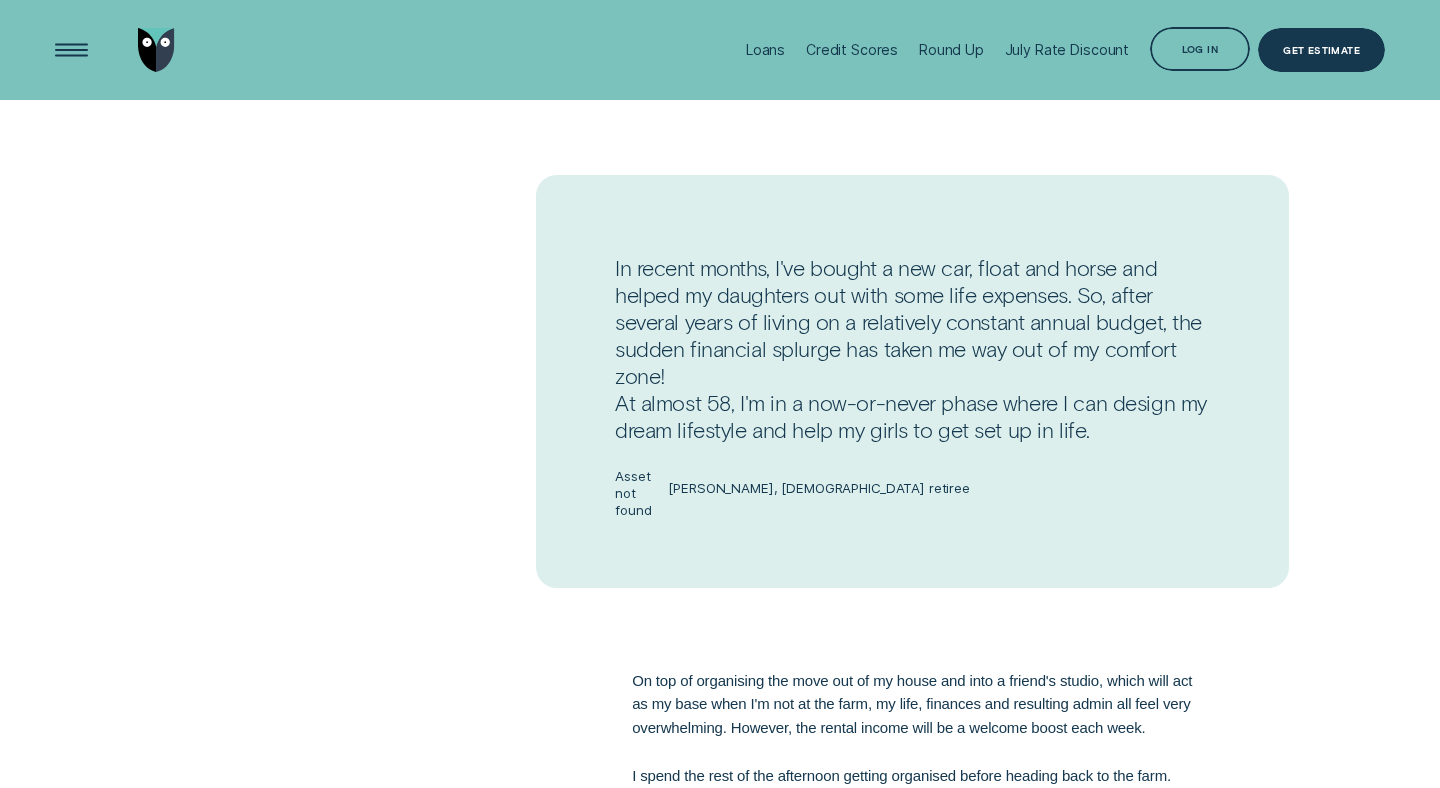 click on "On top of organising the move out of my house and into a friend's studio, which will act as my base when I'm not at the farm, my life, finances and resulting admin all feel very overwhelming. However, the rental income will be a welcome boost each week." at bounding box center [912, 704] 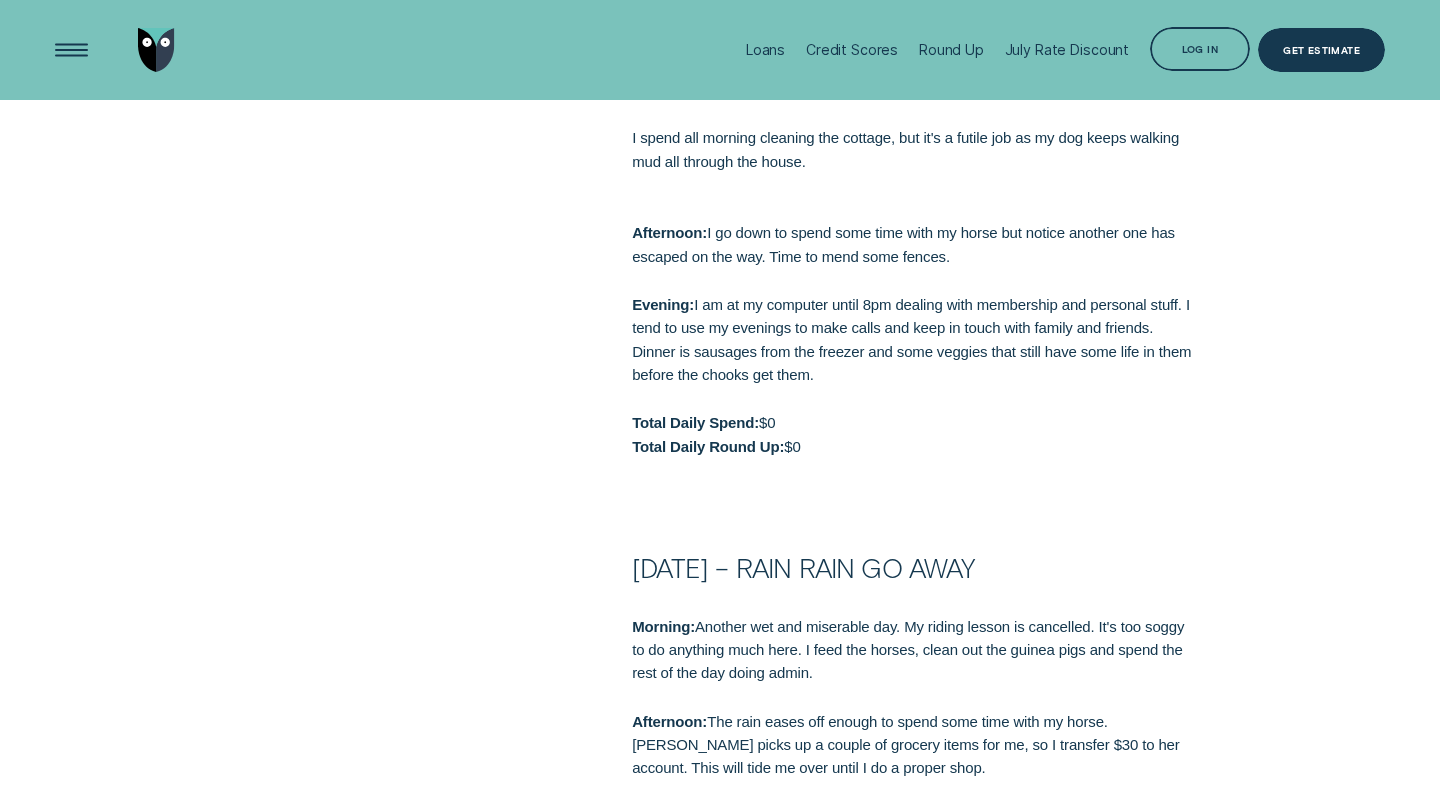 scroll, scrollTop: 5467, scrollLeft: 0, axis: vertical 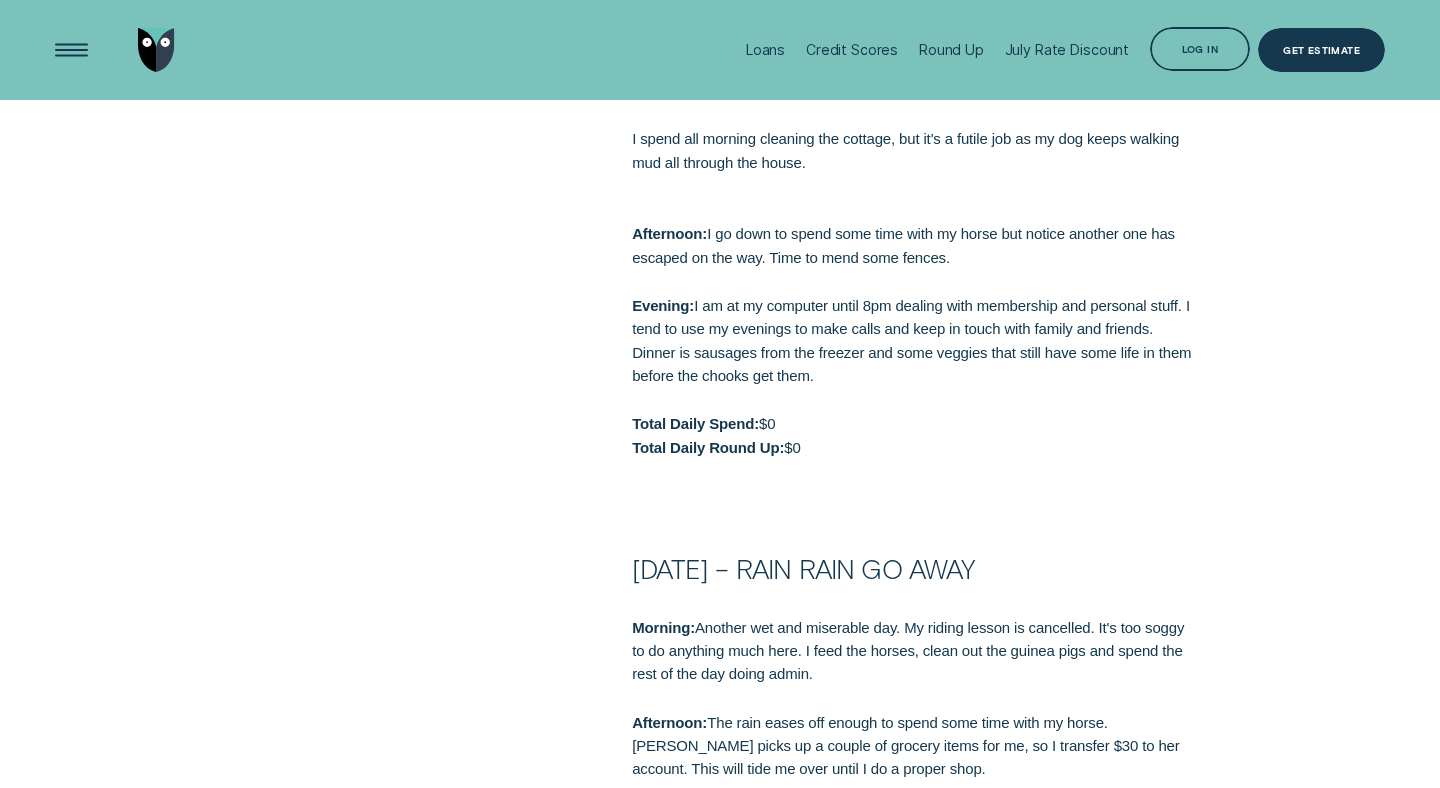 click on "Evening:  I am at my computer until 8pm dealing with membership and personal stuff. I tend to use my evenings to make calls and keep in touch with family and friends. Dinner is sausages from the freezer and some veggies that still have some life in them before the chooks get them." at bounding box center [912, 340] 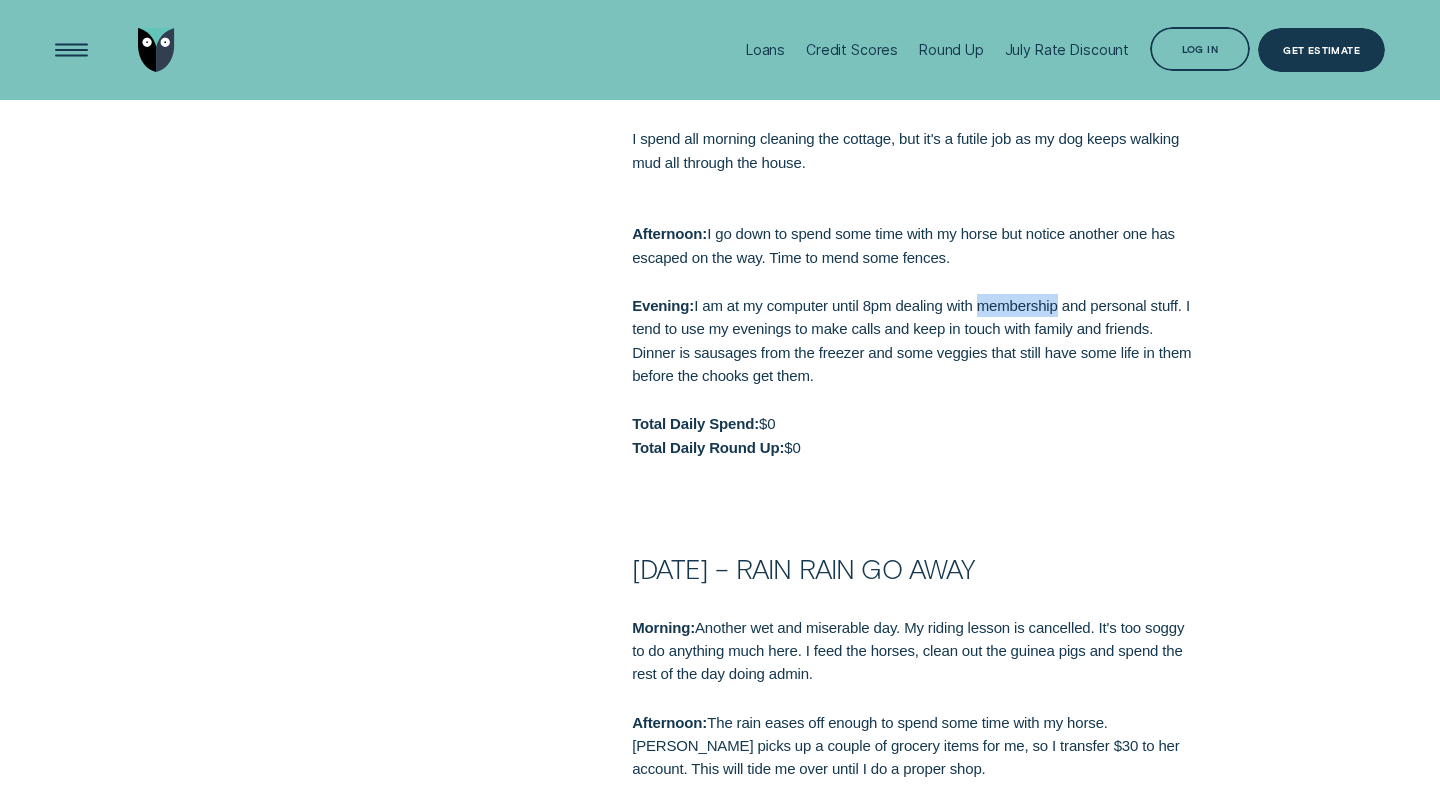 click on "Evening:  I am at my computer until 8pm dealing with membership and personal stuff. I tend to use my evenings to make calls and keep in touch with family and friends. Dinner is sausages from the freezer and some veggies that still have some life in them before the chooks get them." at bounding box center [912, 340] 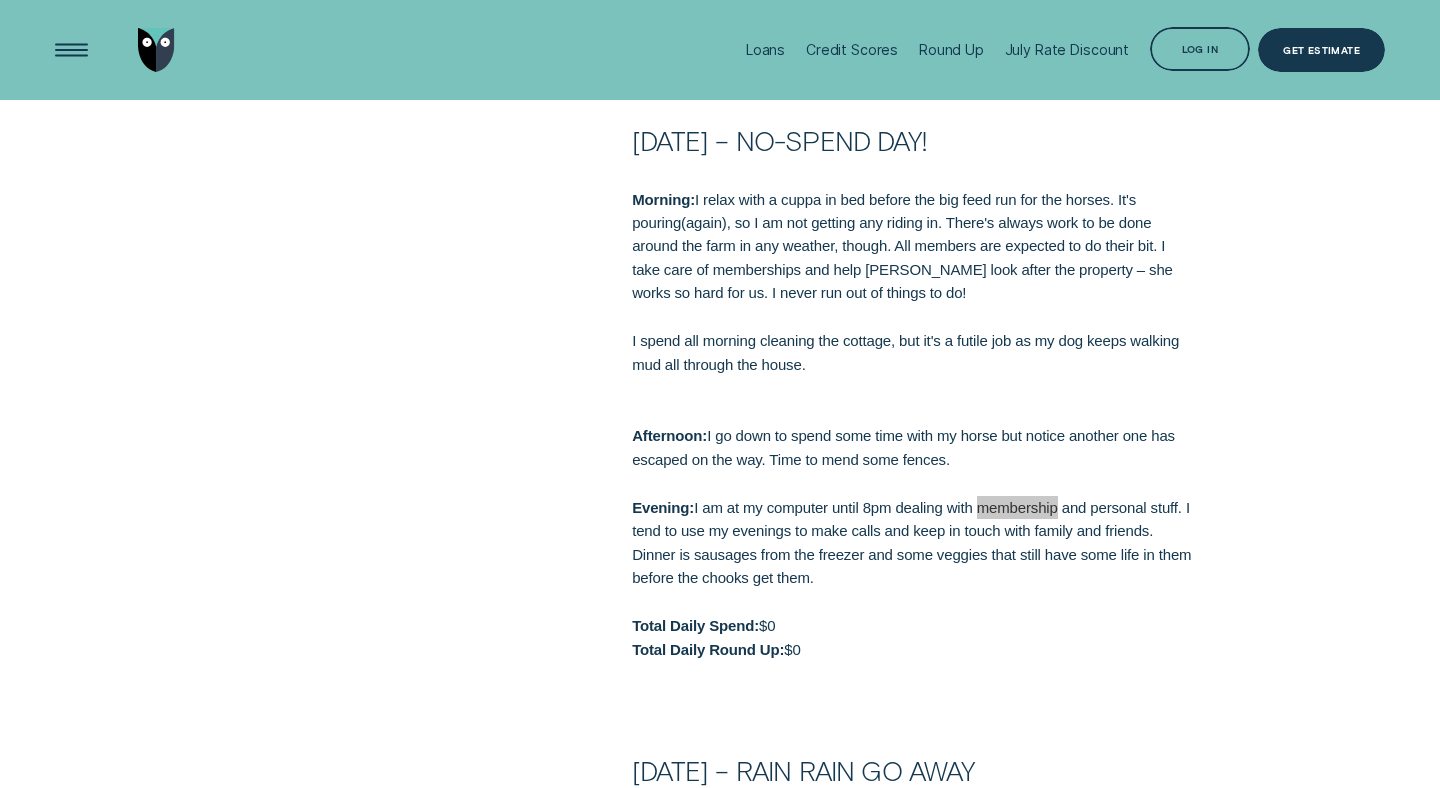 scroll, scrollTop: 5224, scrollLeft: 0, axis: vertical 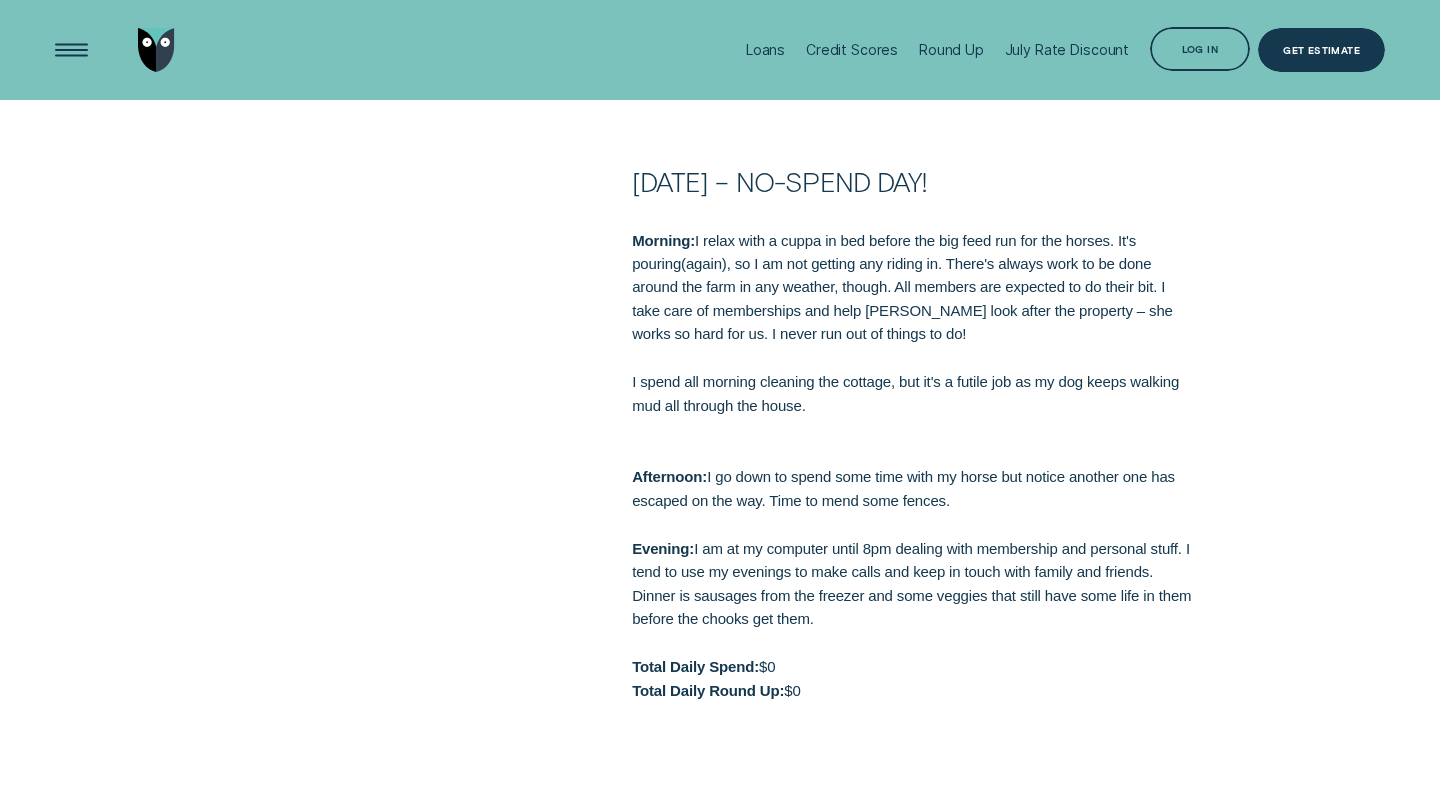 click on "I spend all morning cleaning the cottage, but it's a futile job as my dog keeps walking mud all through the house." at bounding box center [912, 393] 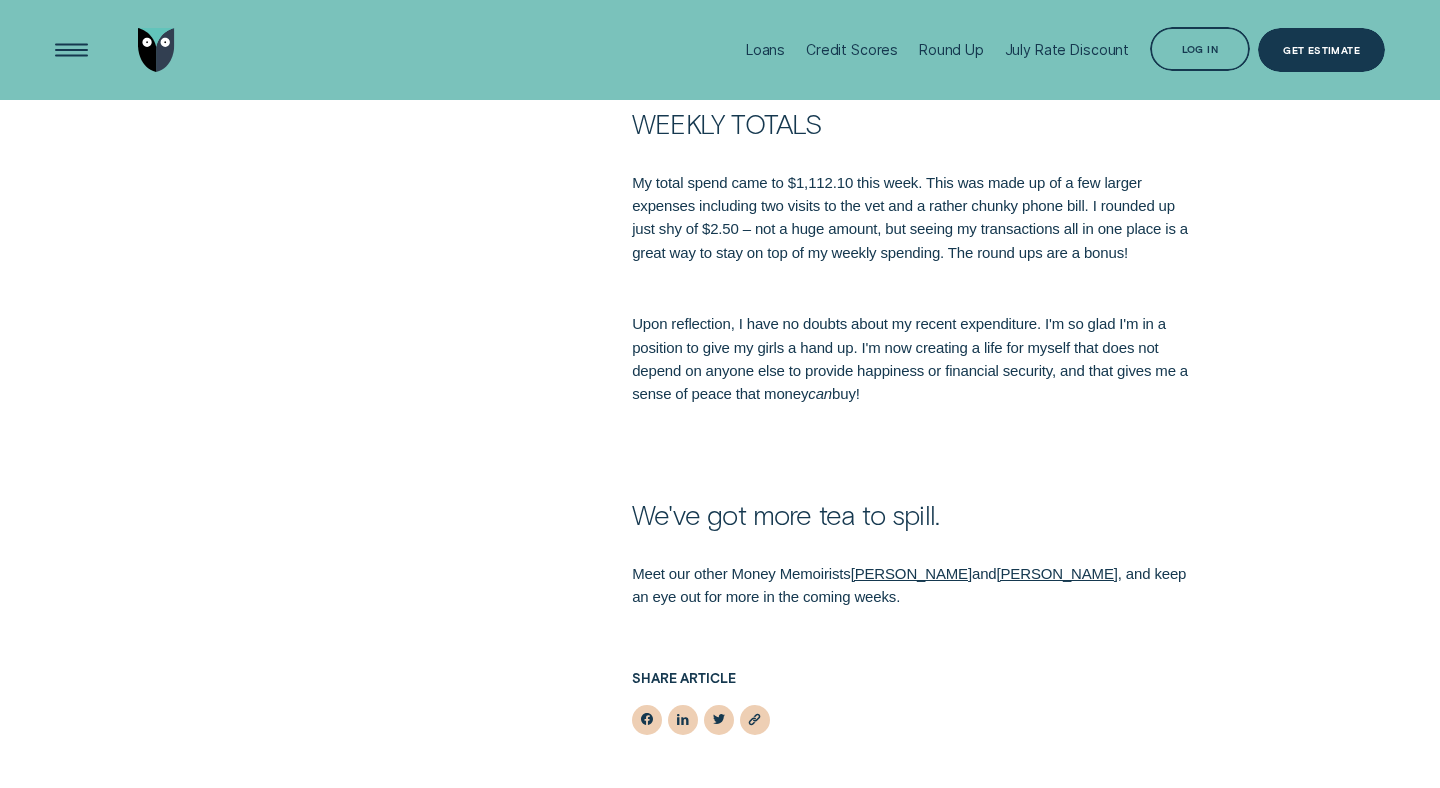 scroll, scrollTop: 8334, scrollLeft: 0, axis: vertical 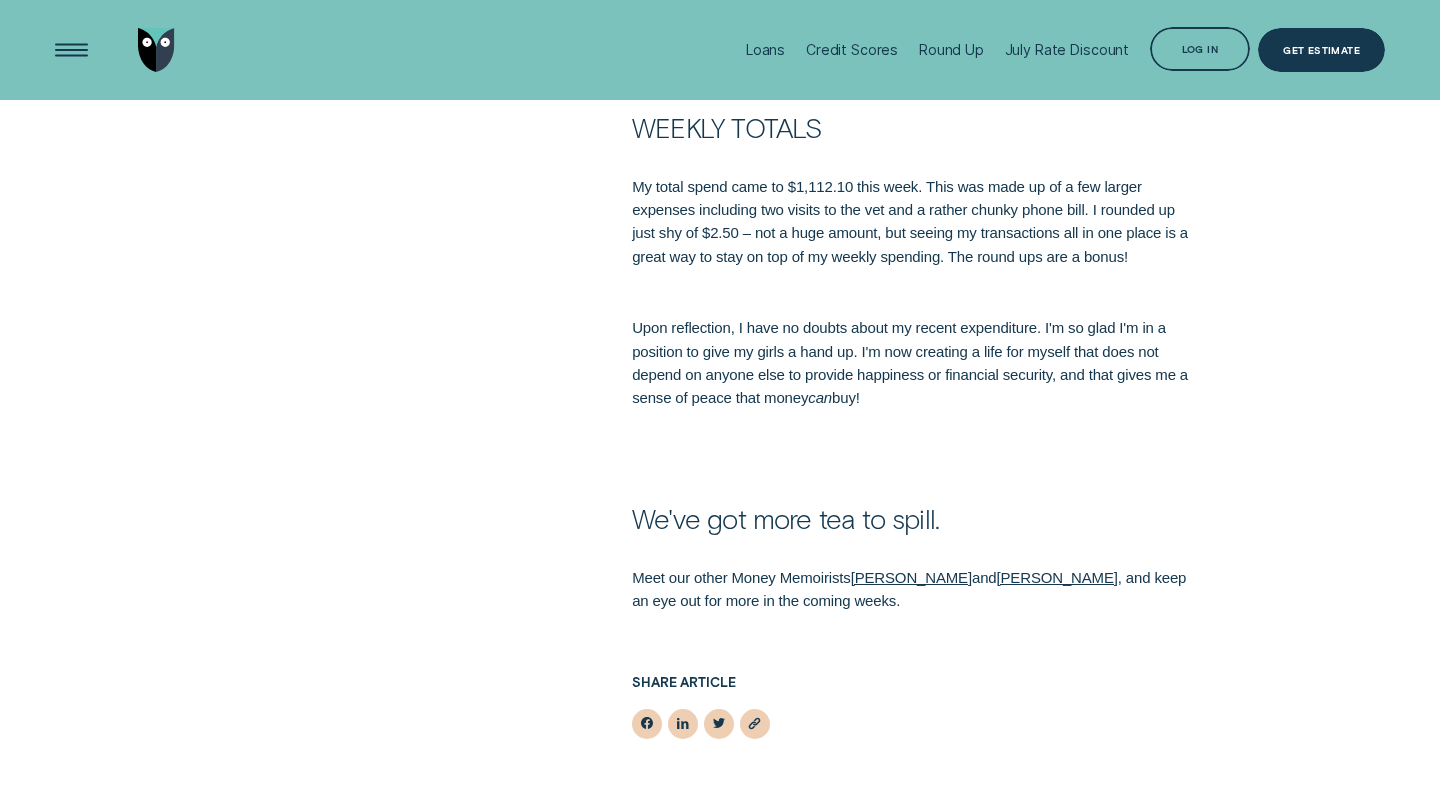 click on "We've got more tea to spill." at bounding box center (912, 473) 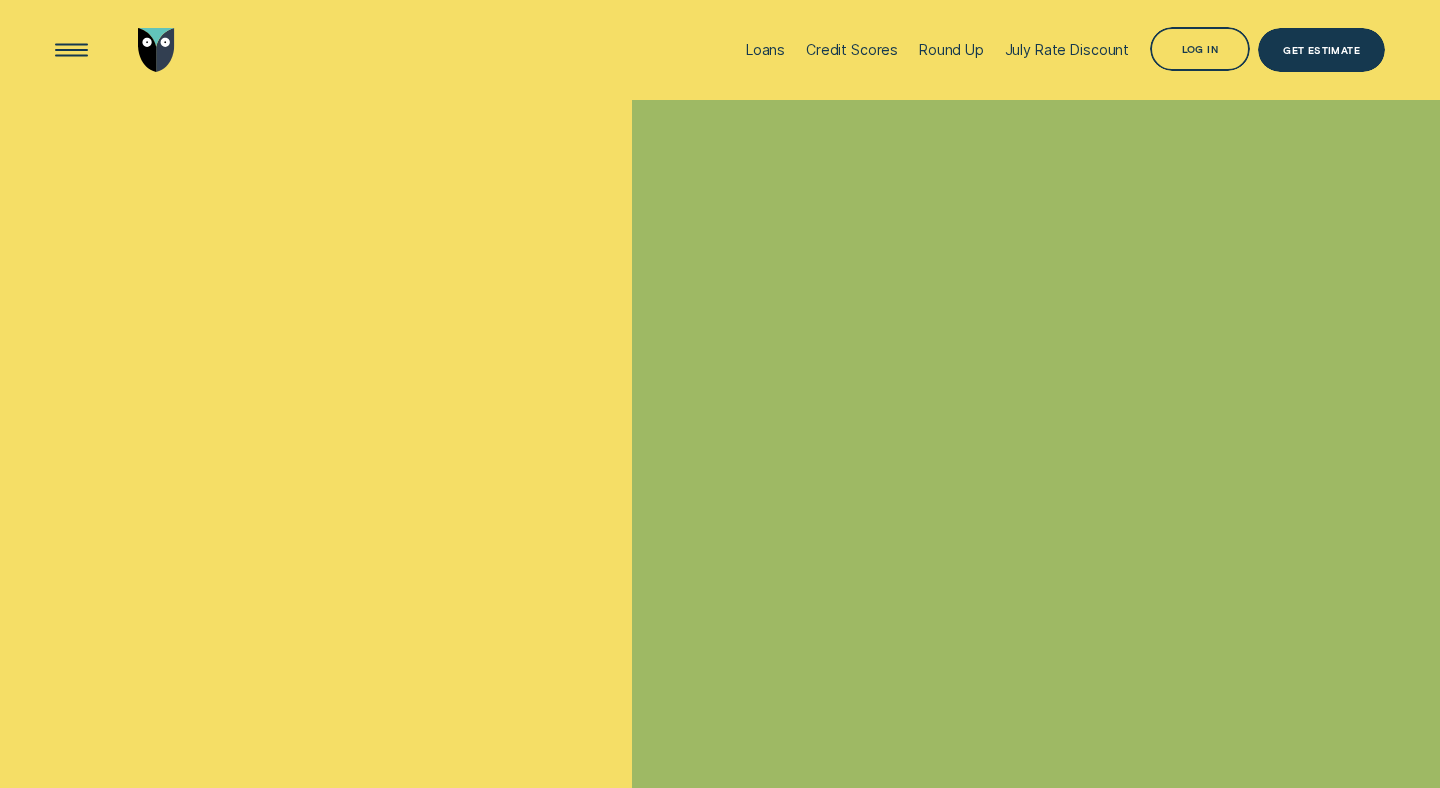 scroll, scrollTop: 3812, scrollLeft: 0, axis: vertical 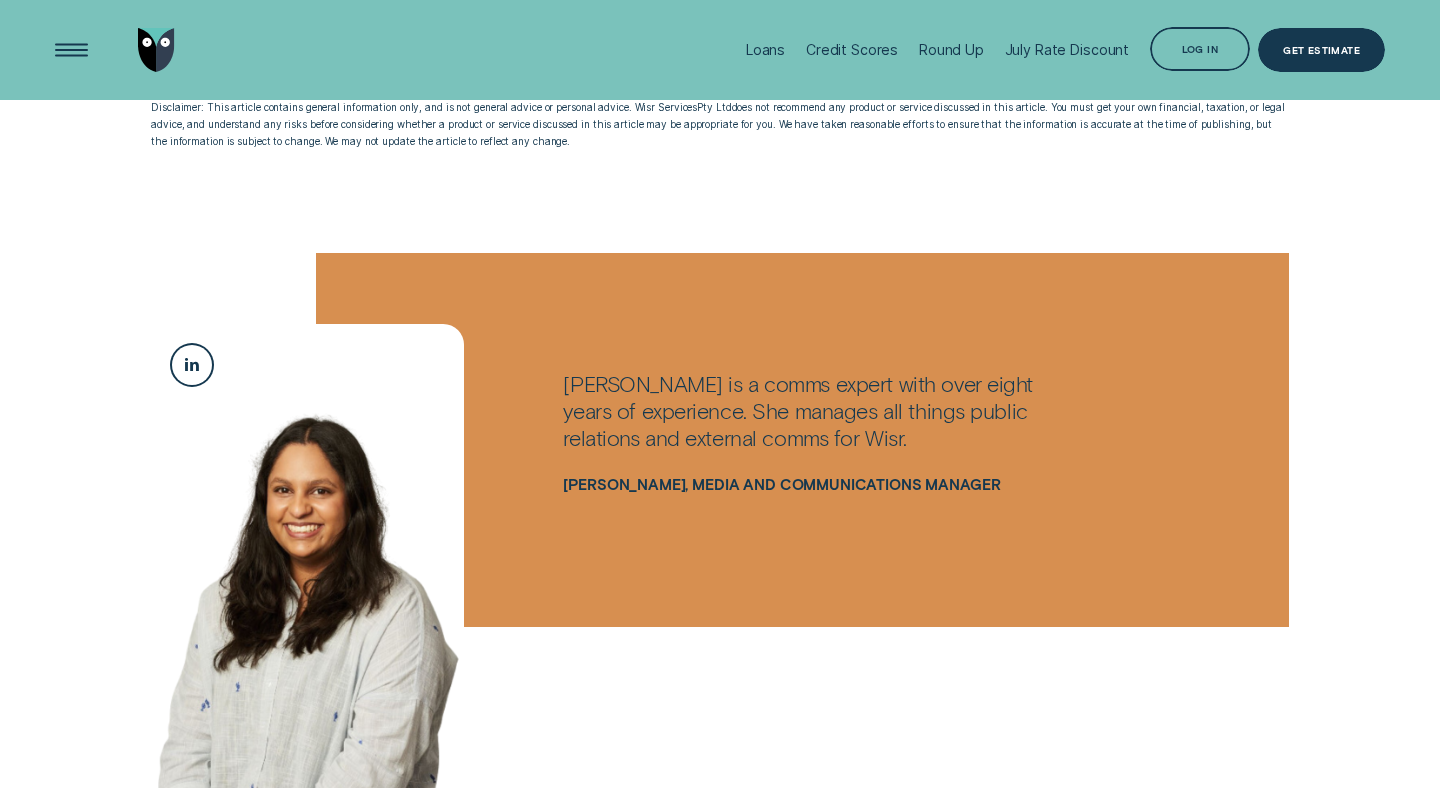 click 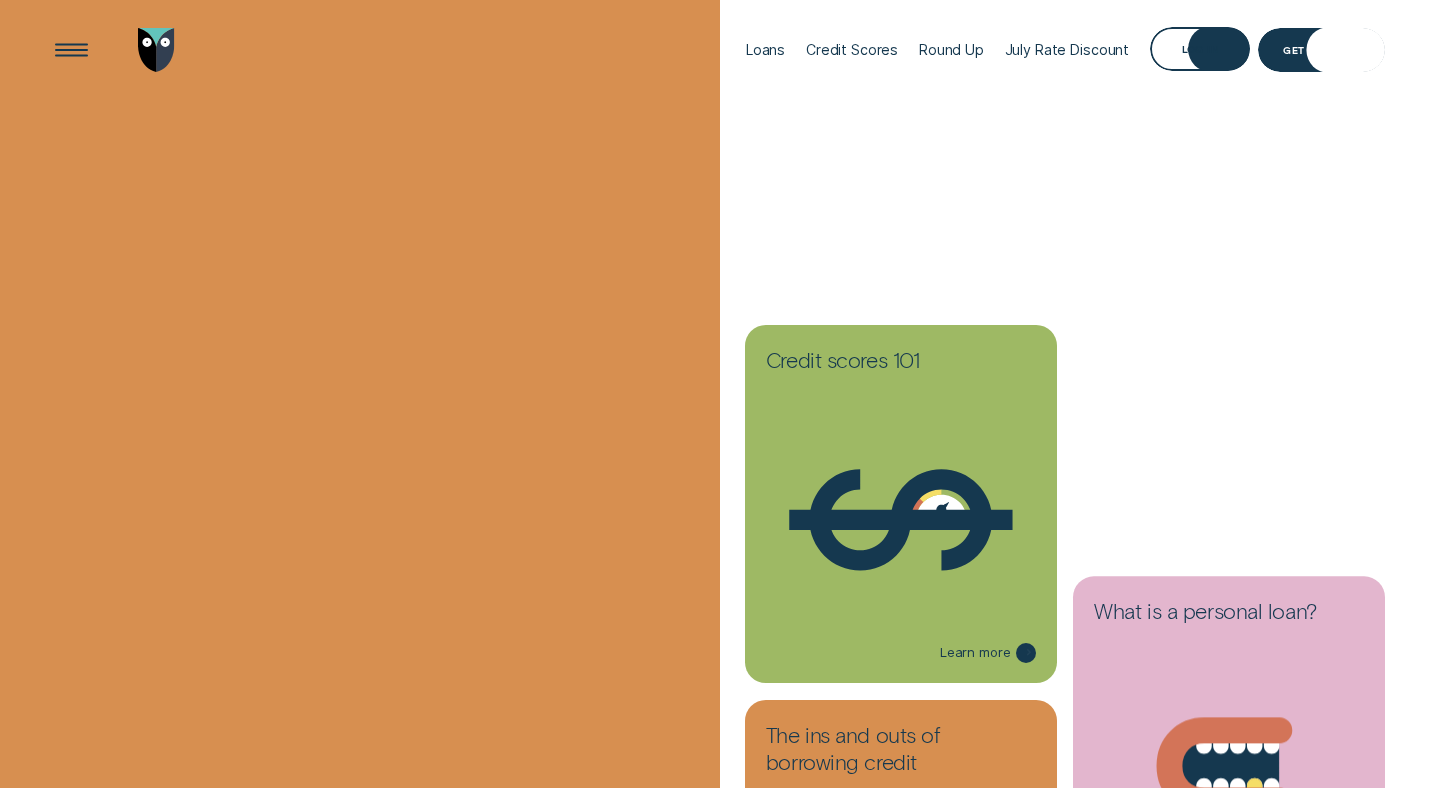 scroll, scrollTop: 0, scrollLeft: 0, axis: both 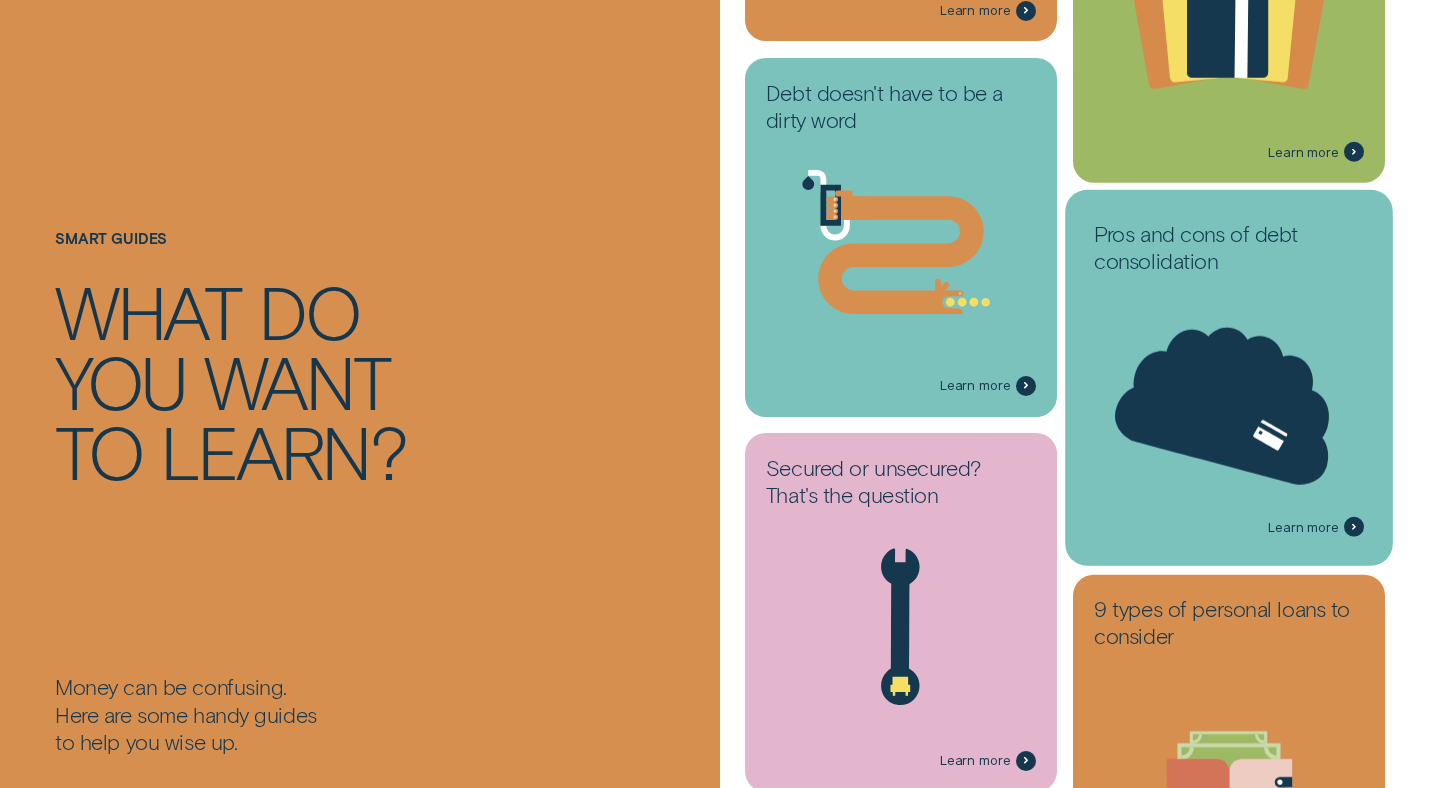 click 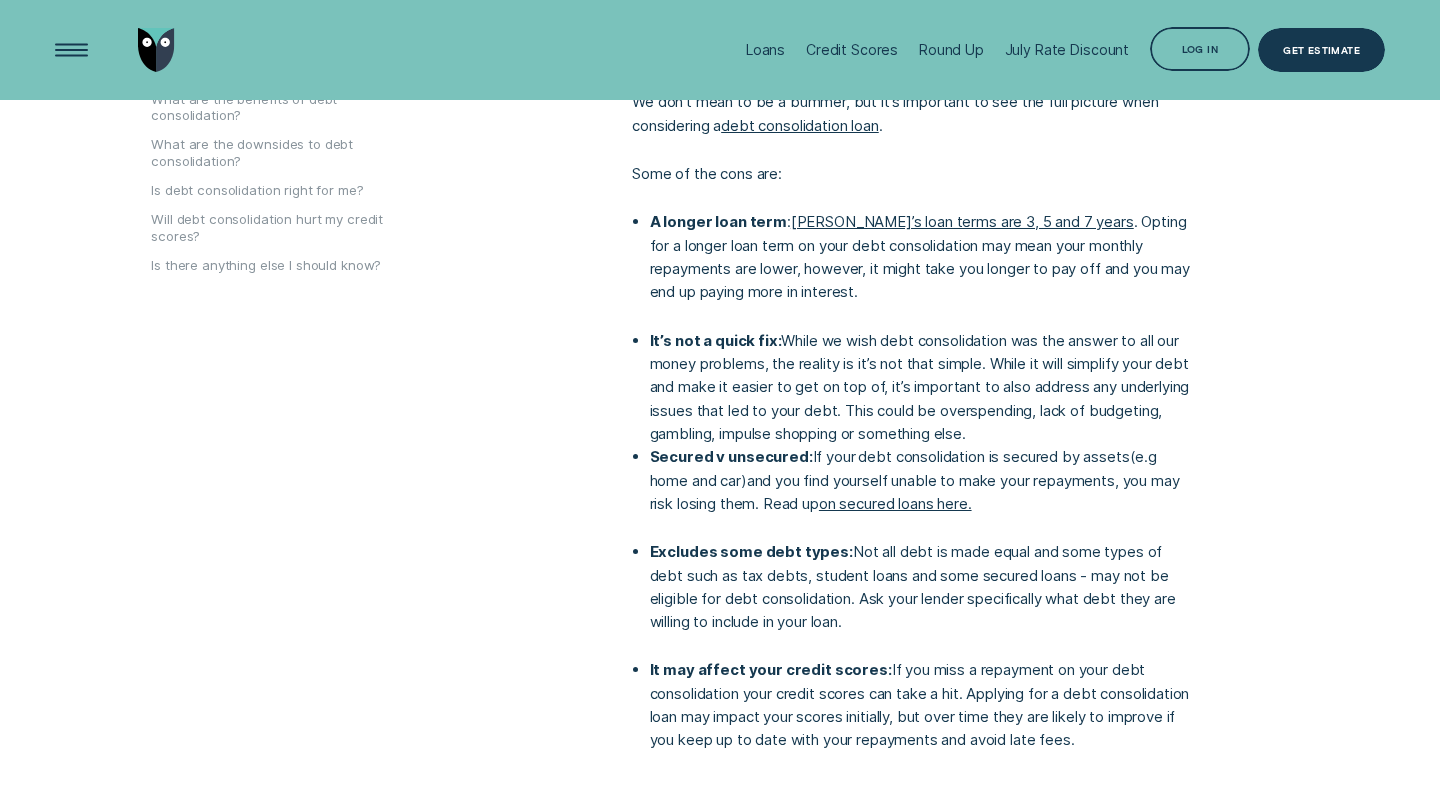 scroll, scrollTop: 1124, scrollLeft: 0, axis: vertical 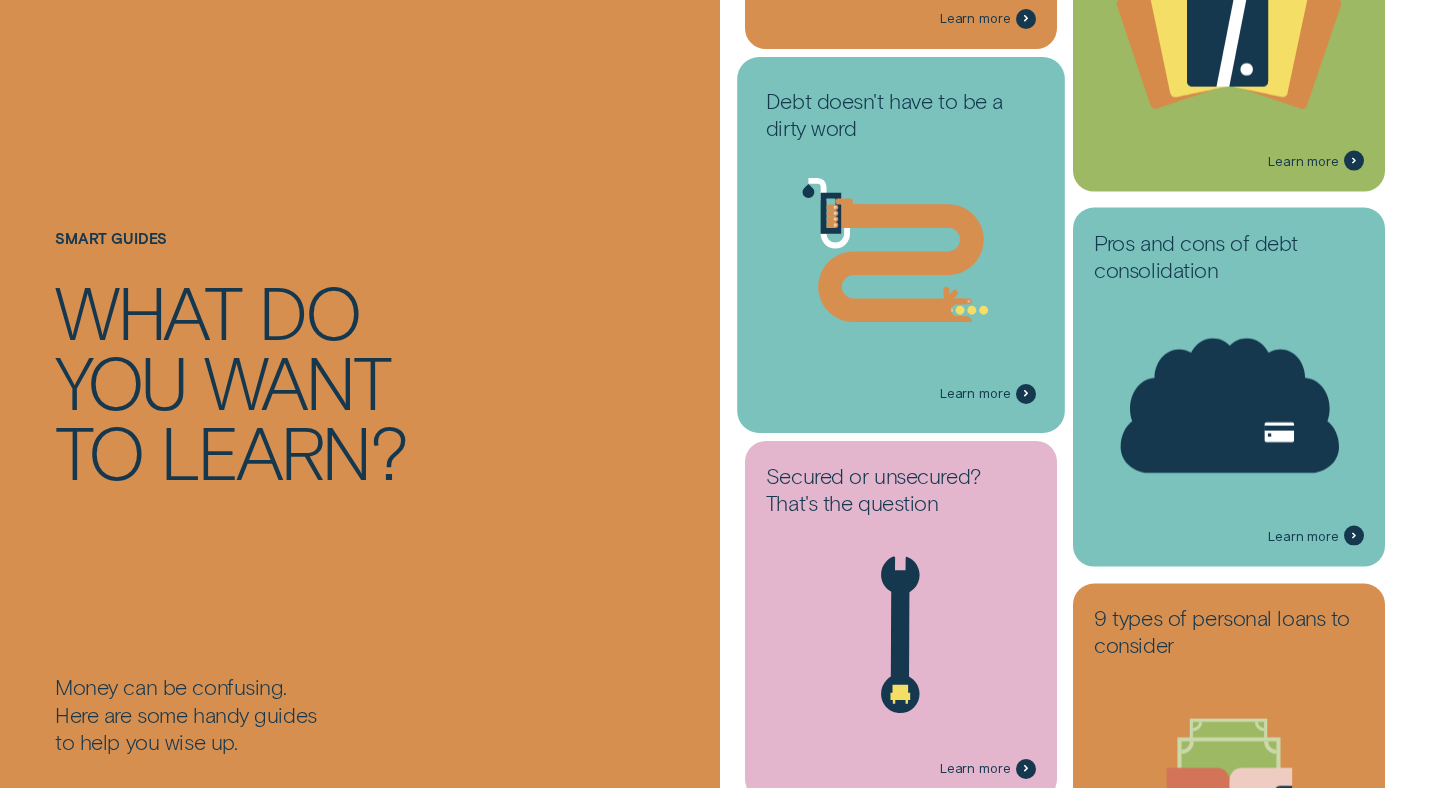 click 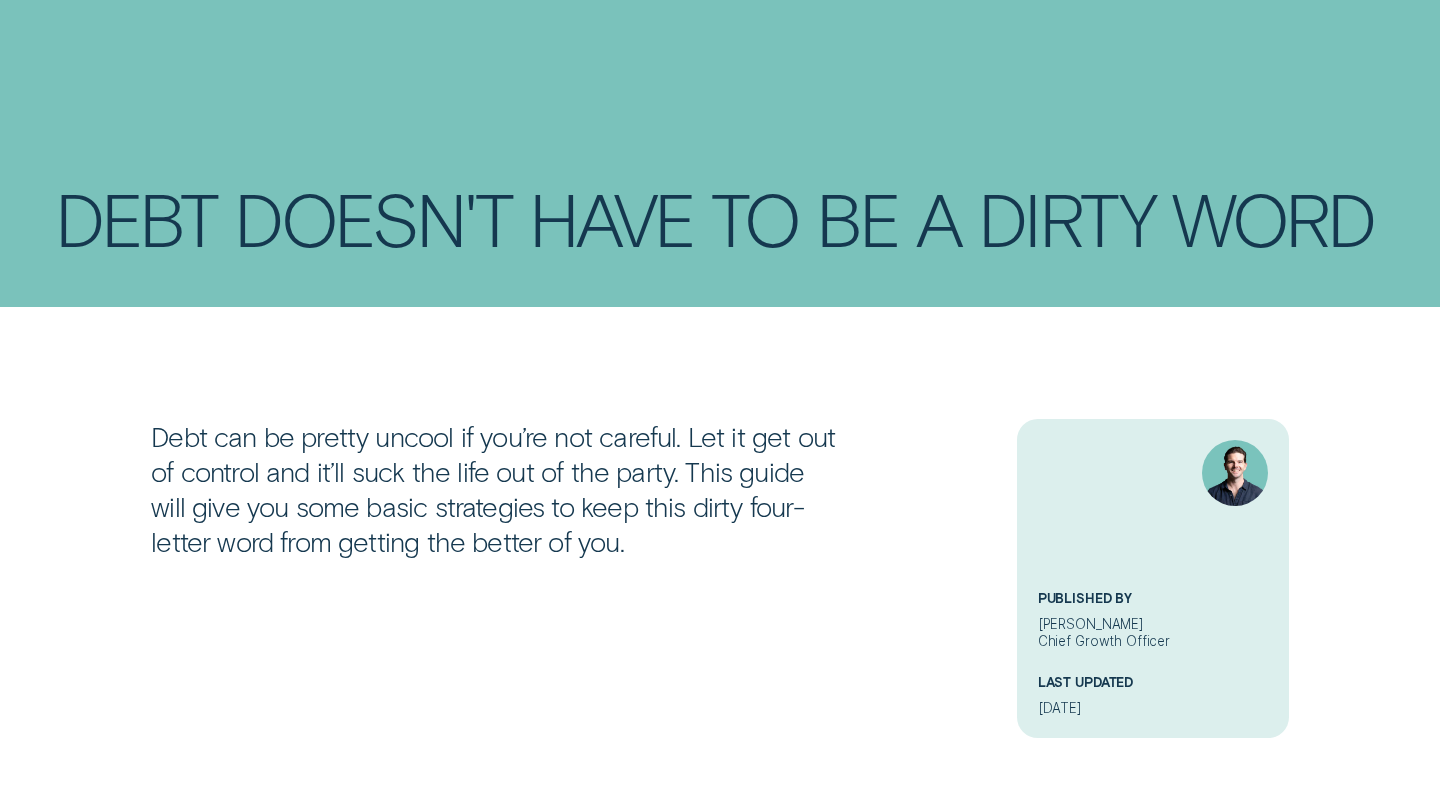 scroll, scrollTop: 0, scrollLeft: 0, axis: both 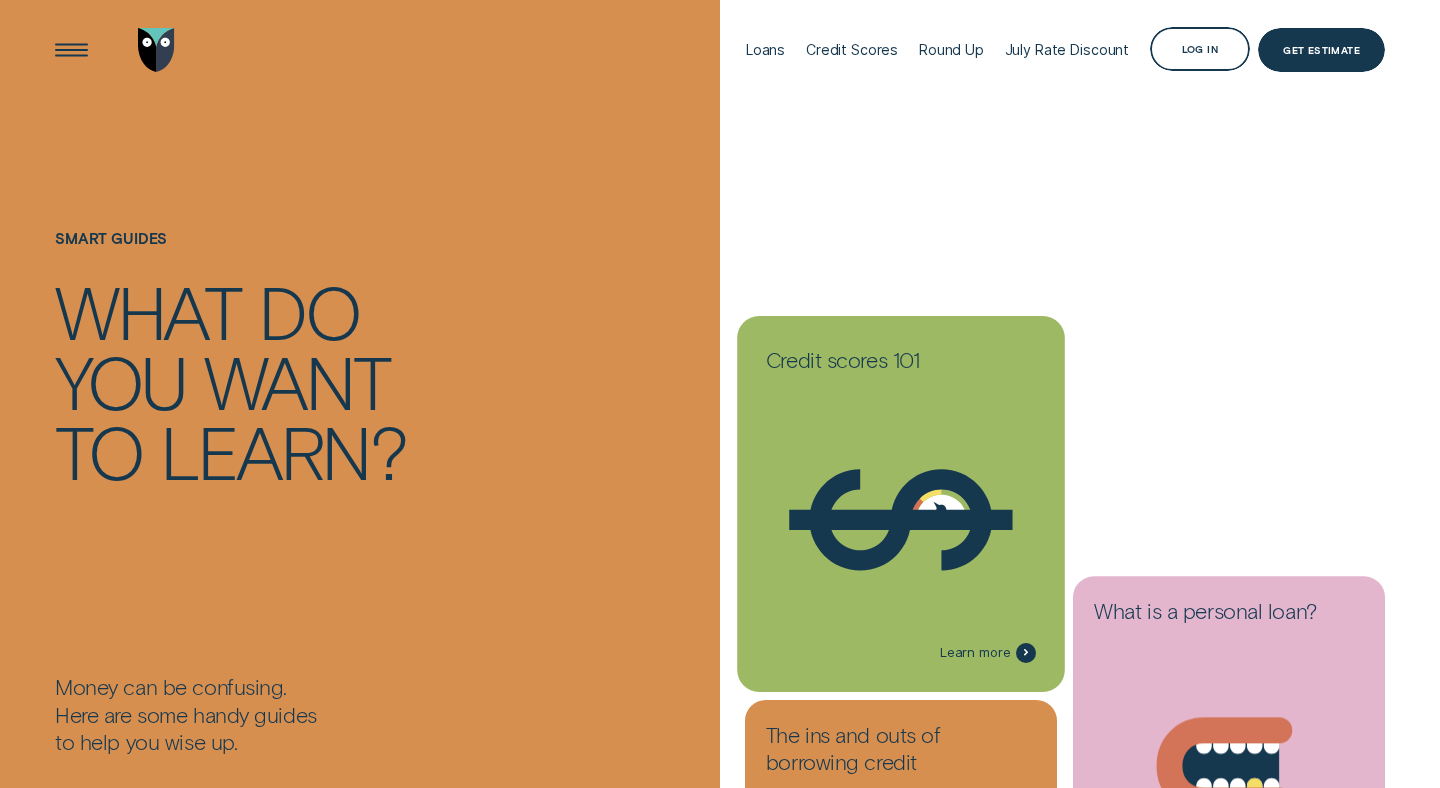 click on "Credit Score - Dollar" at bounding box center (901, 504) 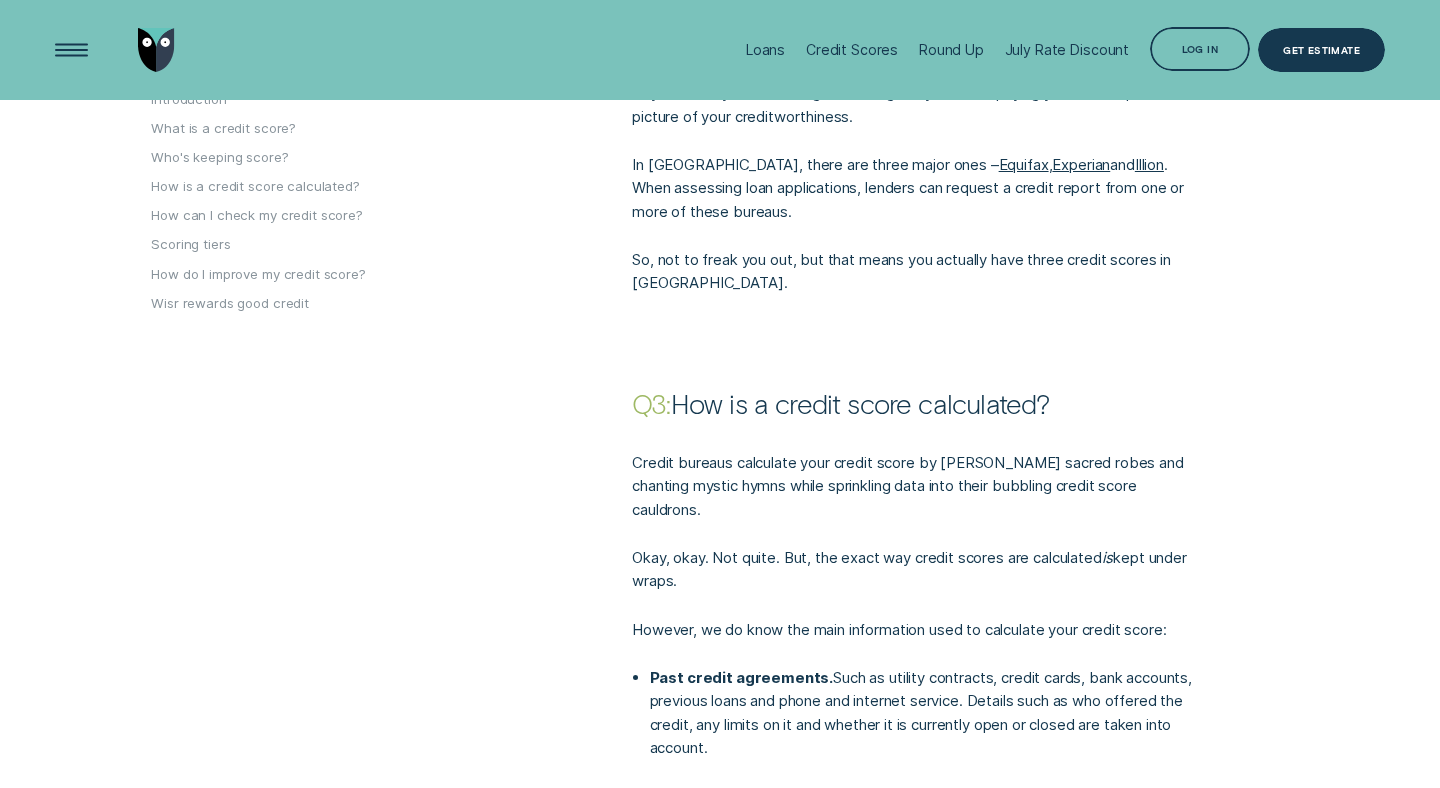 scroll, scrollTop: 1749, scrollLeft: 0, axis: vertical 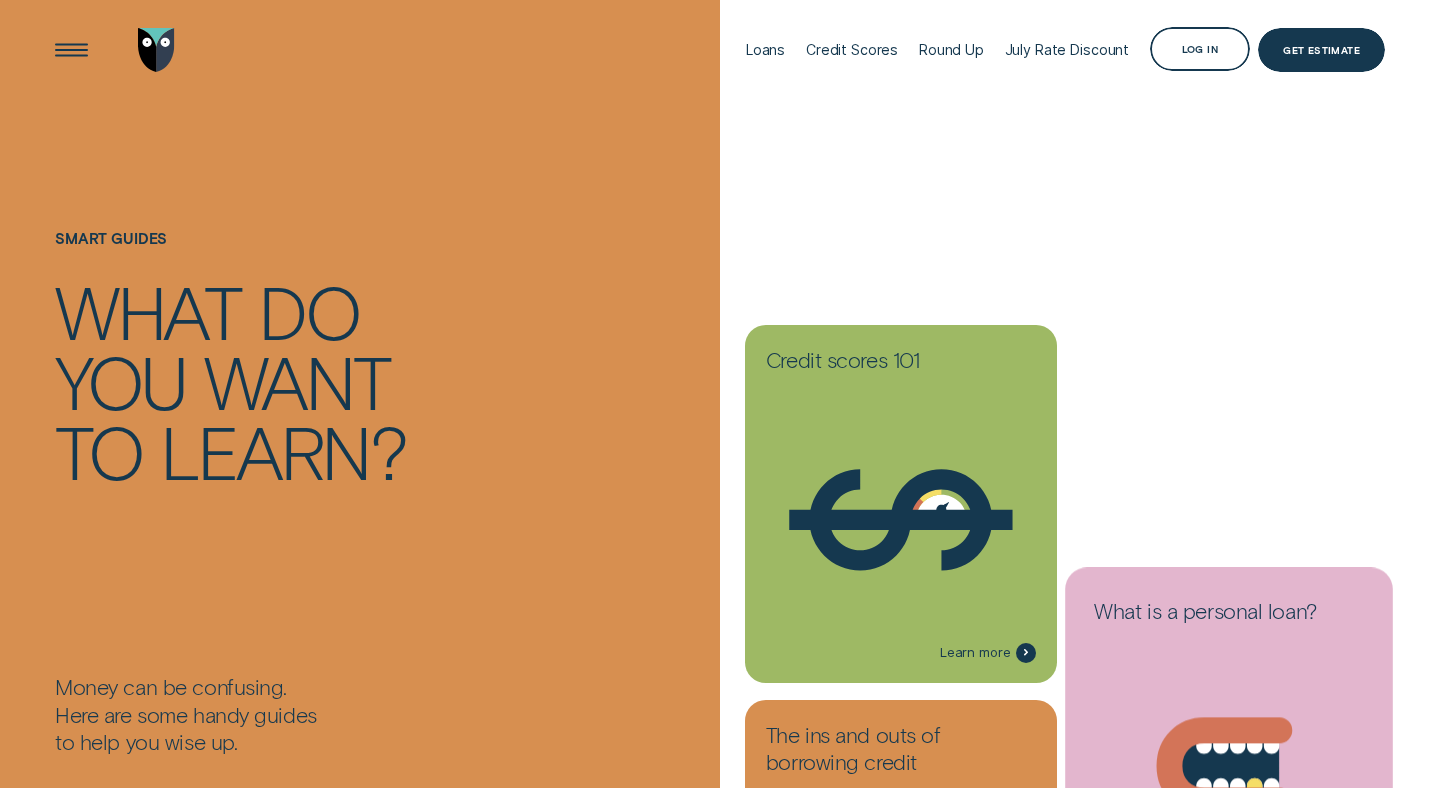 click on "Loans - Medical Cosmetic" at bounding box center [1229, 756] 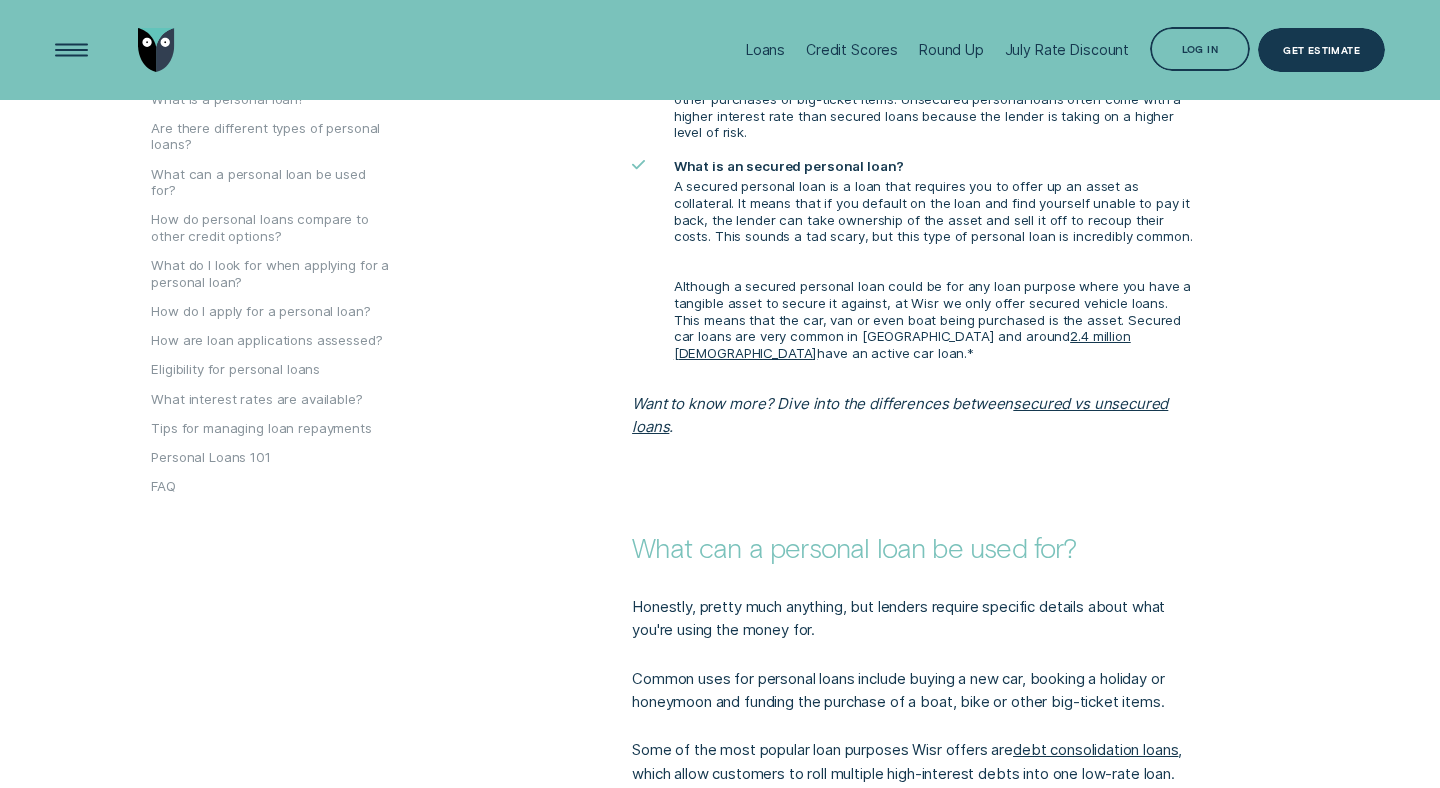 scroll, scrollTop: 1300, scrollLeft: 0, axis: vertical 